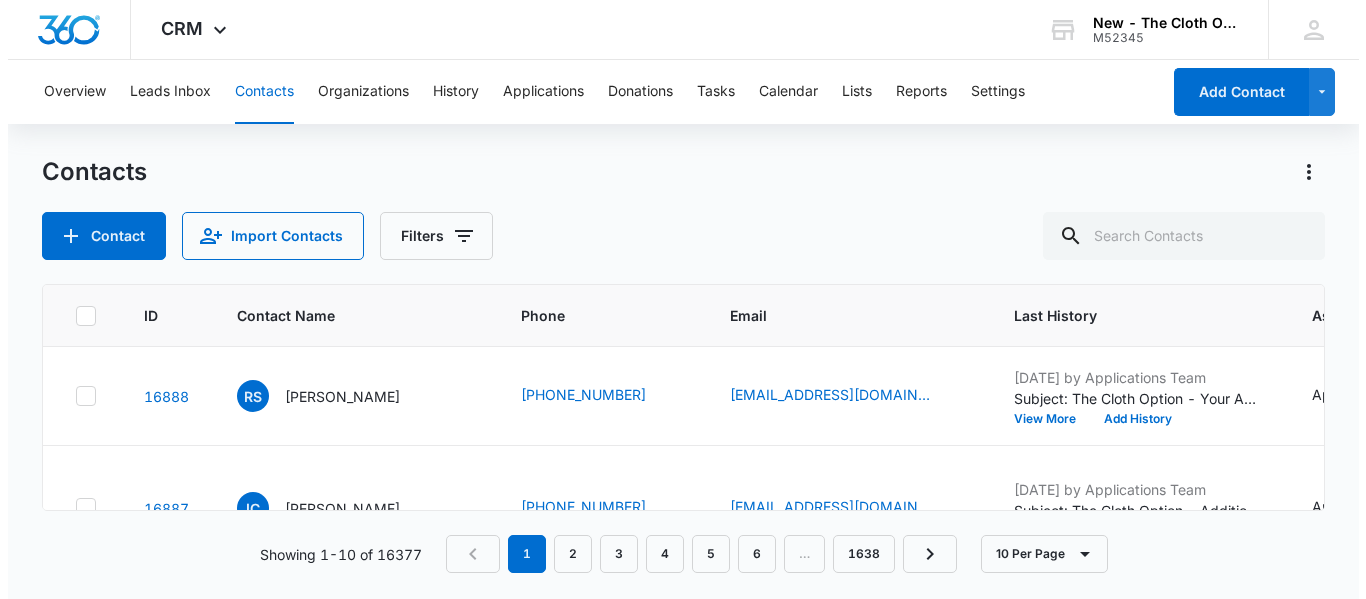 scroll, scrollTop: 0, scrollLeft: 0, axis: both 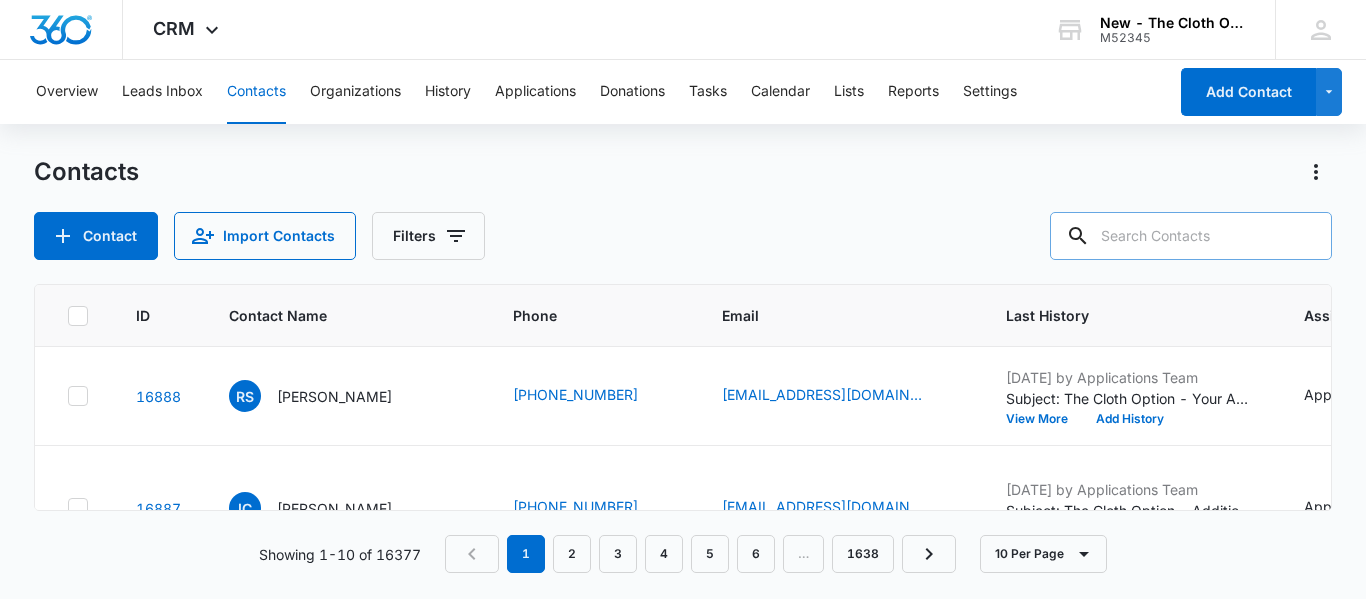 click at bounding box center [1191, 236] 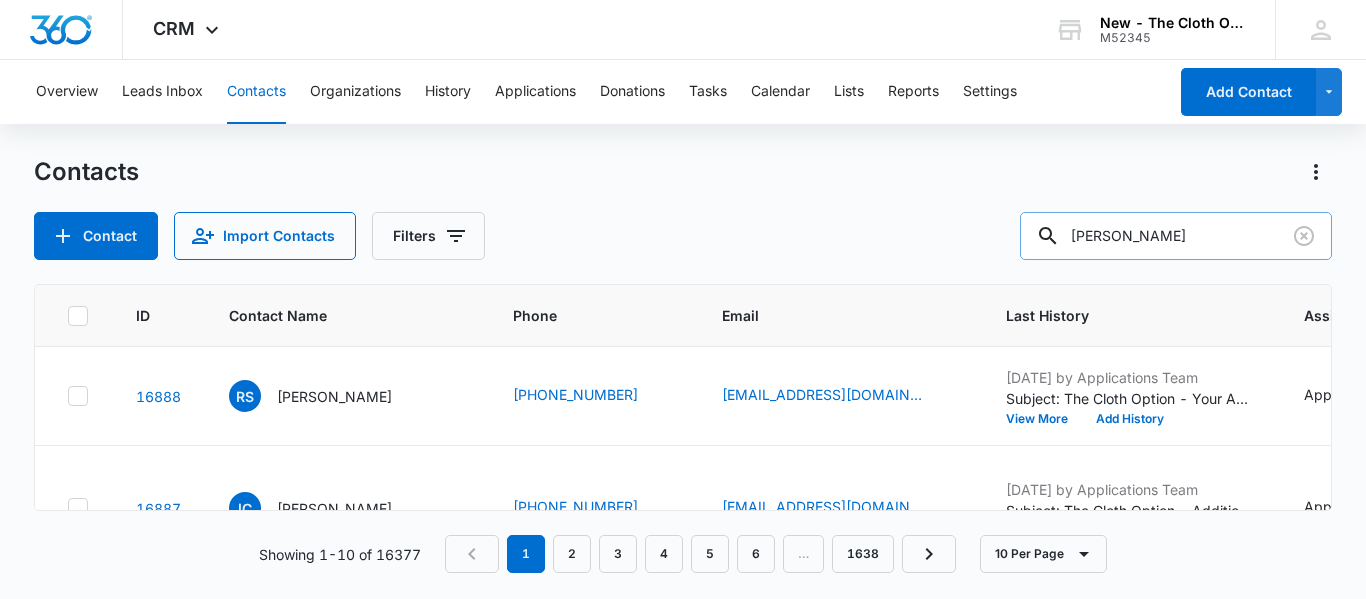 type on "sarah cook" 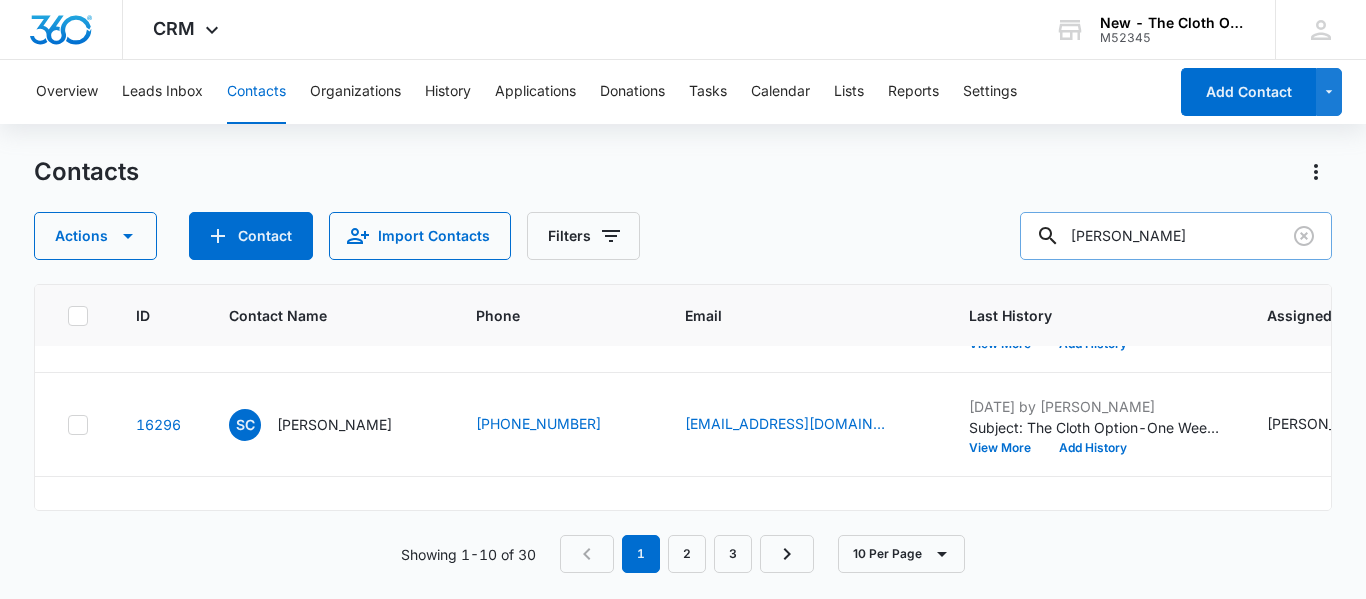 scroll, scrollTop: 121, scrollLeft: 0, axis: vertical 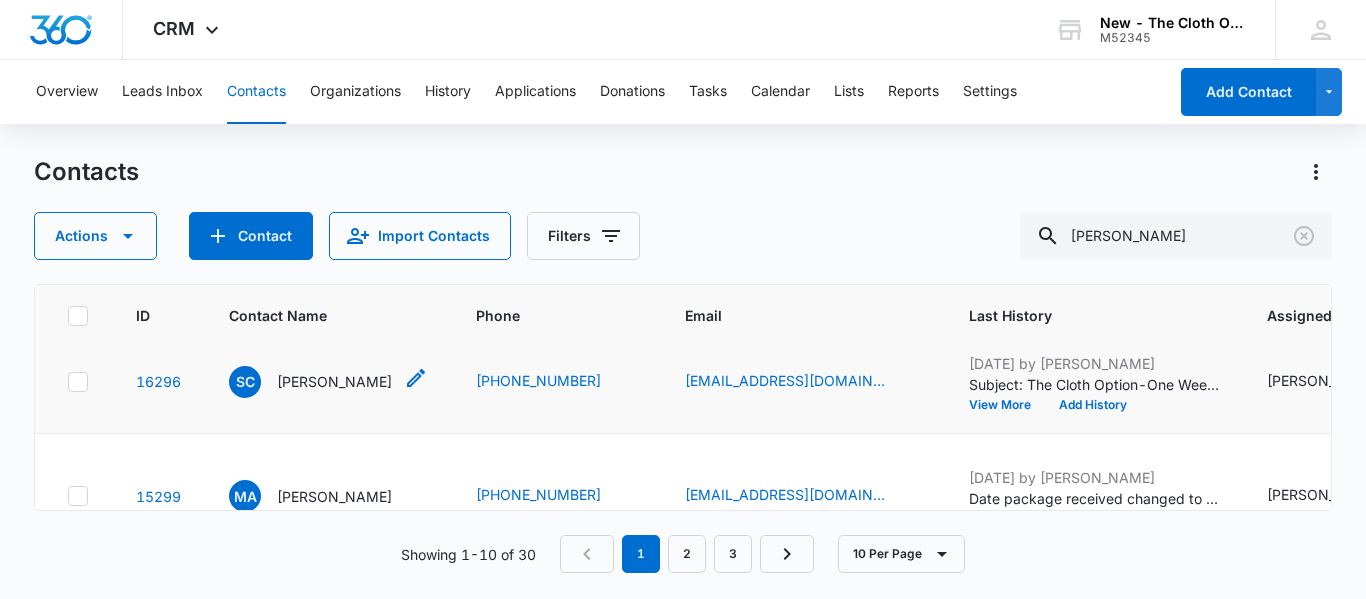 click on "Sarah Cook" at bounding box center [334, 381] 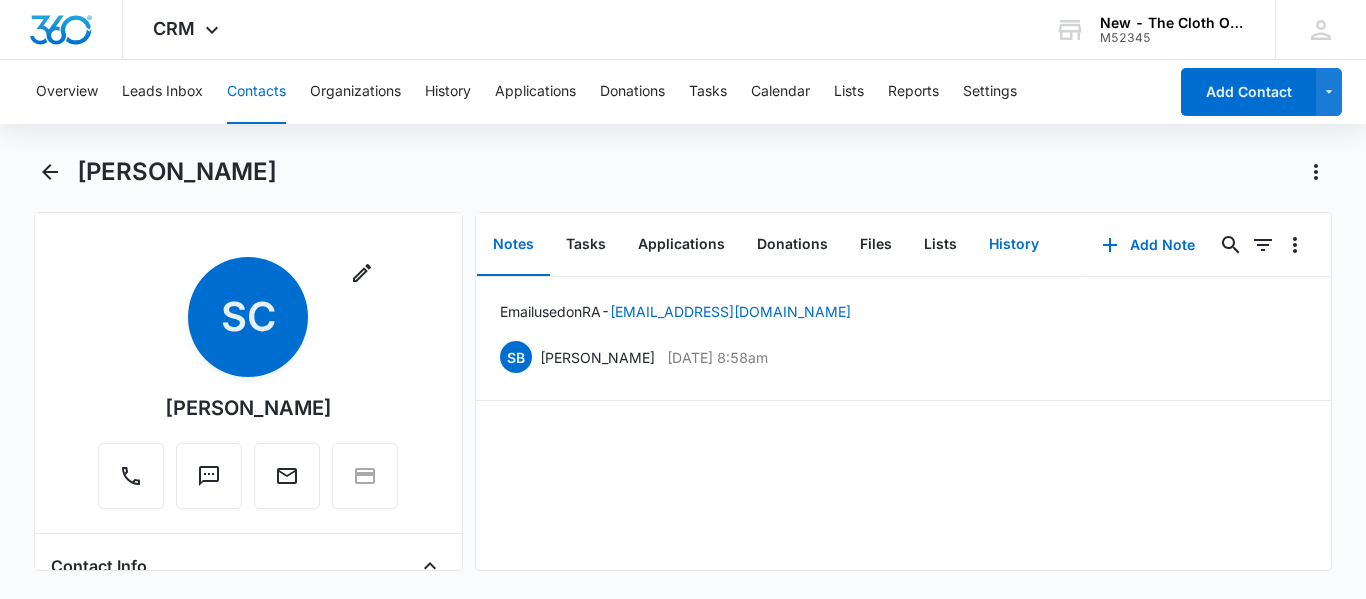 click on "History" at bounding box center [1014, 245] 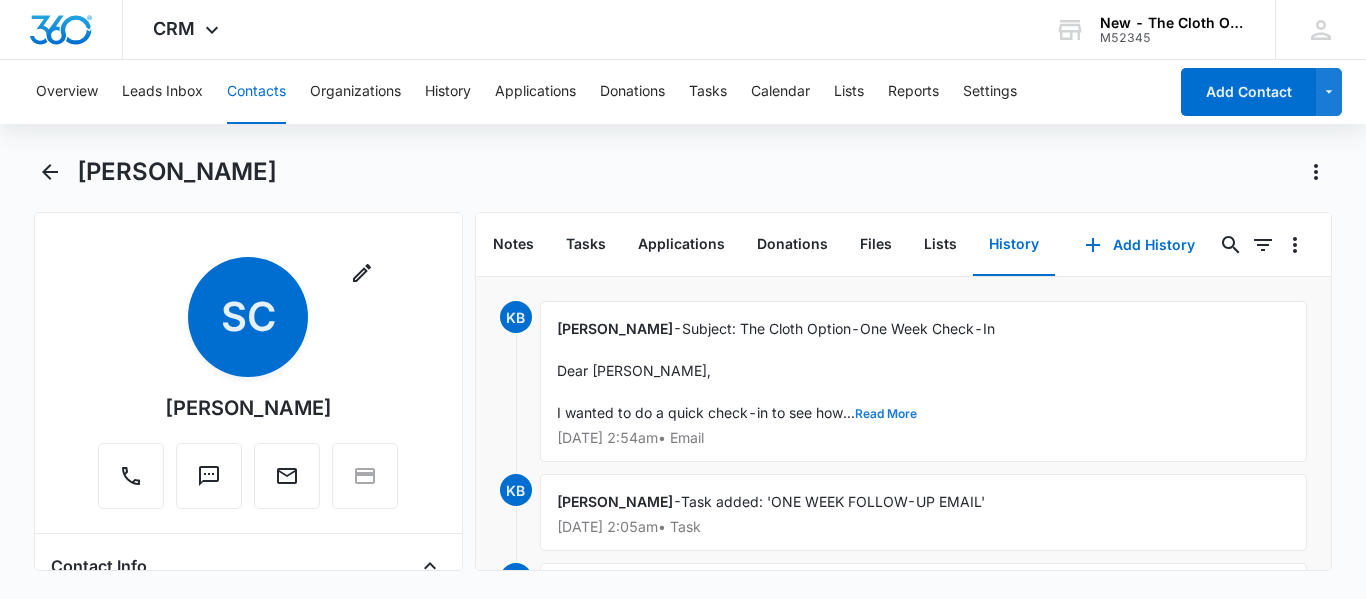 click on "Read More" at bounding box center [886, 414] 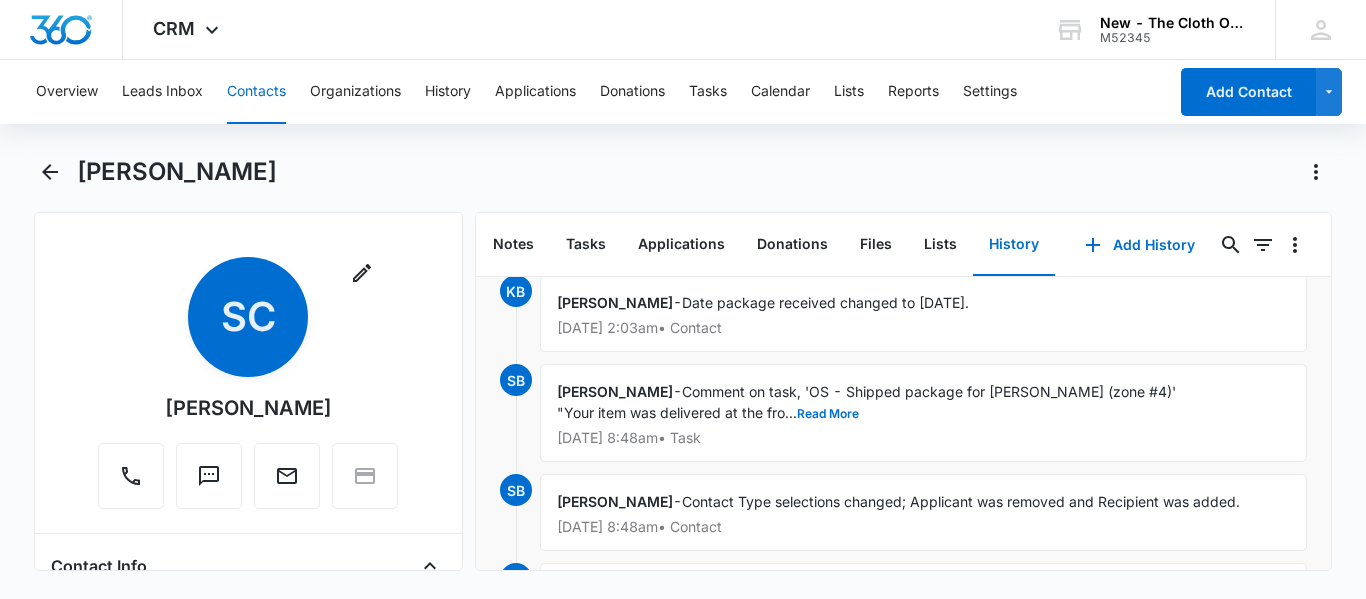 scroll, scrollTop: 1588, scrollLeft: 0, axis: vertical 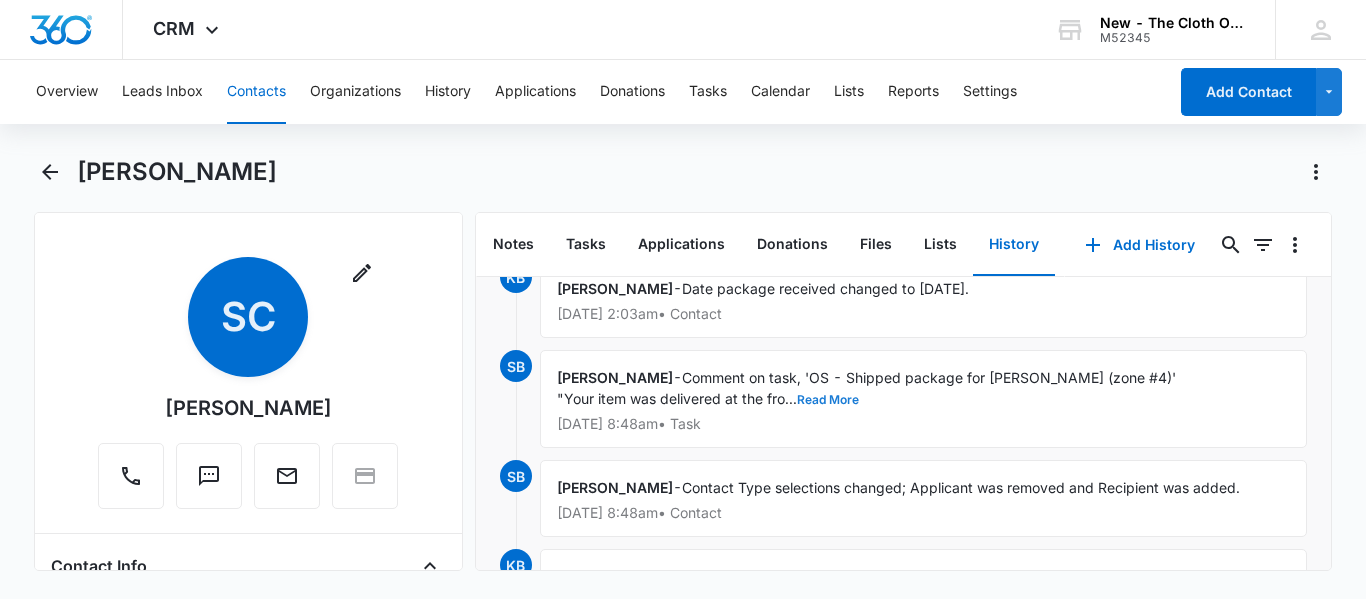 click on "Read More" at bounding box center [828, 400] 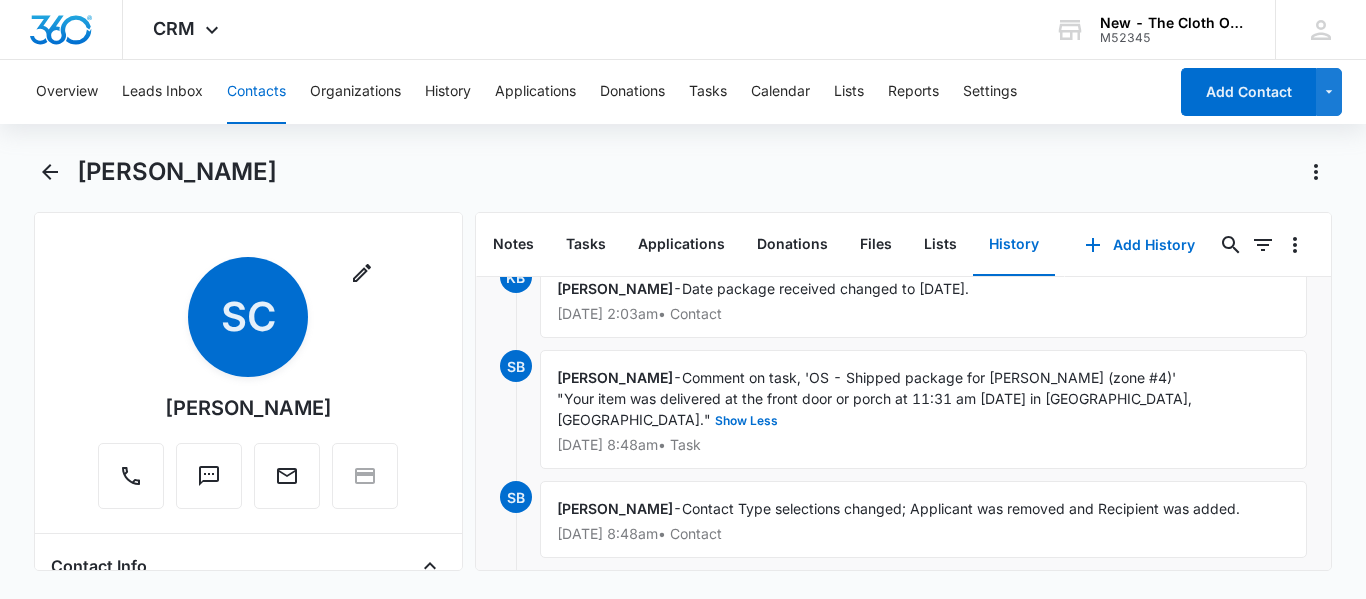 click on "Remove SC Sarah Cook Contact Info Name Cancel Save Changes Sarah Cook Phone Cancel Save Changes (602) 731-1969 Email Cancel Save Changes sarah58cookwork@gmail.com Organization Cancel Save Changes --- Address Cancel Save Changes 11189 Renwick Street Adelanto California 92301 Details Lead Source Cancel Save Changes Application - Updated Contact Type Cancel Save Changes Recipient Contact Status Cancel Save Changes Received OS package Assigned To Cancel Save Changes Karen Burkey Tags Cancel Save Changes --- Next Contact Date Cancel Save Changes --- Color Tag Current Color: Cancel Save Changes Payments ID ID 16296 Created May 3, 2025 at 9:09am Additional Contact Info Second Applicant/Spouse Cancel Save Changes --- Company Name Cancel Save Changes --- Pronouns Cancel Save Changes She/her/hers / Ella Preferred language Cancel Save Changes English Alternate shipping address Cancel Save Changes --- Preferred contact method Cancel Save Changes Email, Phone Call, Text/SMS Other Info Special Notes Cancel Save Changes ---" at bounding box center [248, 391] 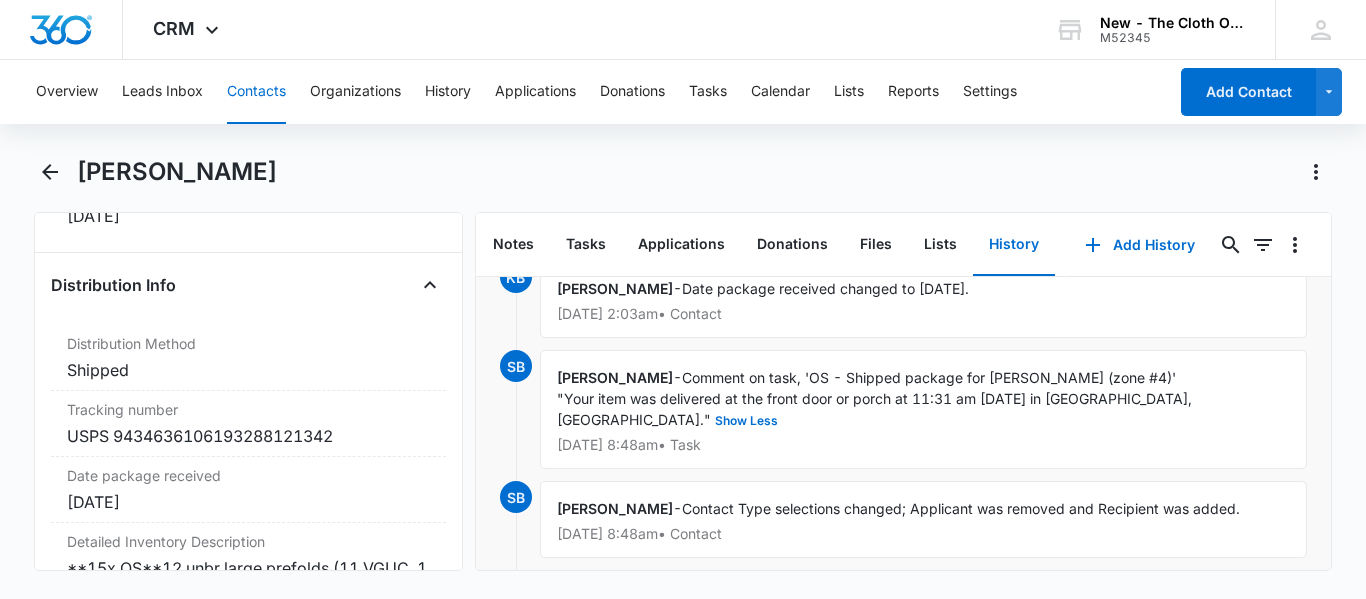 scroll, scrollTop: 4788, scrollLeft: 0, axis: vertical 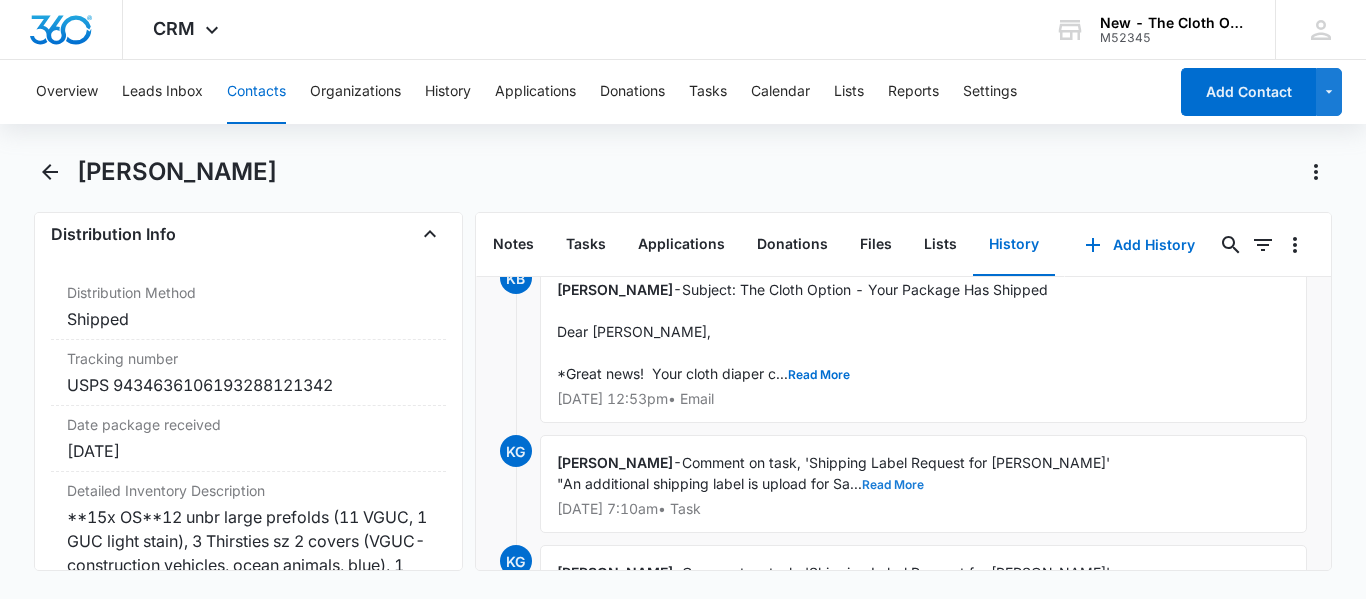 click on "Read More" at bounding box center (893, 485) 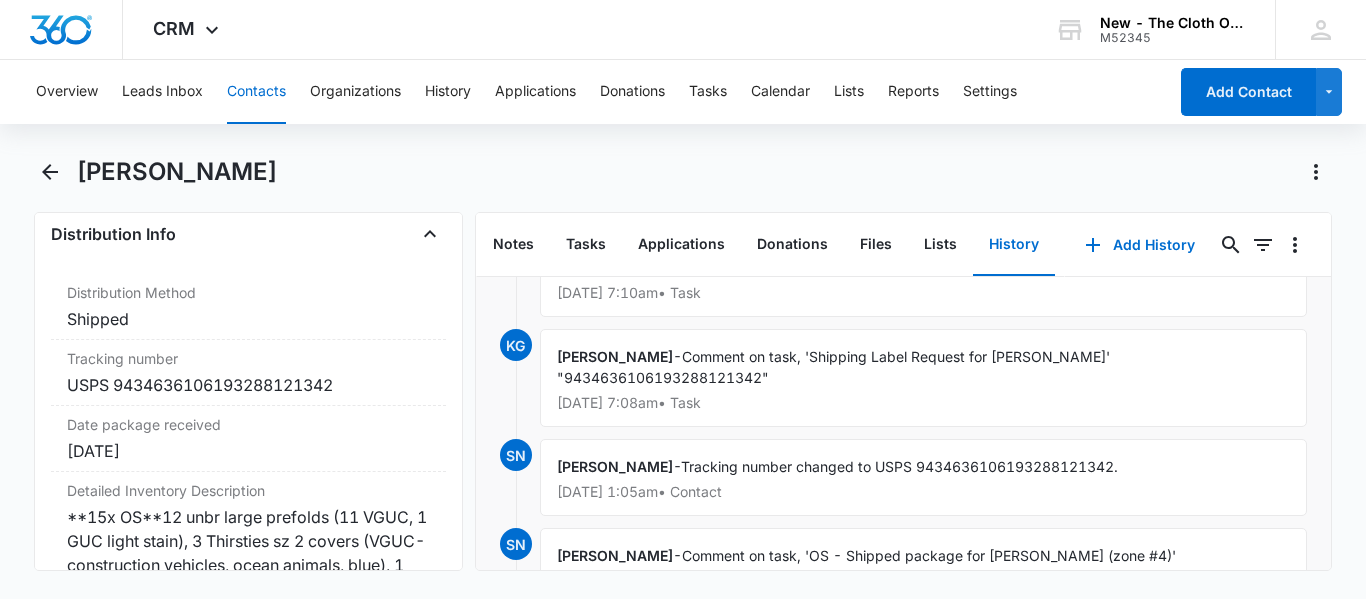 scroll, scrollTop: 2843, scrollLeft: 0, axis: vertical 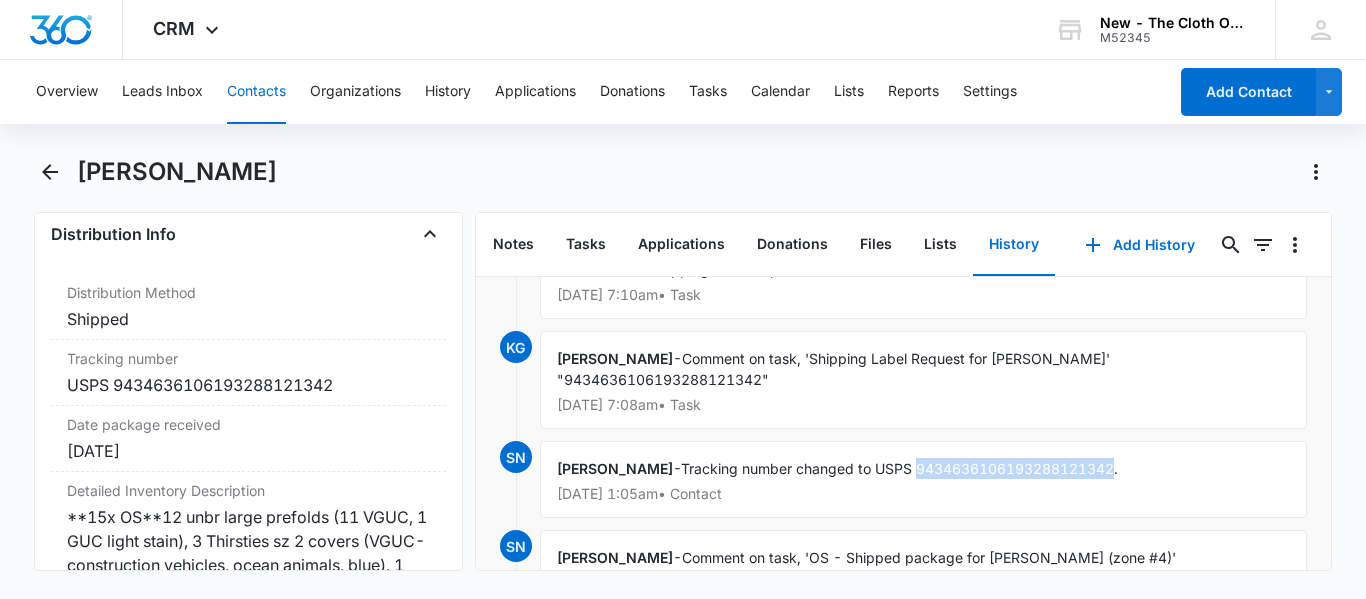 drag, startPoint x: 1075, startPoint y: 489, endPoint x: 877, endPoint y: 497, distance: 198.16154 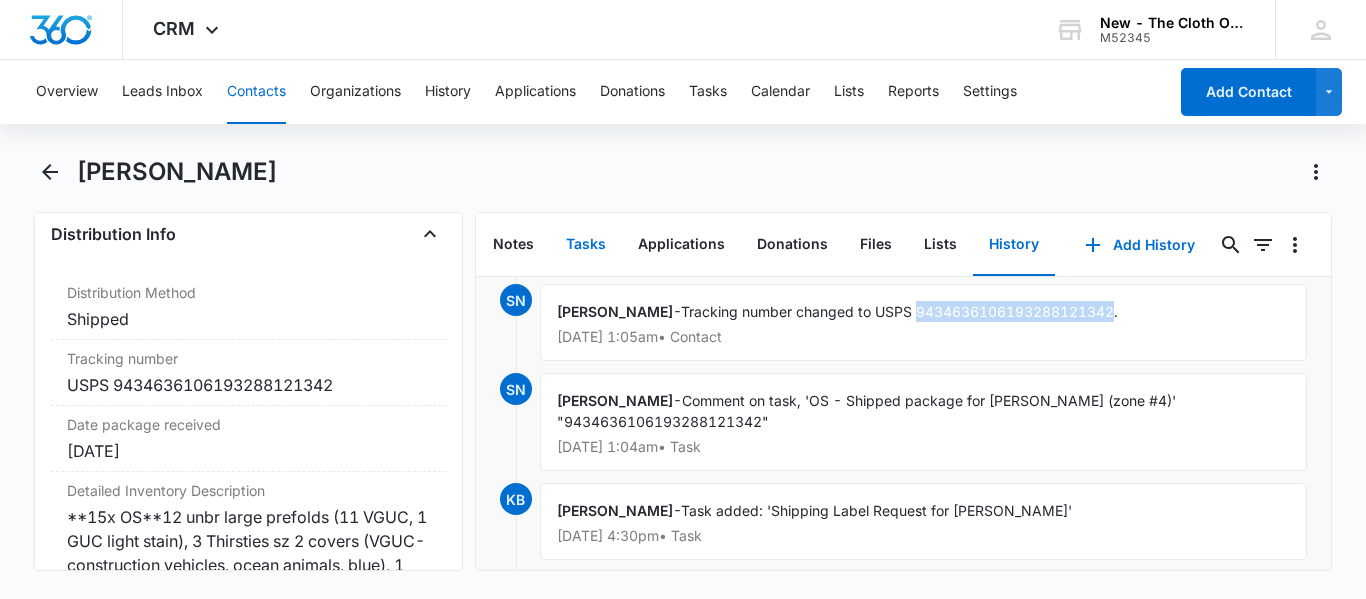 scroll, scrollTop: 2984, scrollLeft: 0, axis: vertical 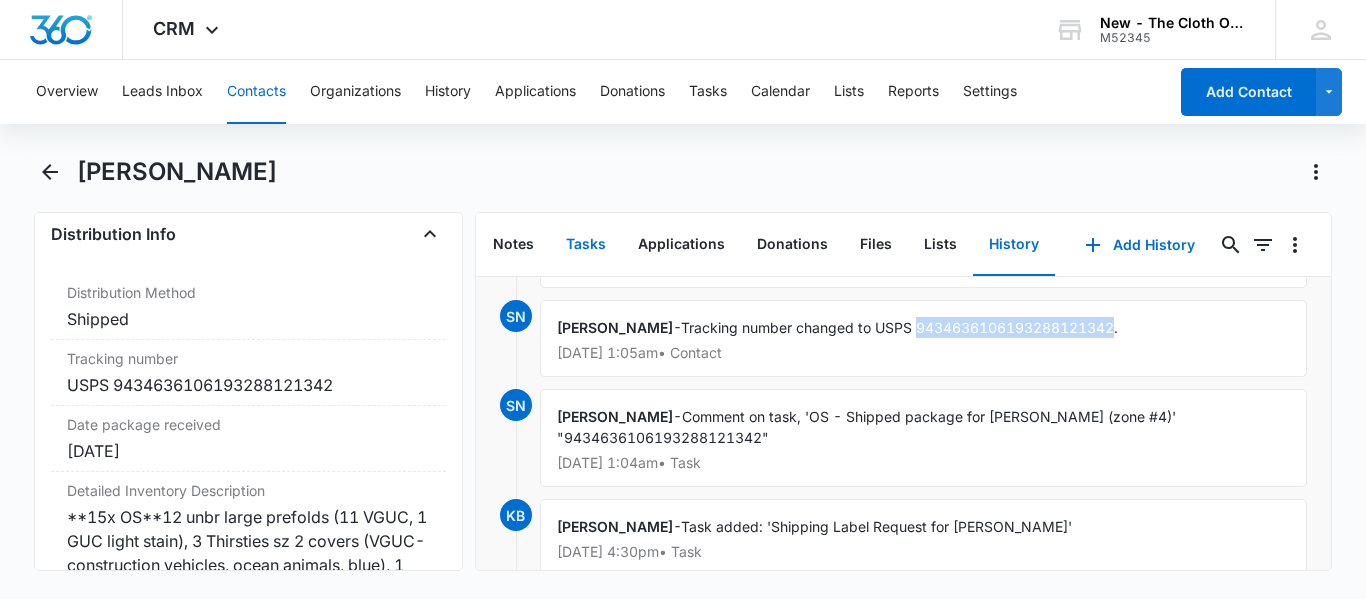 click on "Tasks" at bounding box center [586, 245] 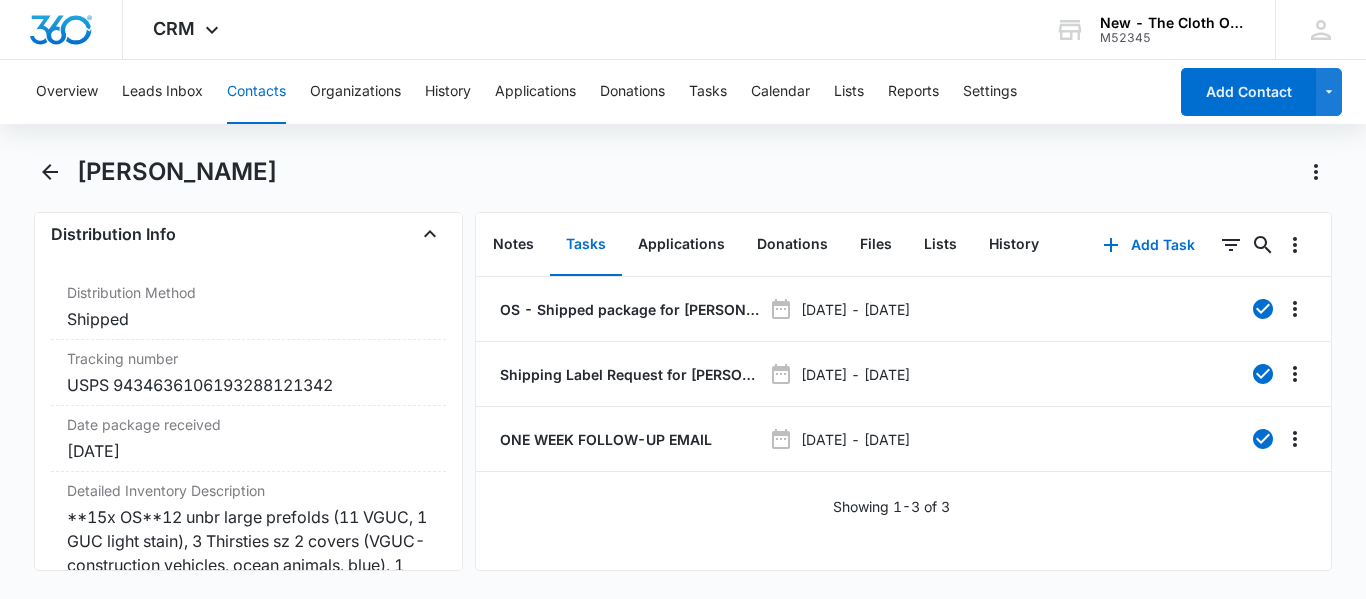 scroll, scrollTop: 0, scrollLeft: 0, axis: both 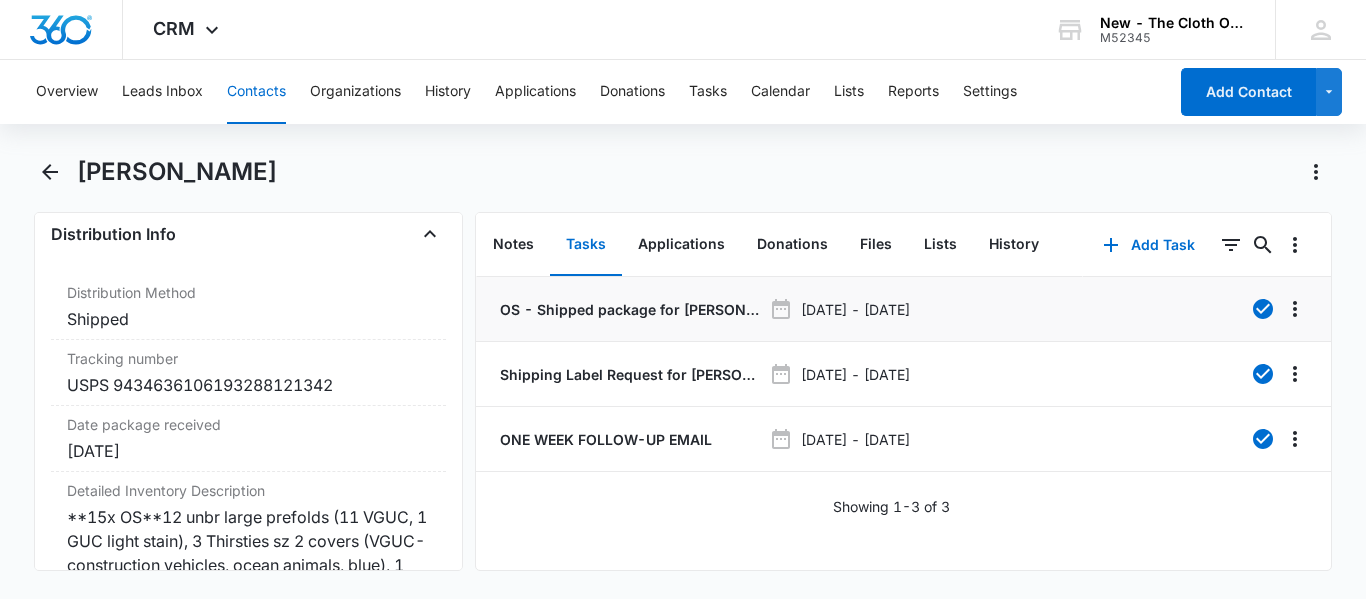 click on "OS - Shipped package for Sarah Cook (zone #4)" at bounding box center [628, 309] 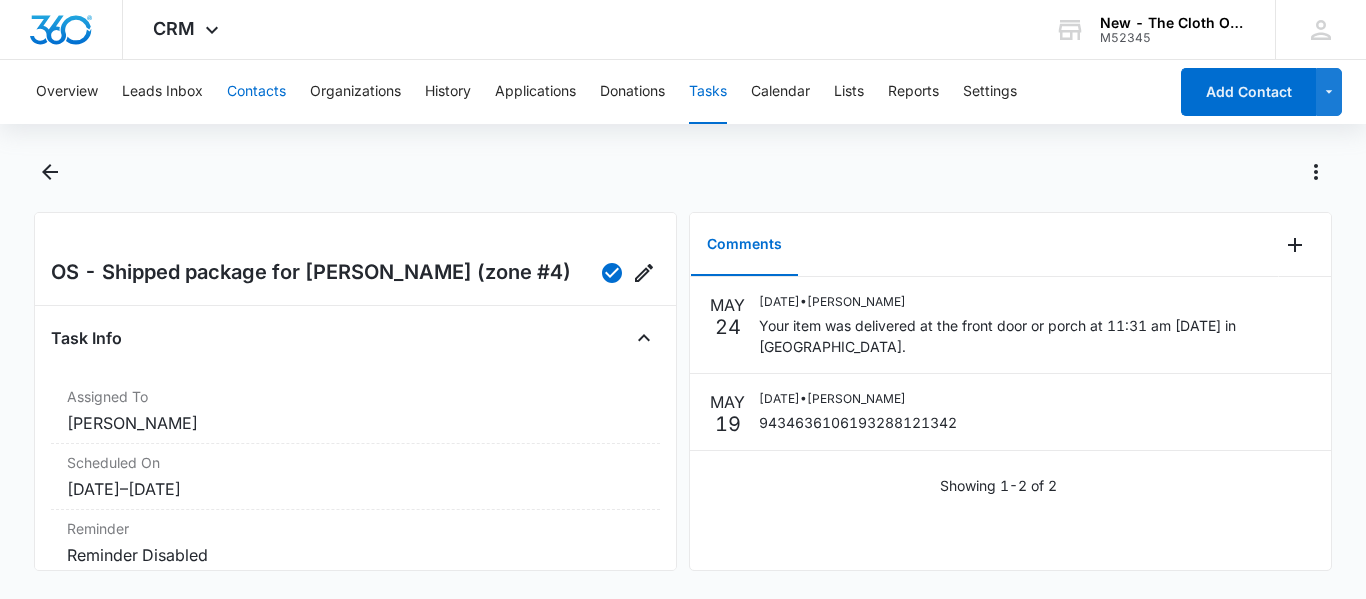click on "Contacts" at bounding box center (256, 92) 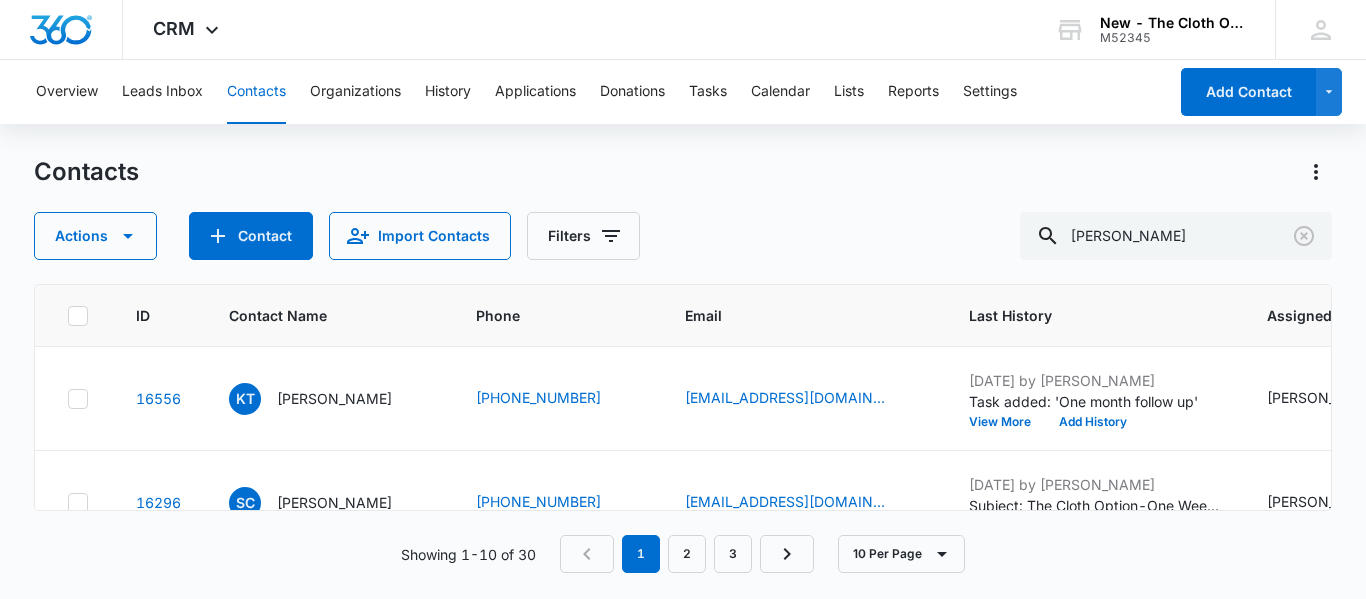 scroll, scrollTop: 121, scrollLeft: 0, axis: vertical 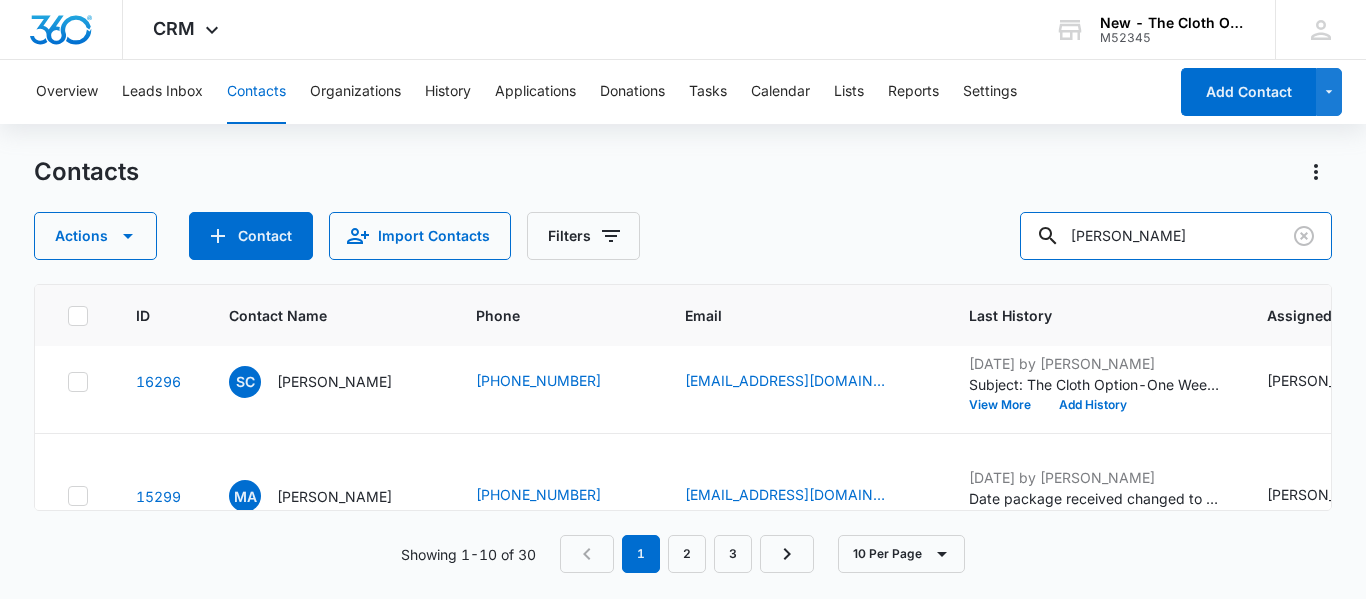 drag, startPoint x: 1178, startPoint y: 243, endPoint x: 1032, endPoint y: 238, distance: 146.08559 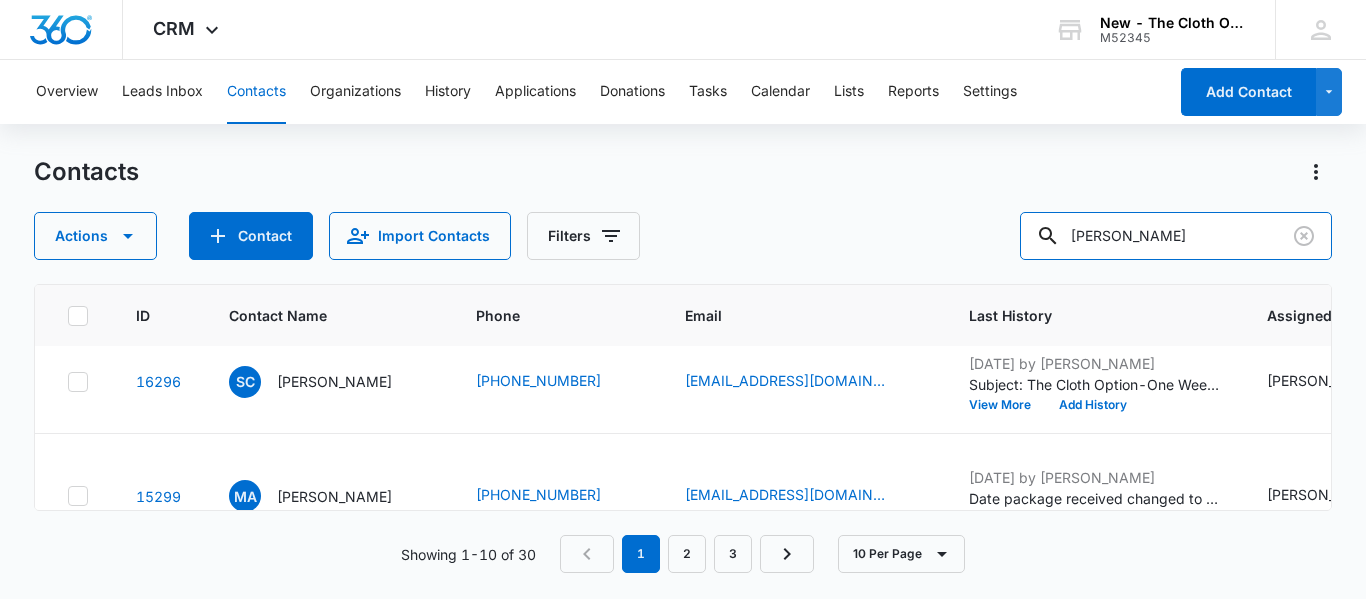 paste on "Jaryliz Ortega" 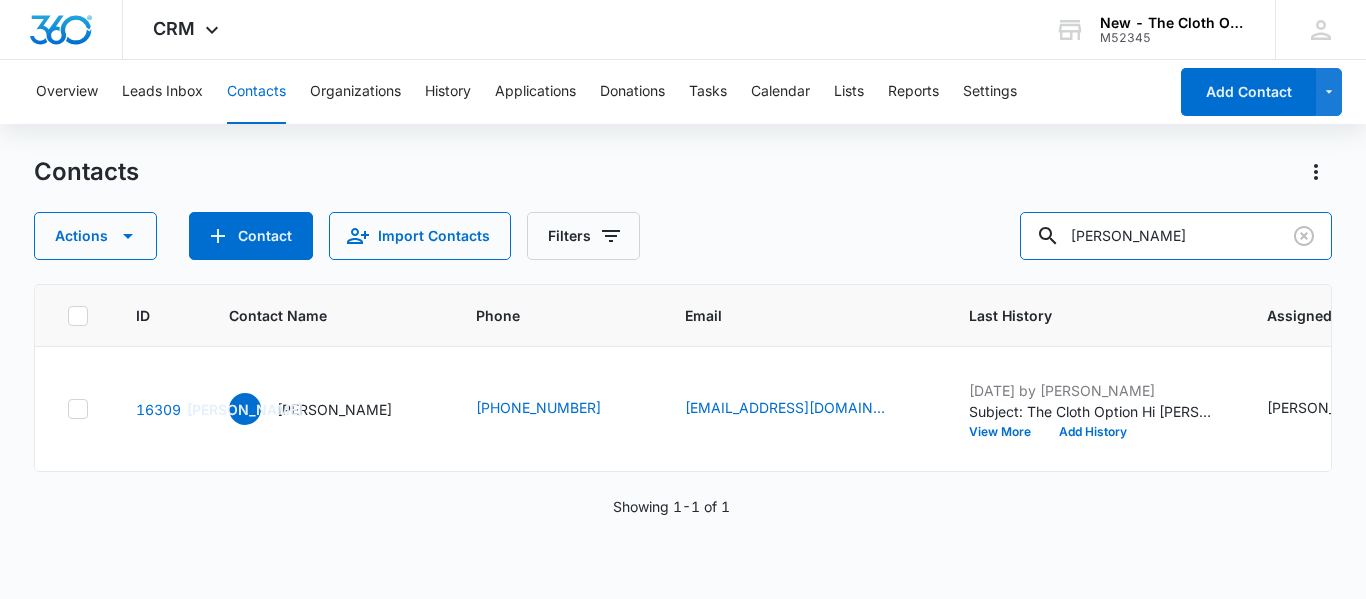 scroll, scrollTop: 0, scrollLeft: 0, axis: both 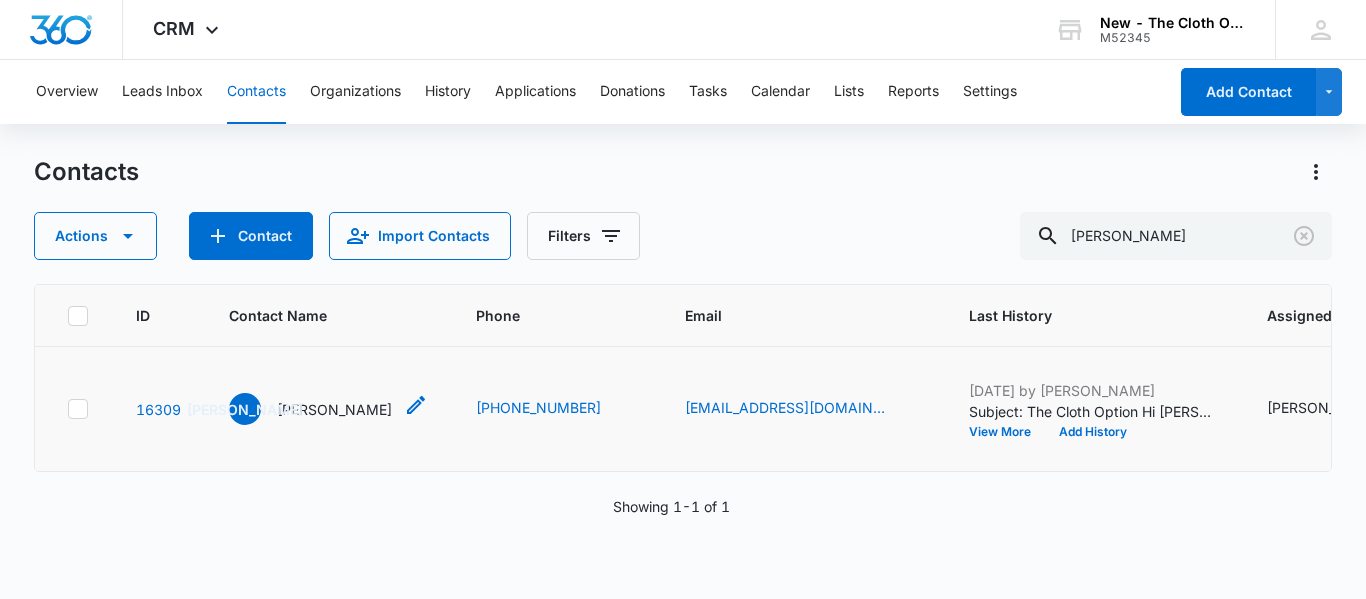 click on "Jaryliz Ortega" at bounding box center (334, 409) 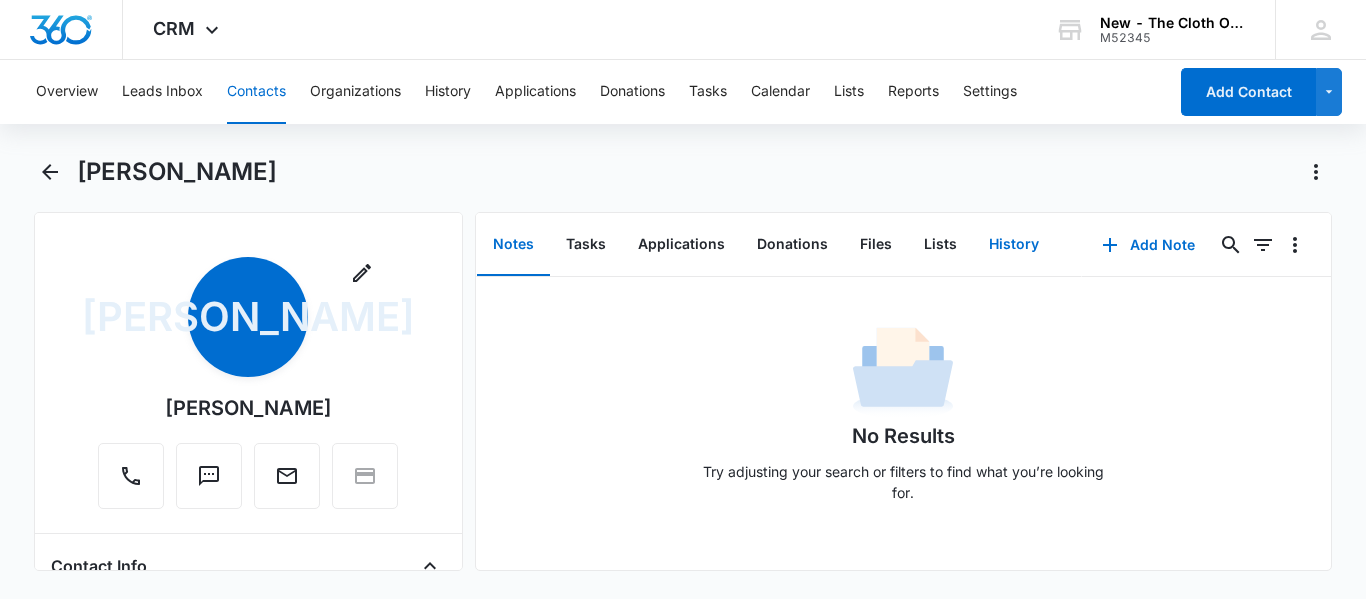 click on "History" at bounding box center [1014, 245] 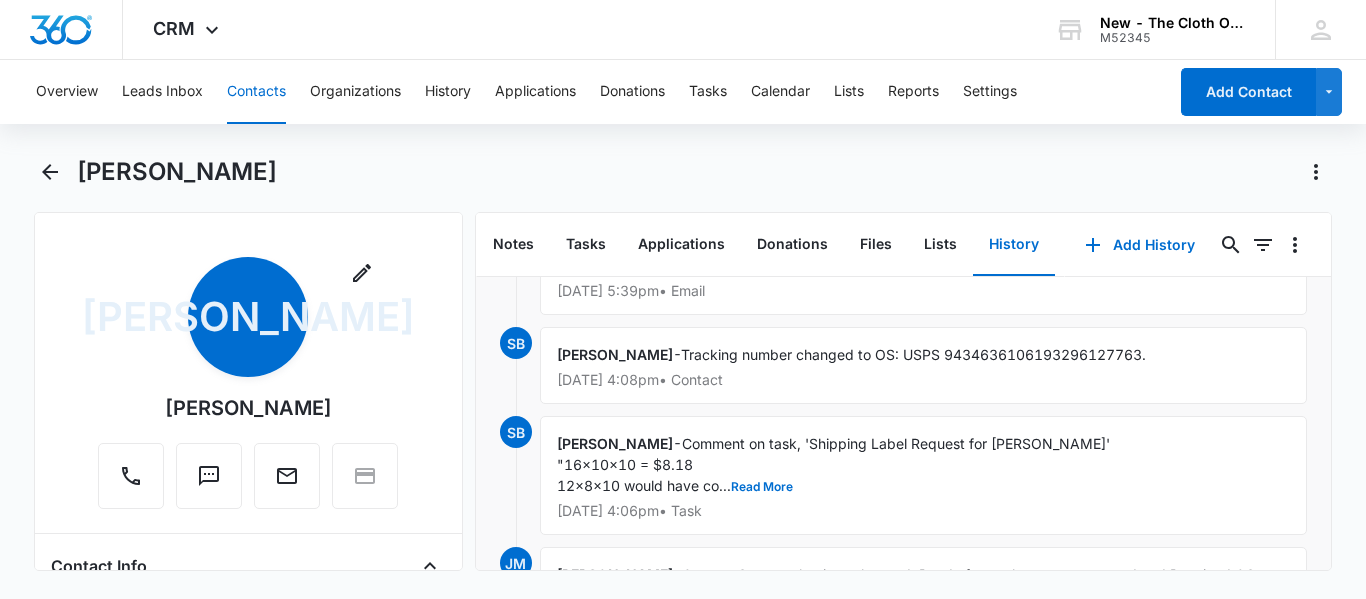 scroll, scrollTop: 375, scrollLeft: 0, axis: vertical 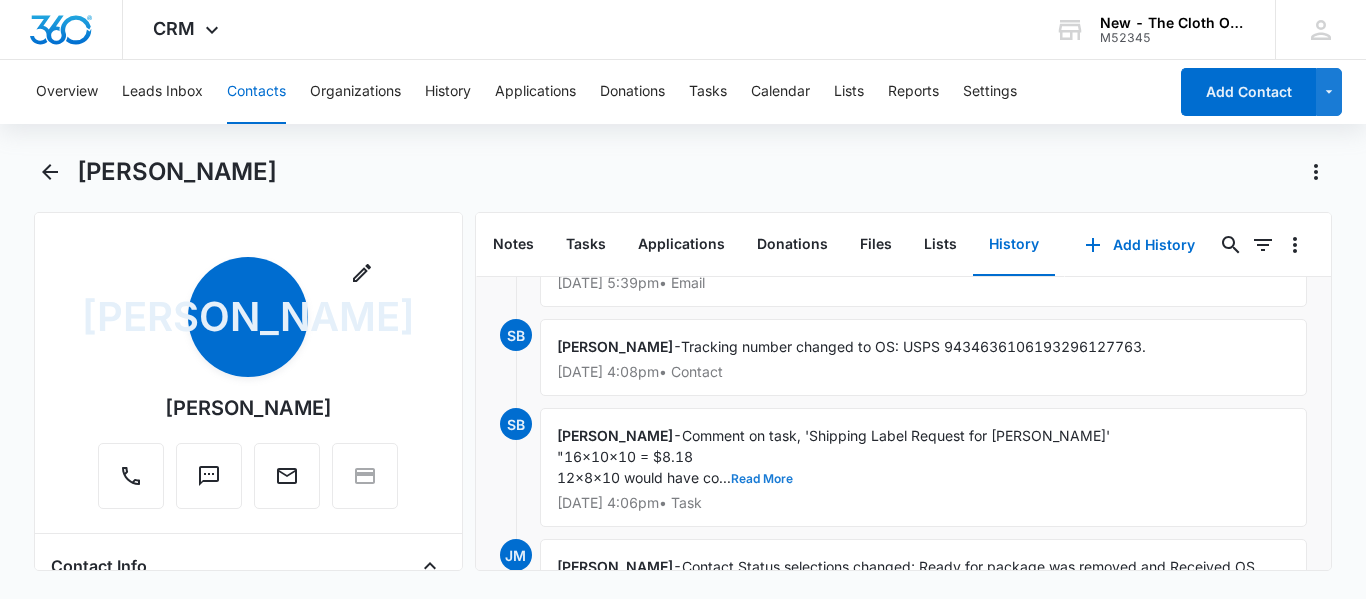 click on "Read More" at bounding box center (762, 479) 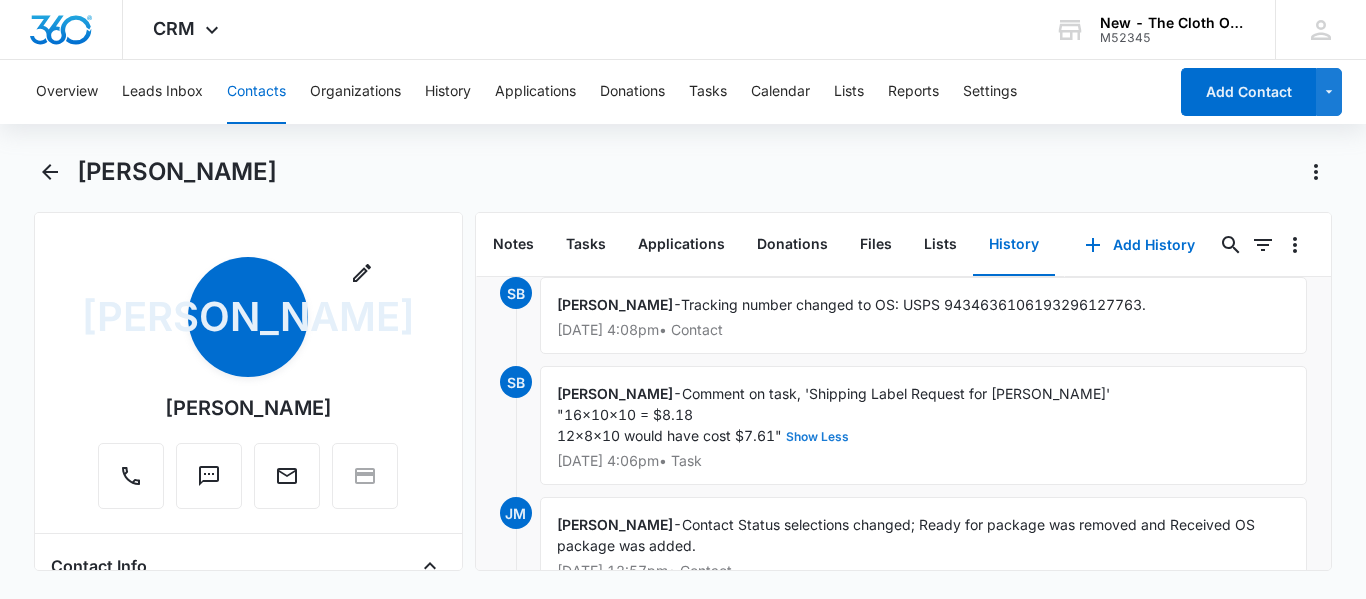 scroll, scrollTop: 420, scrollLeft: 0, axis: vertical 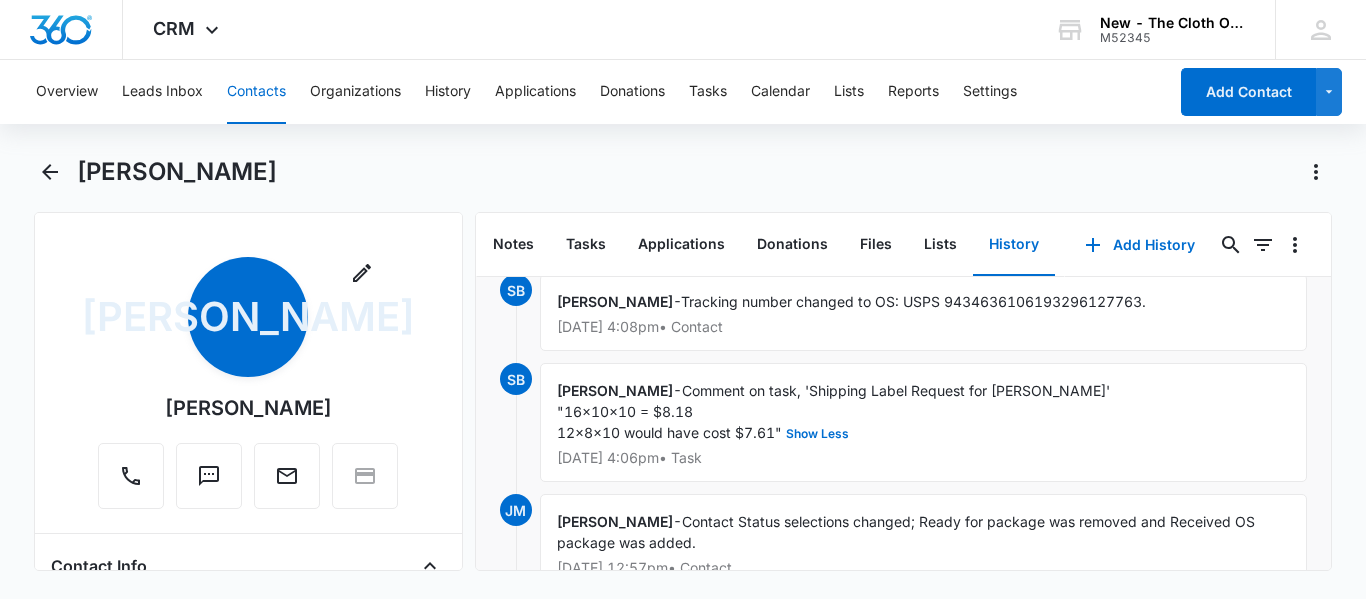 click on "Contacts" at bounding box center [256, 92] 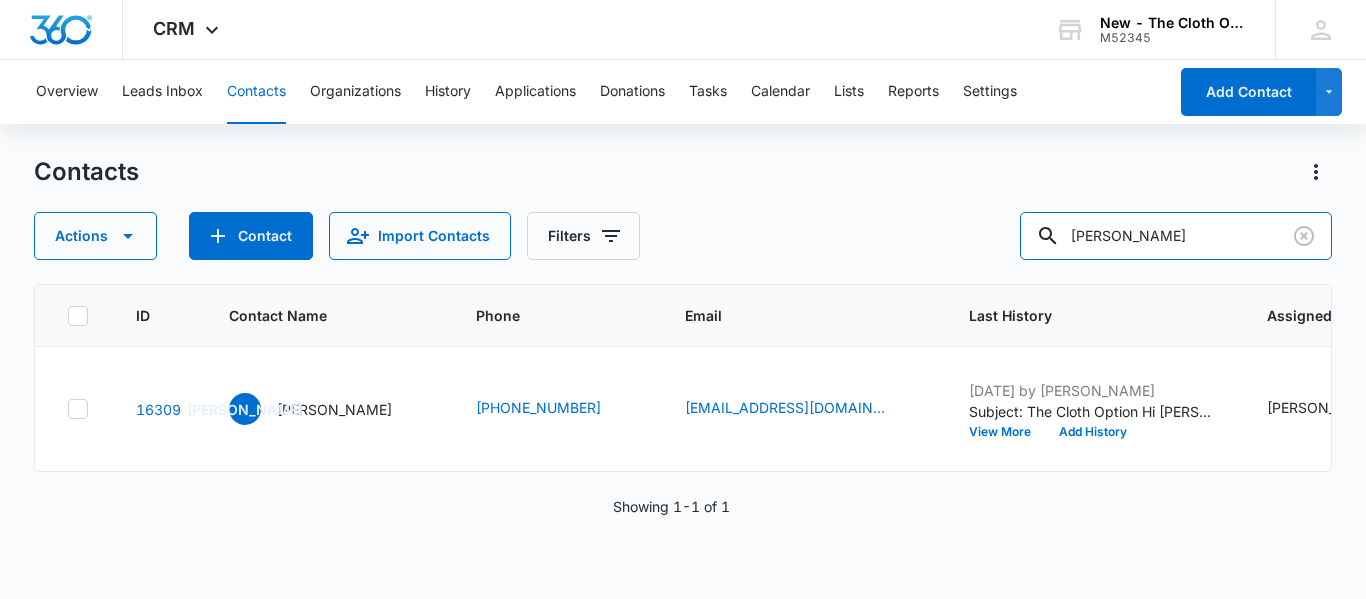 drag, startPoint x: 1239, startPoint y: 236, endPoint x: 839, endPoint y: 256, distance: 400.4997 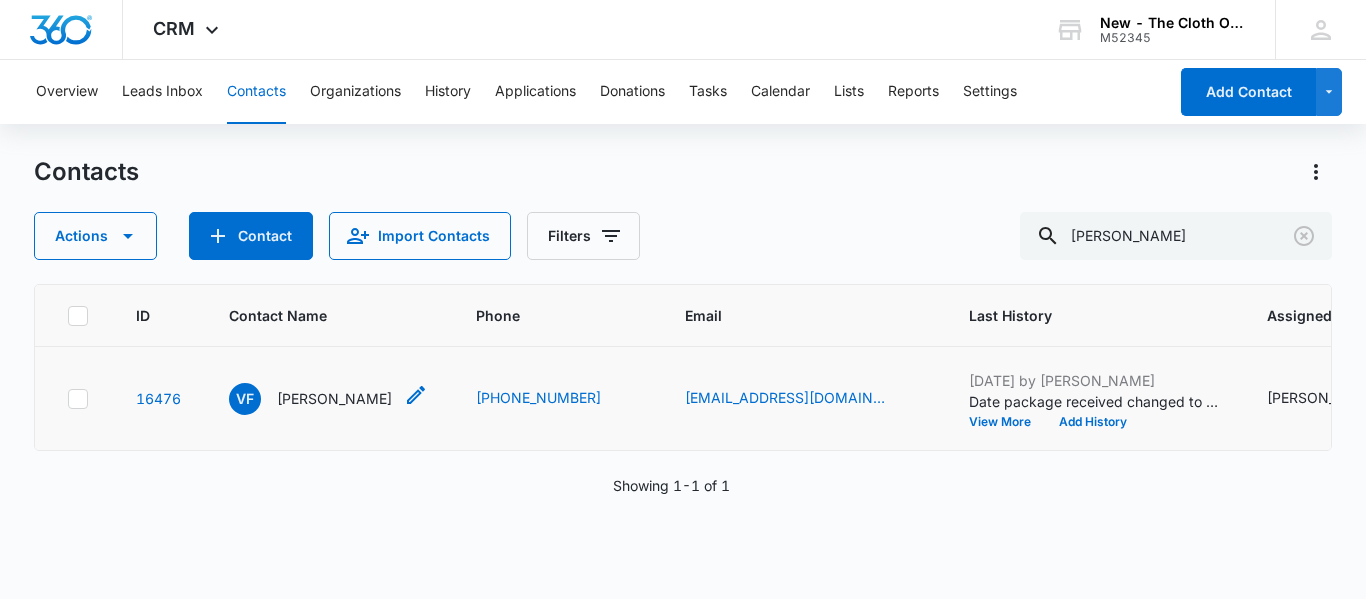 click on "Vanessa Fritch" at bounding box center [334, 398] 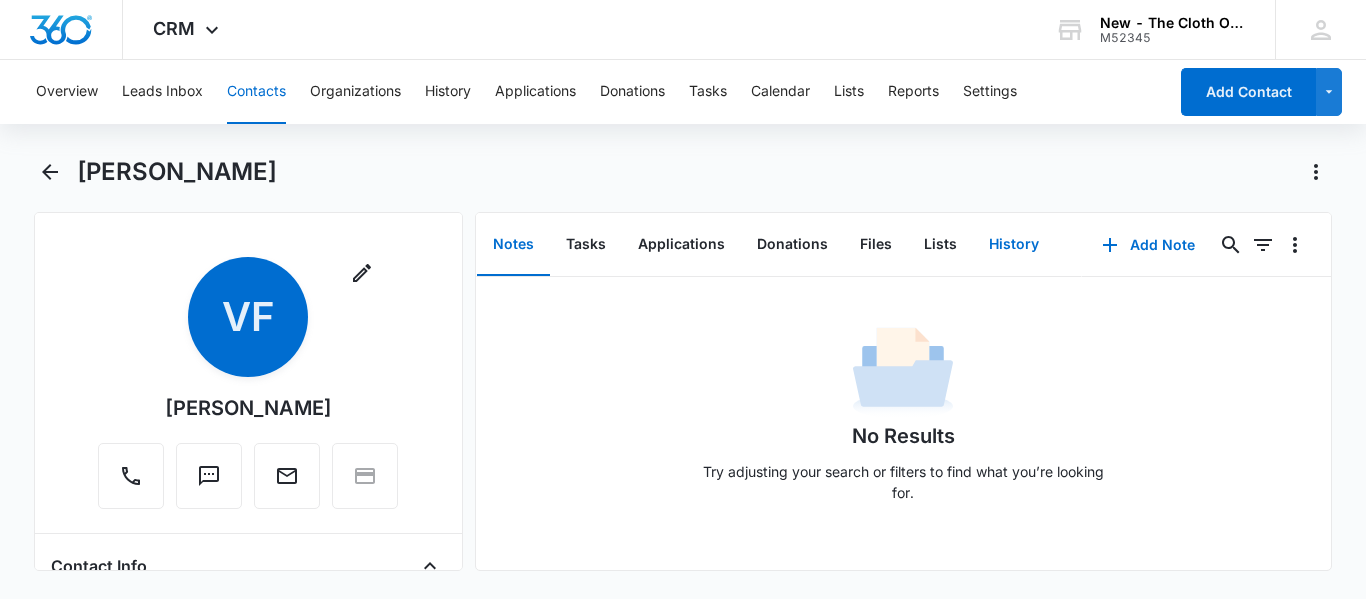 click on "History" at bounding box center [1014, 245] 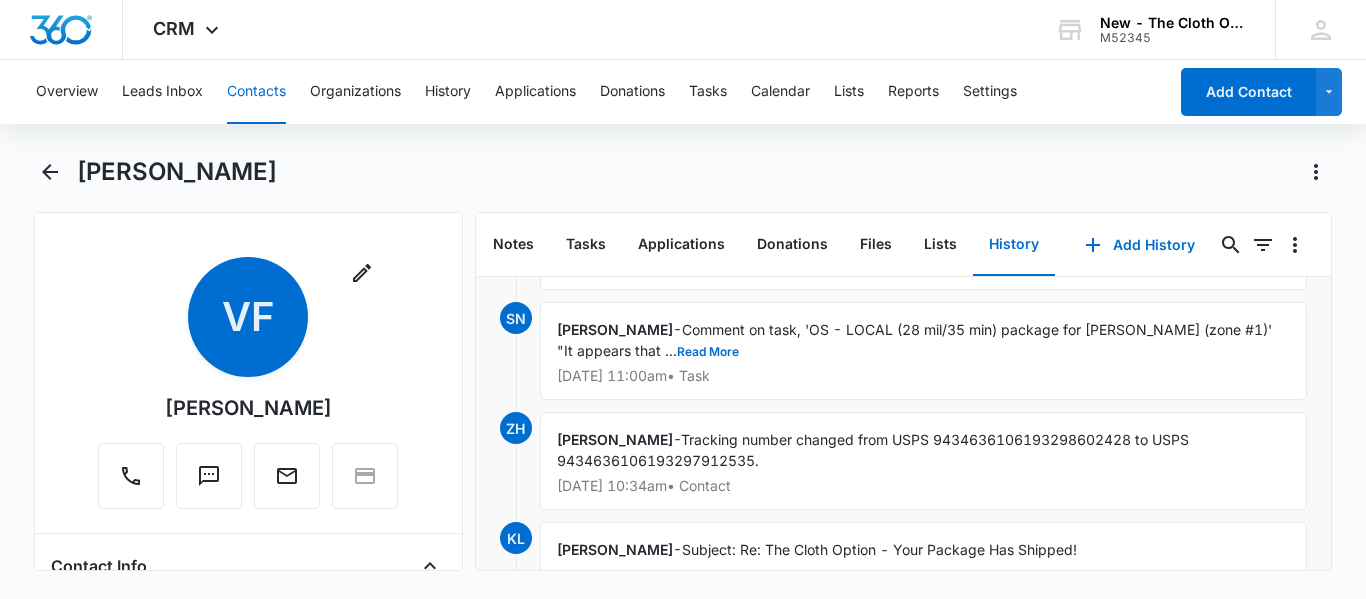 scroll, scrollTop: 233, scrollLeft: 0, axis: vertical 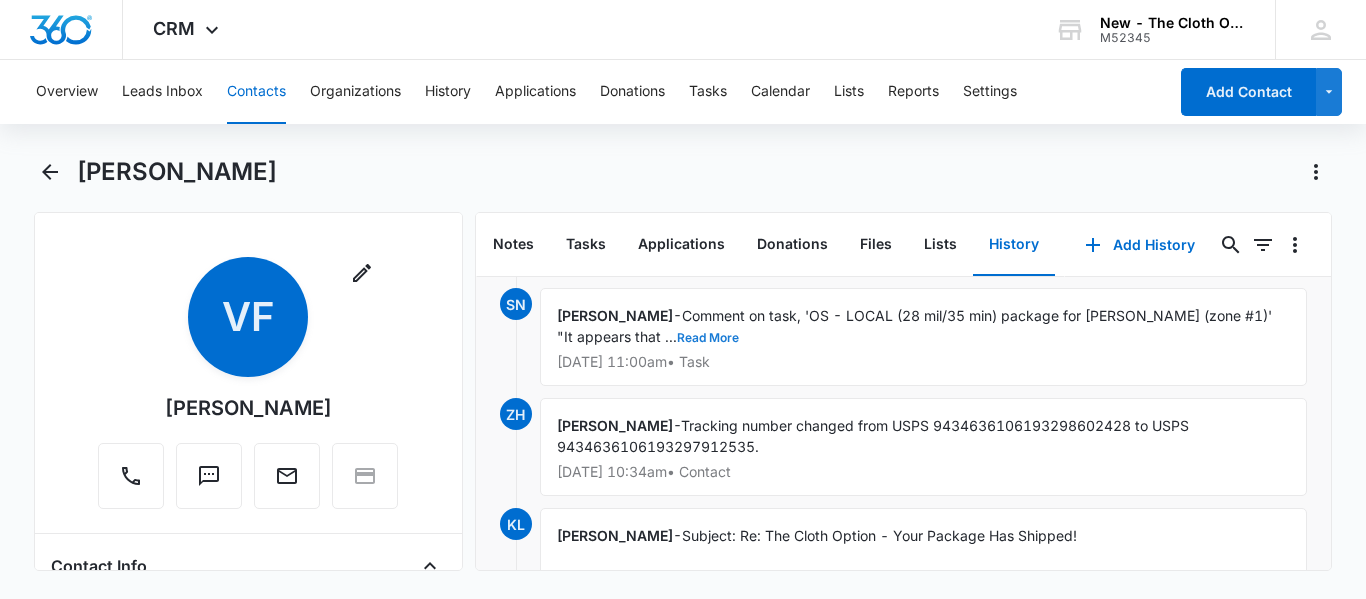 click on "Read More" at bounding box center (708, 338) 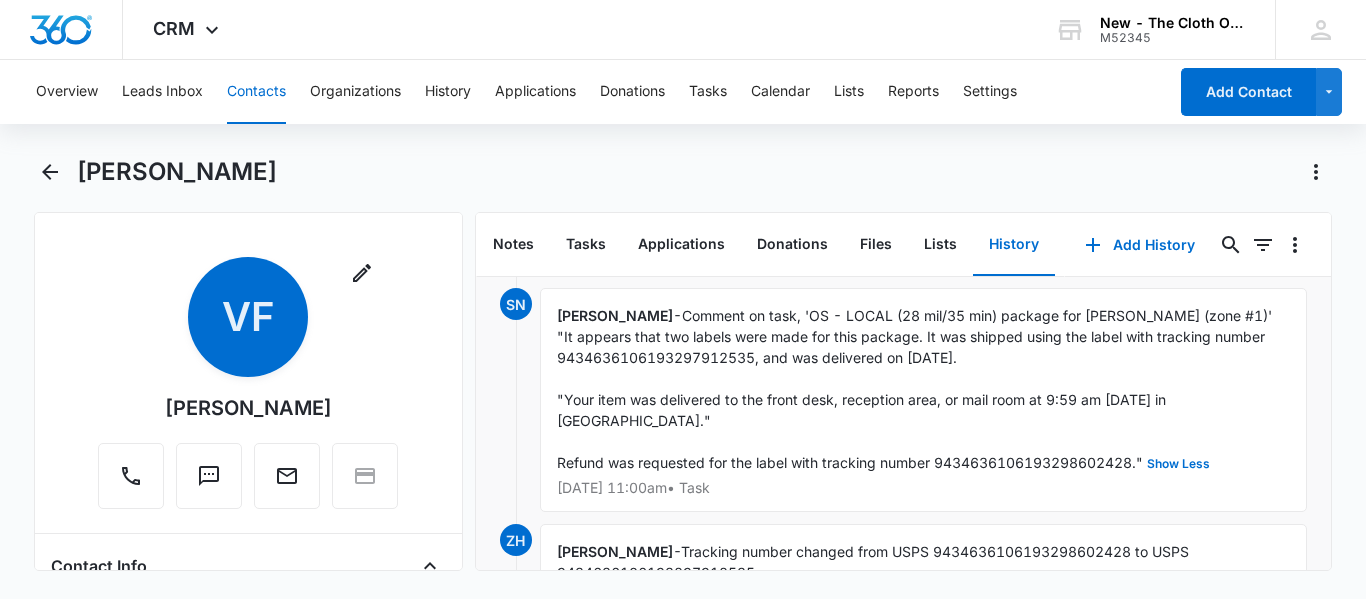 click on "Contacts" at bounding box center (256, 92) 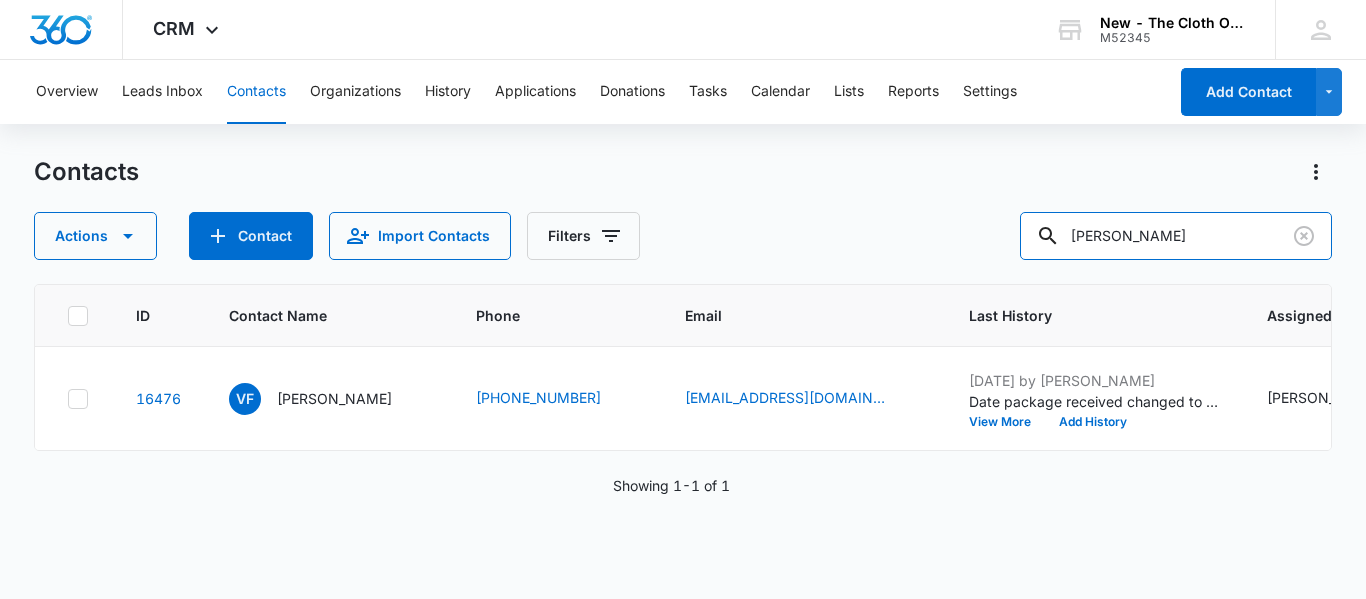 drag, startPoint x: 1216, startPoint y: 231, endPoint x: 926, endPoint y: 248, distance: 290.49786 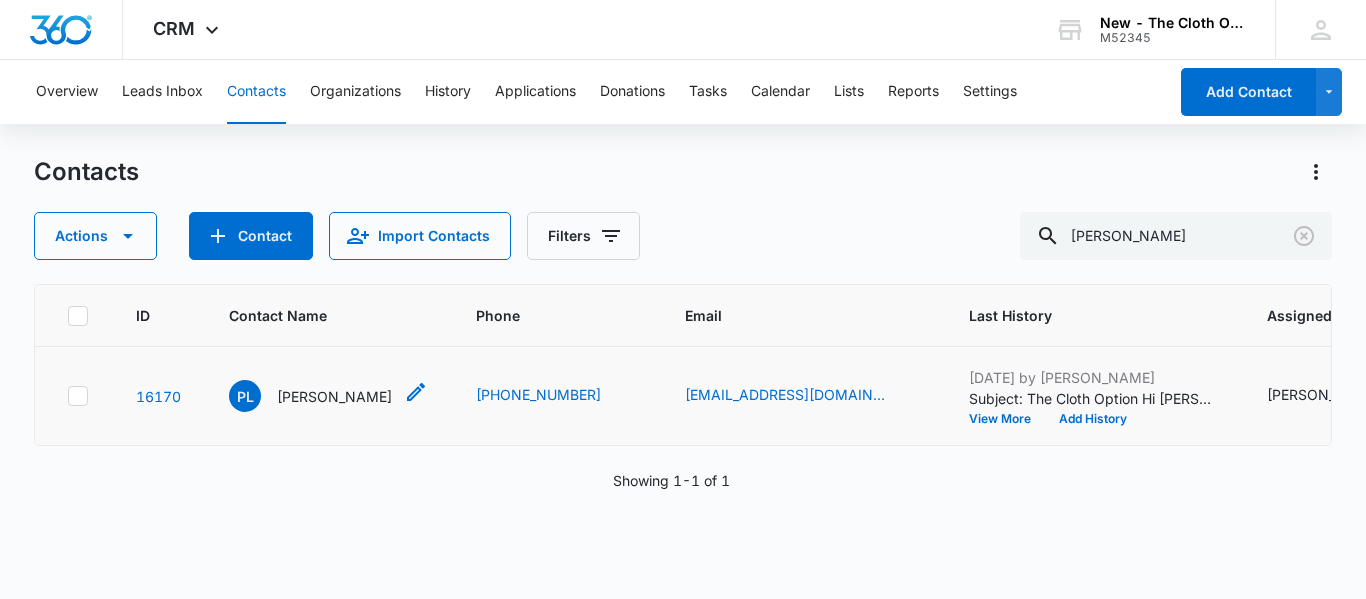 click on "Patricia Louis Jacques" at bounding box center (334, 396) 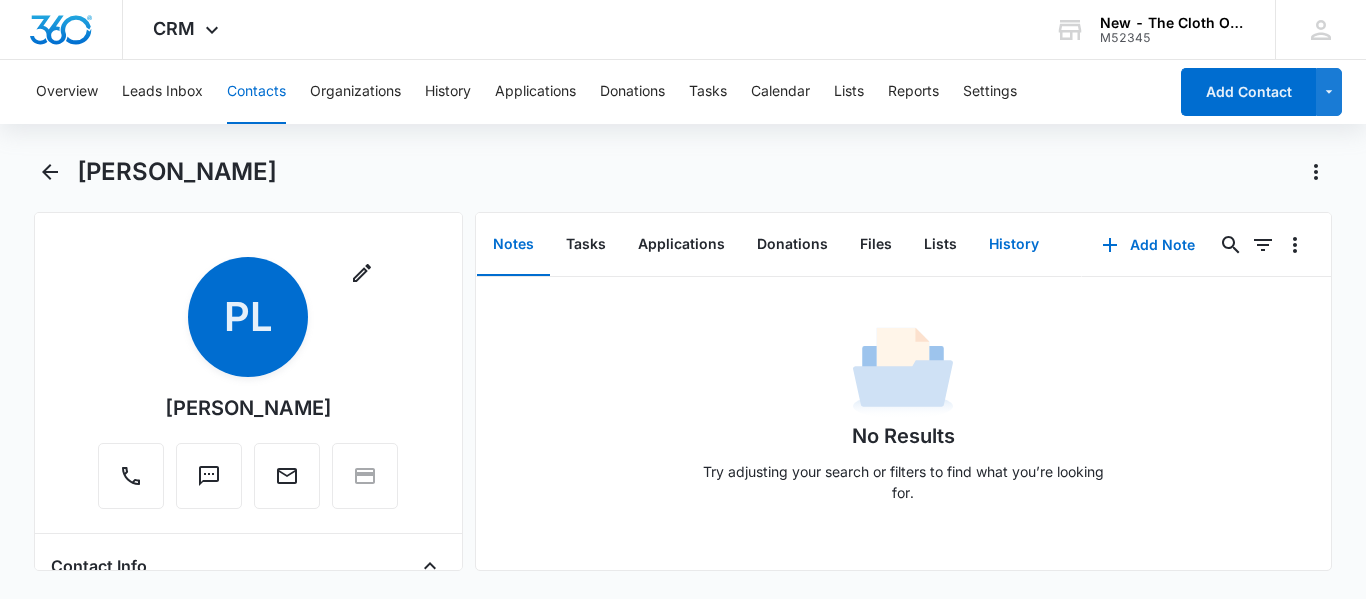 click on "History" at bounding box center [1014, 245] 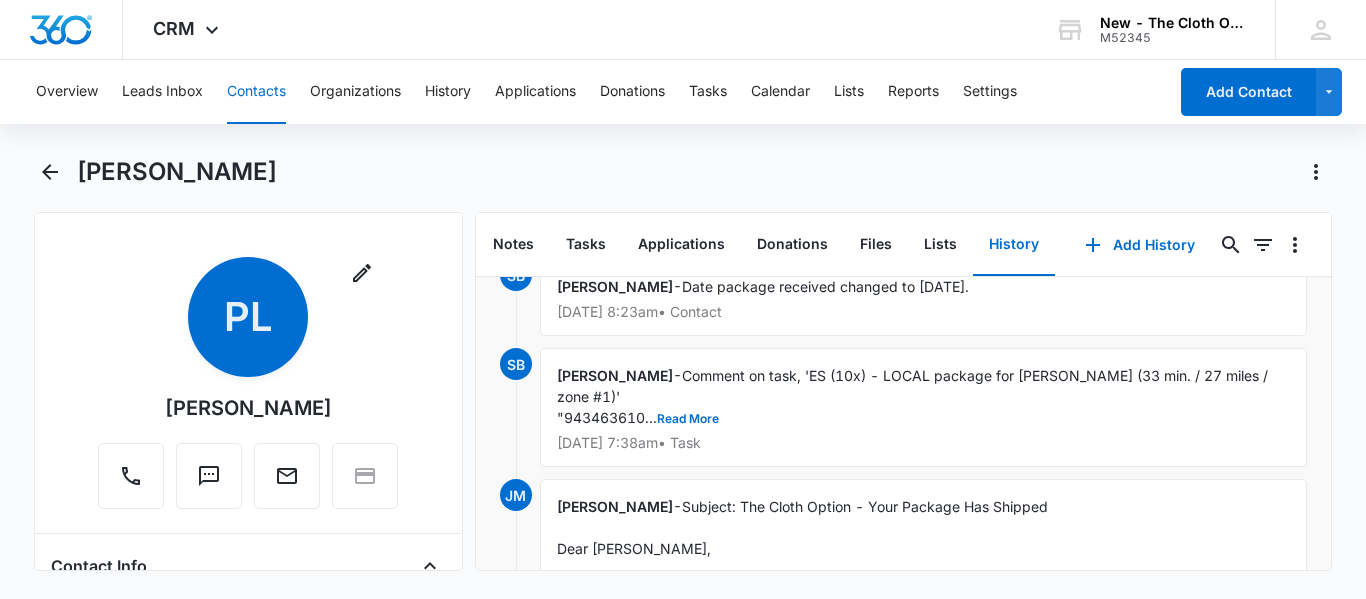 scroll, scrollTop: 421, scrollLeft: 0, axis: vertical 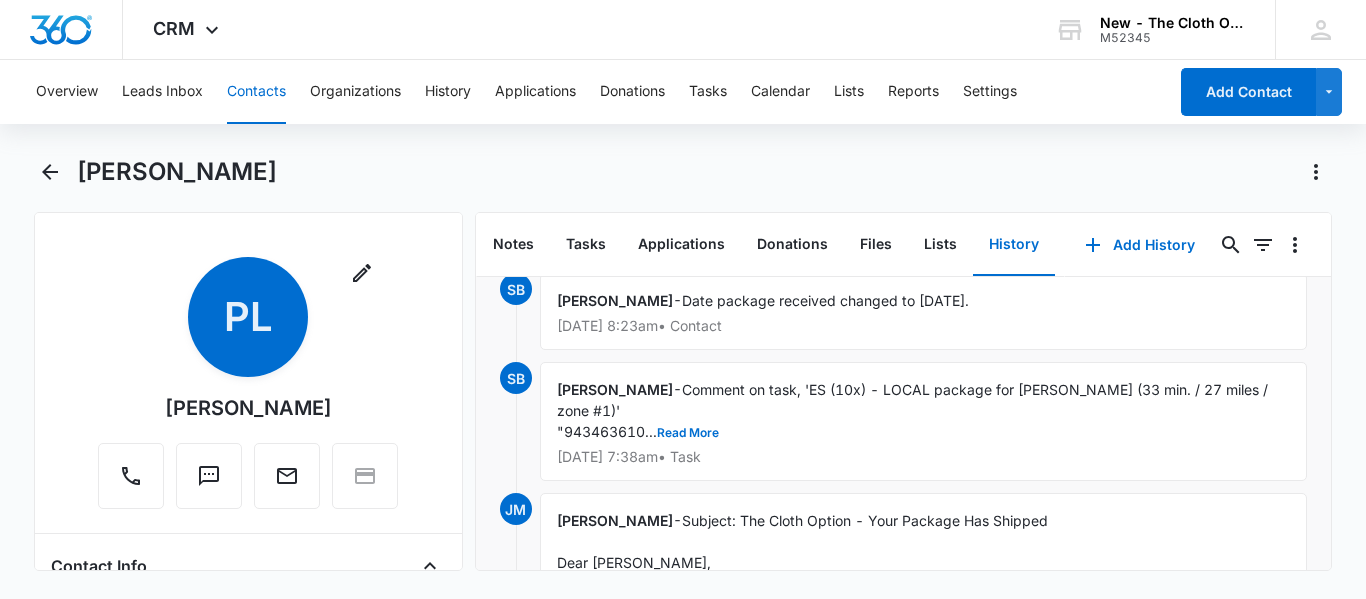 click on "Contacts" at bounding box center (256, 92) 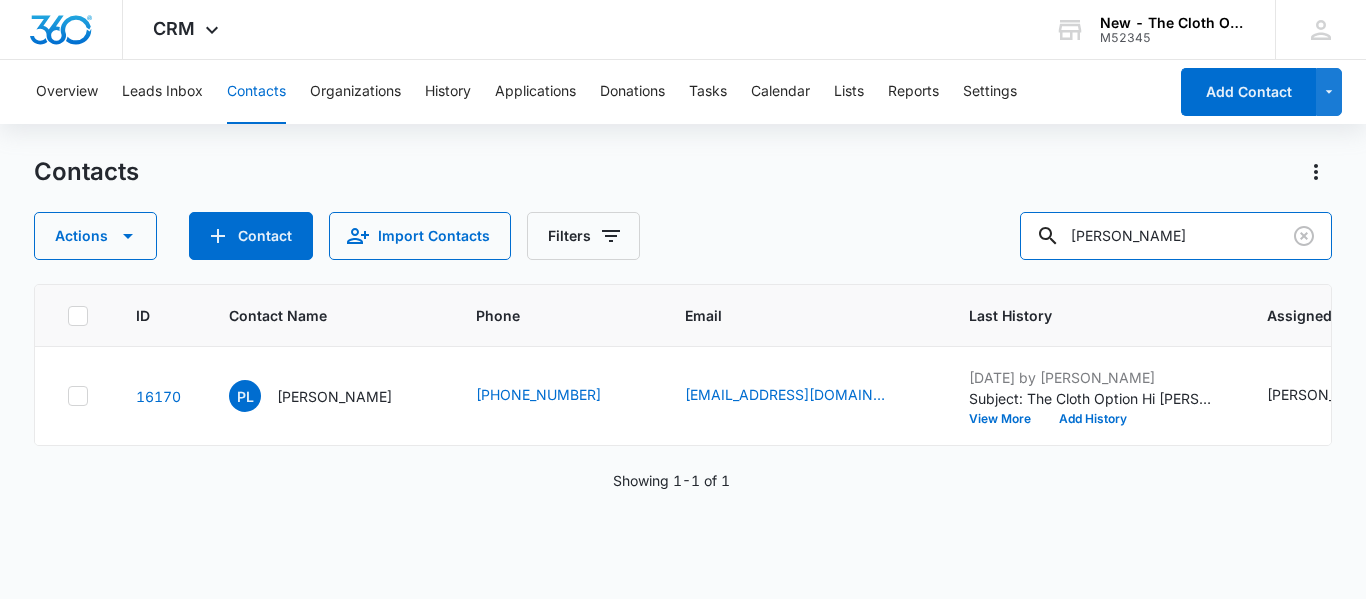 drag, startPoint x: 1255, startPoint y: 224, endPoint x: 933, endPoint y: 256, distance: 323.58615 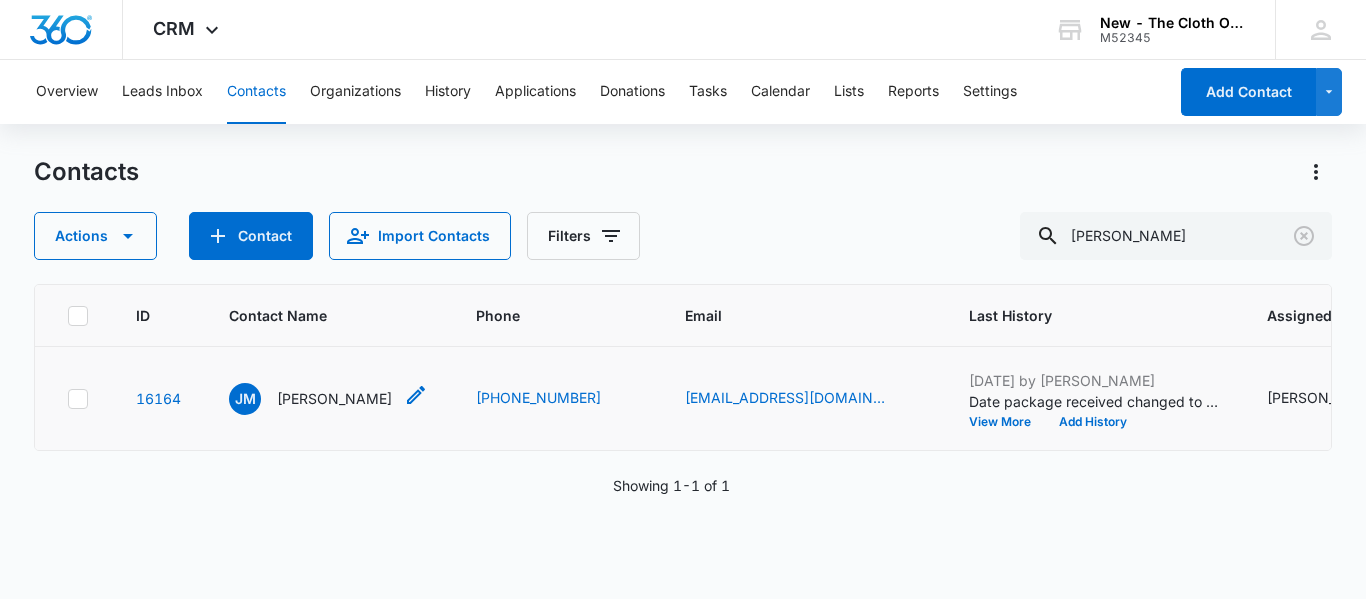 click on "[PERSON_NAME]" at bounding box center (334, 398) 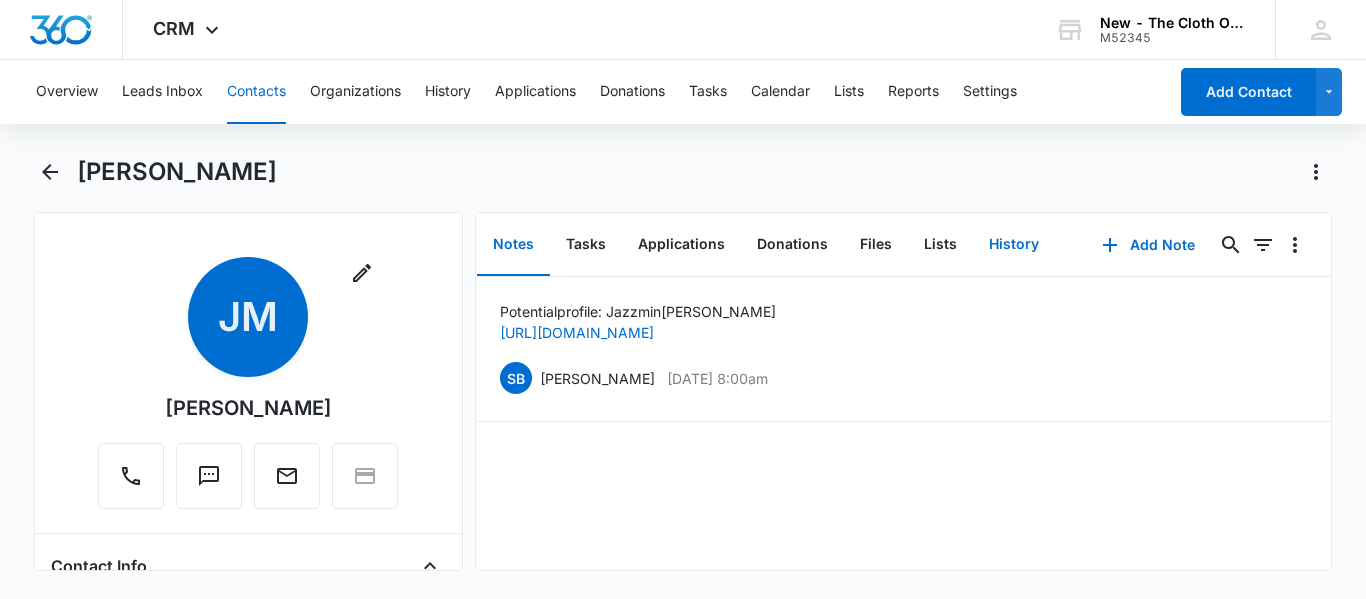 click on "History" at bounding box center [1014, 245] 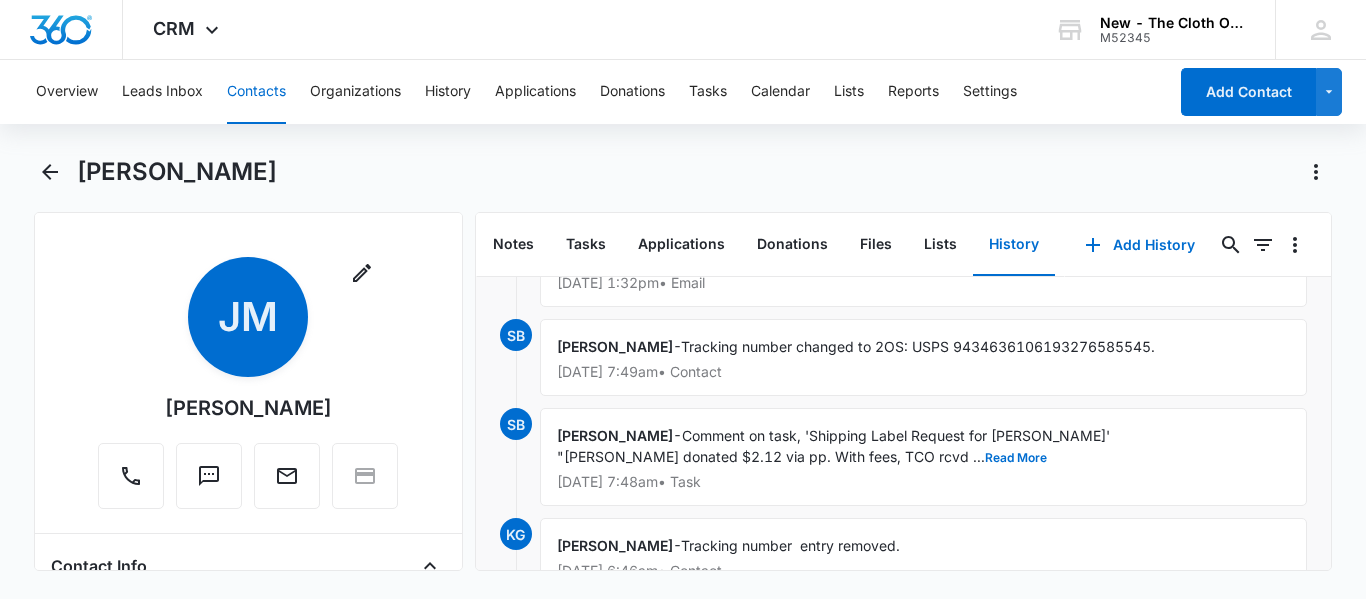 scroll, scrollTop: 345, scrollLeft: 0, axis: vertical 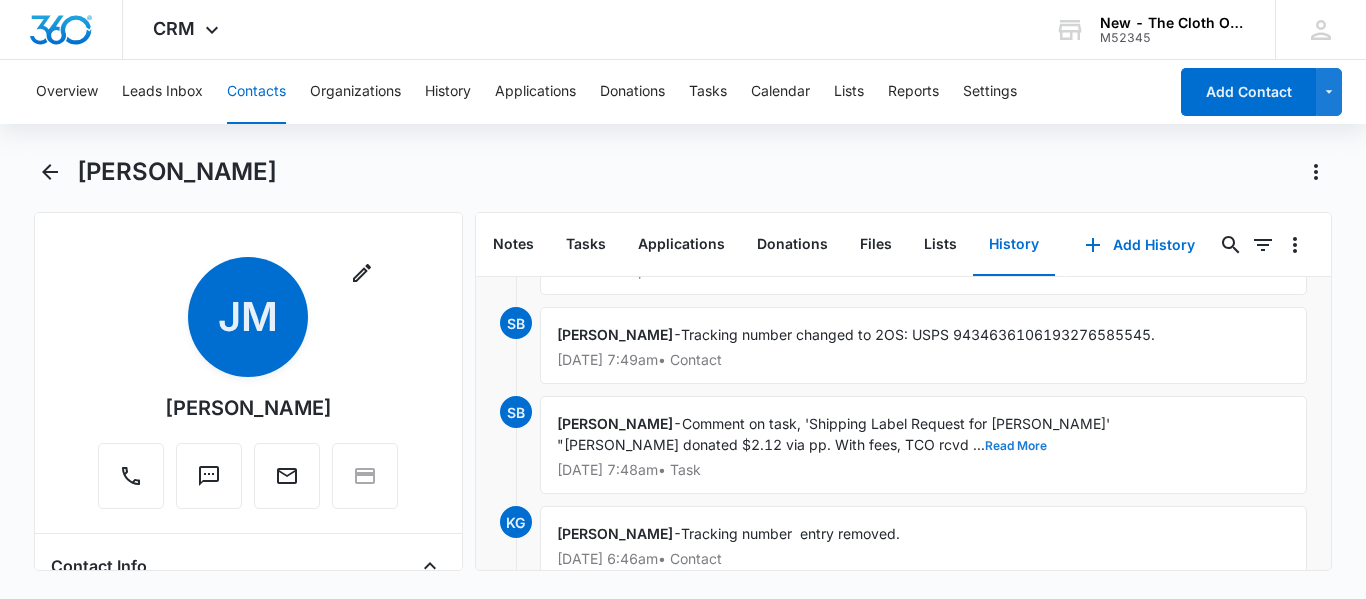 click on "Read More" at bounding box center [1016, 446] 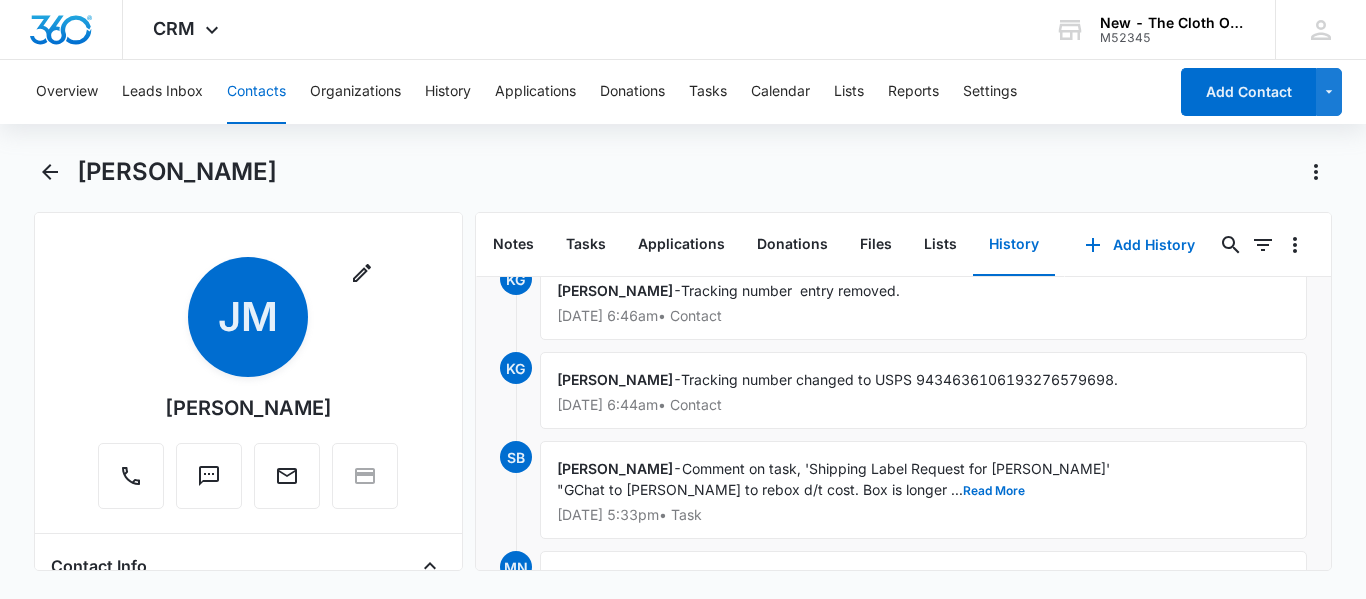 scroll, scrollTop: 593, scrollLeft: 0, axis: vertical 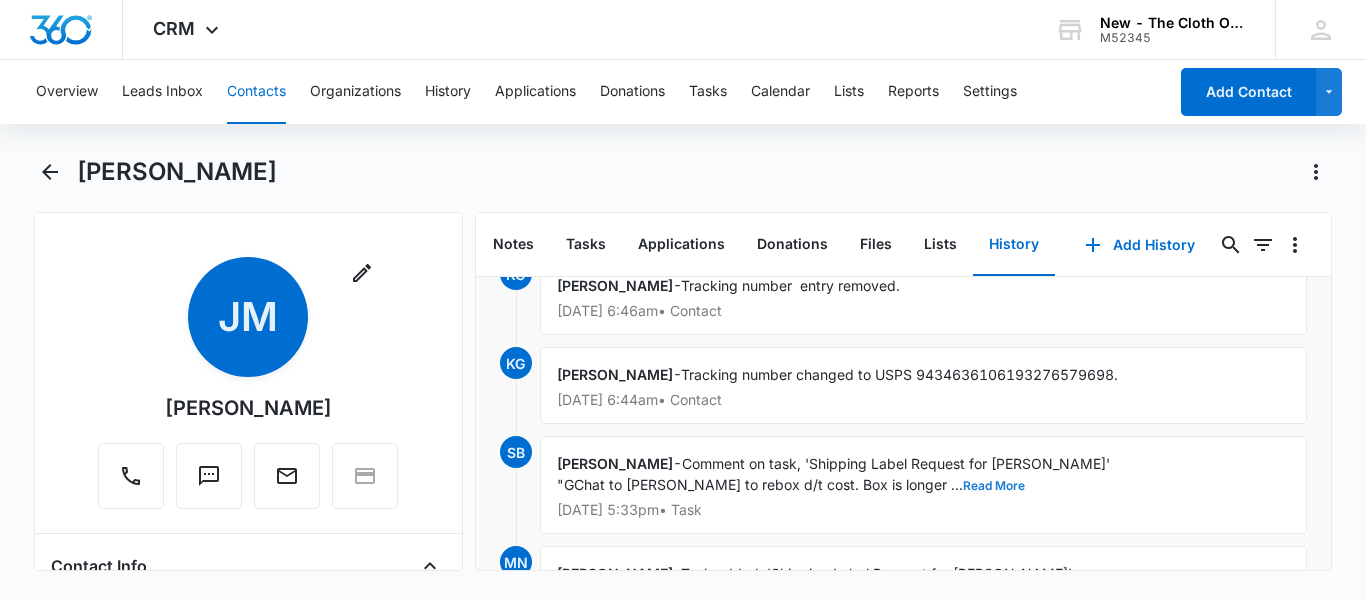 click on "Read More" at bounding box center [994, 486] 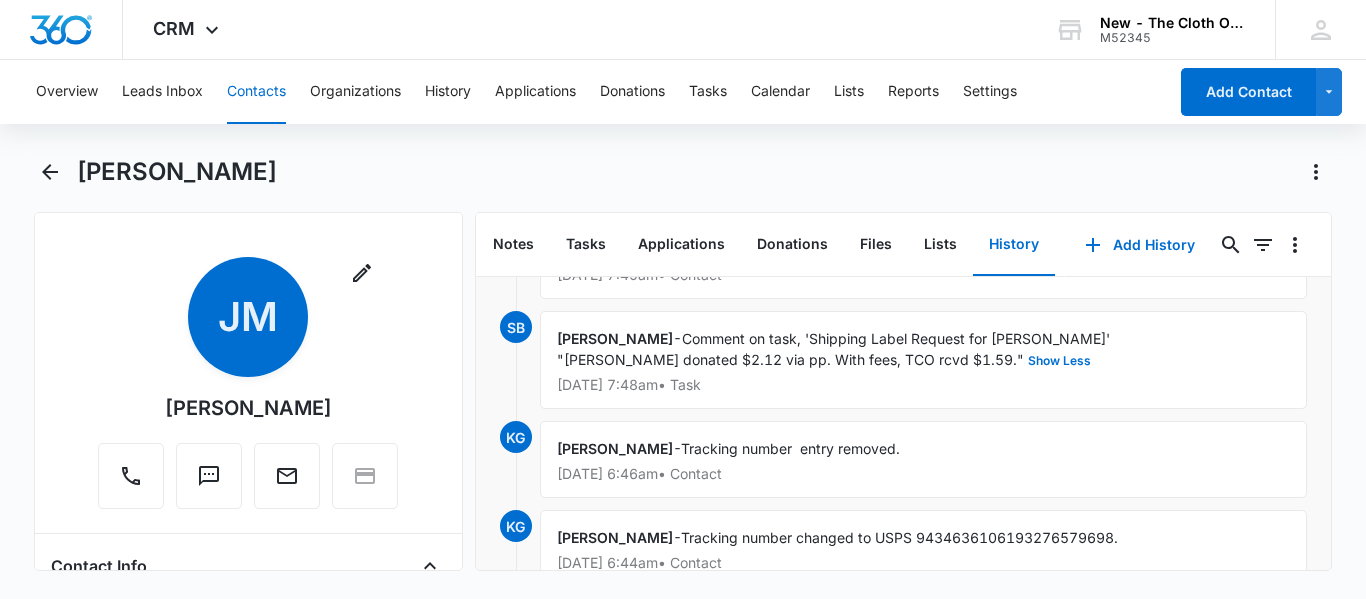 scroll, scrollTop: 414, scrollLeft: 0, axis: vertical 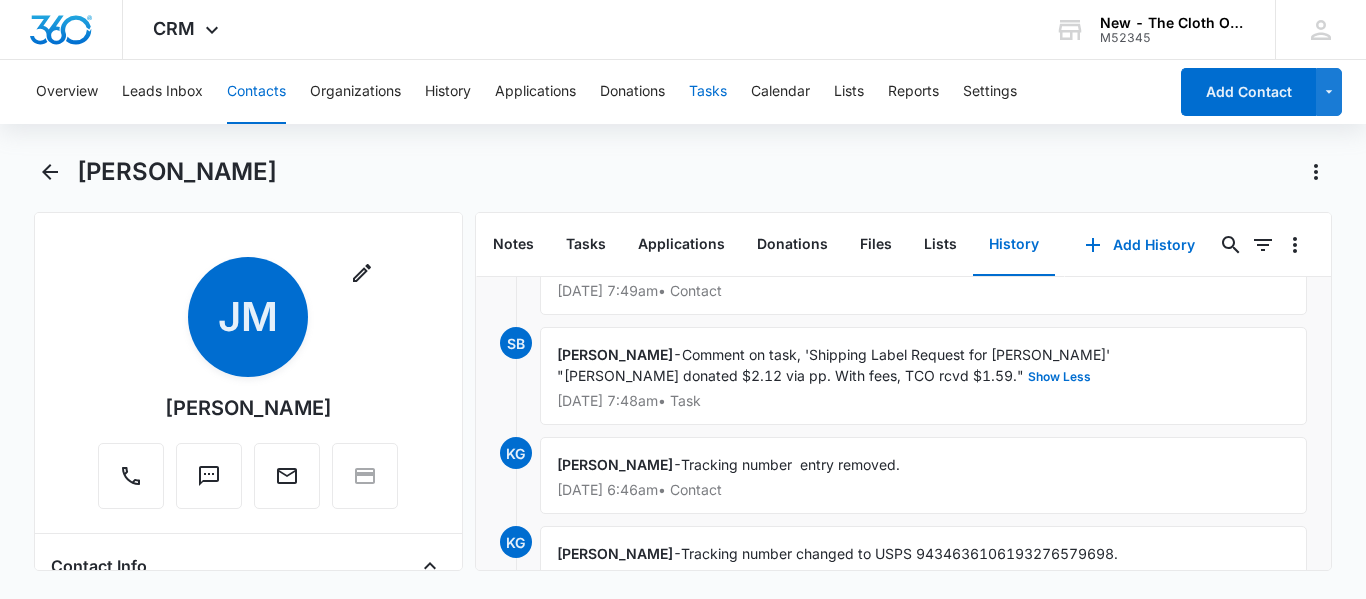 click on "Tasks" at bounding box center [708, 92] 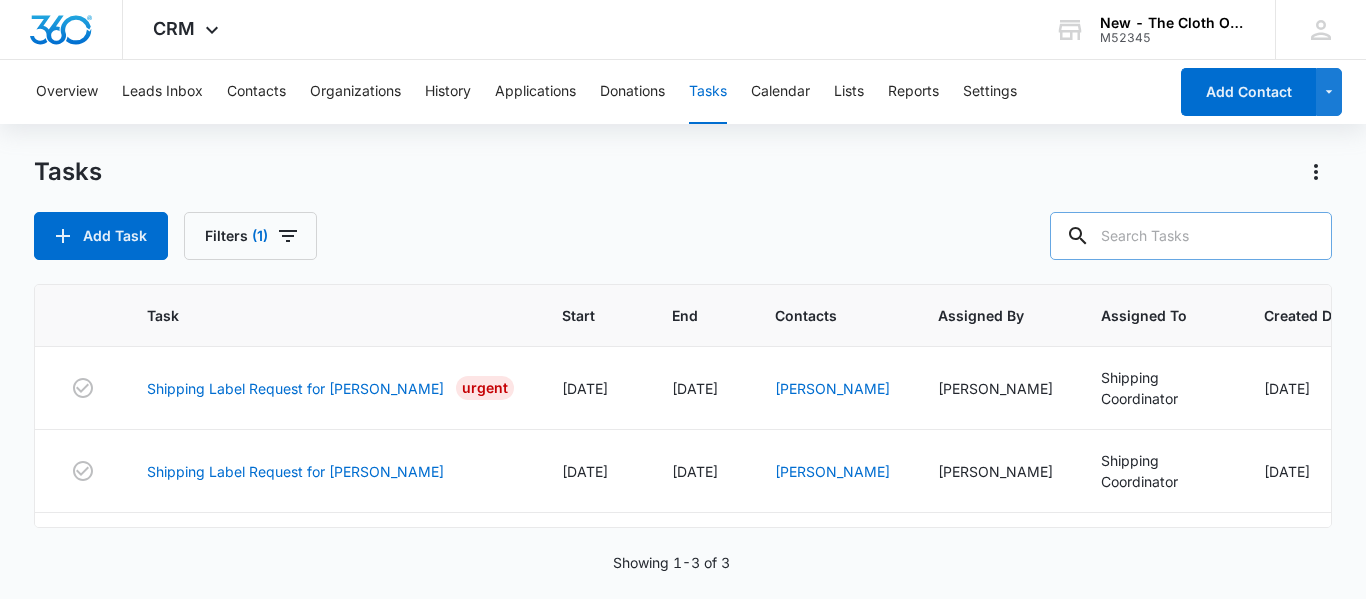 click at bounding box center [1191, 236] 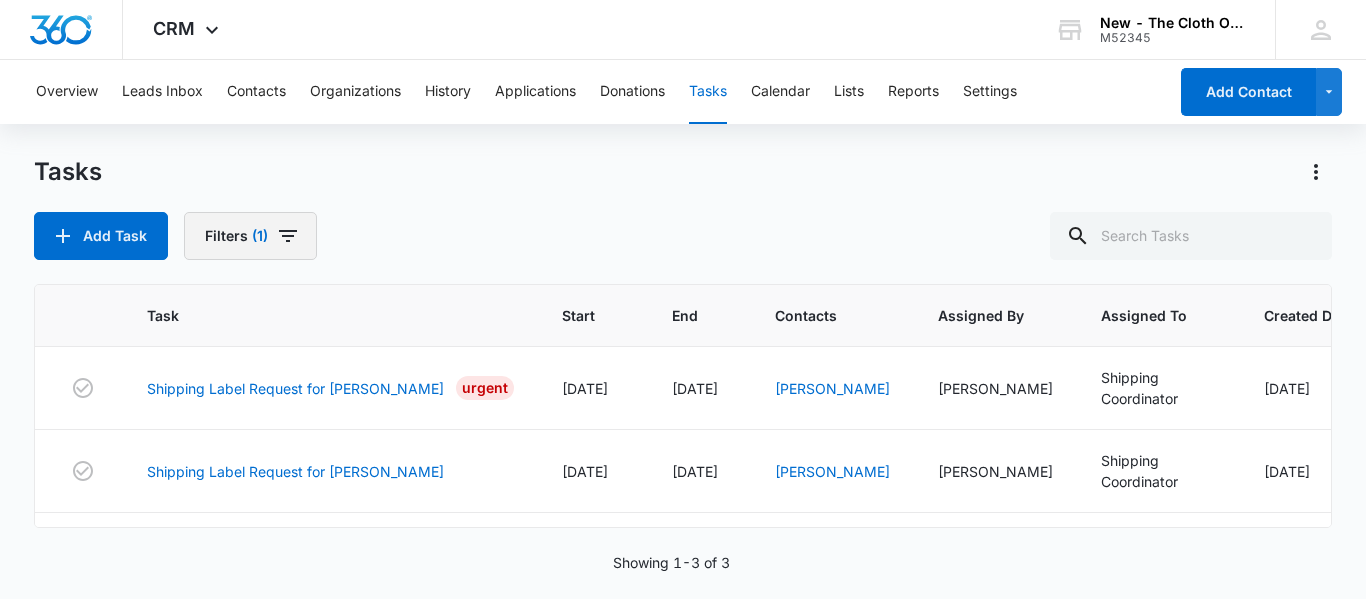 click on "Filters (1)" at bounding box center [250, 236] 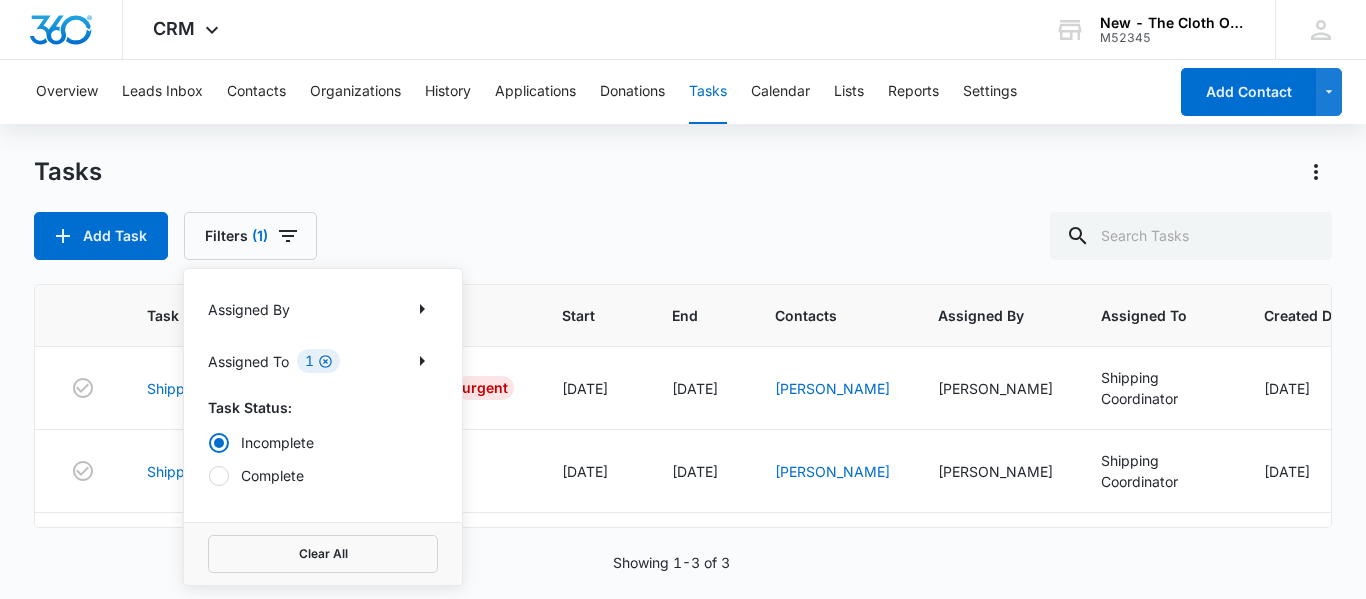 click 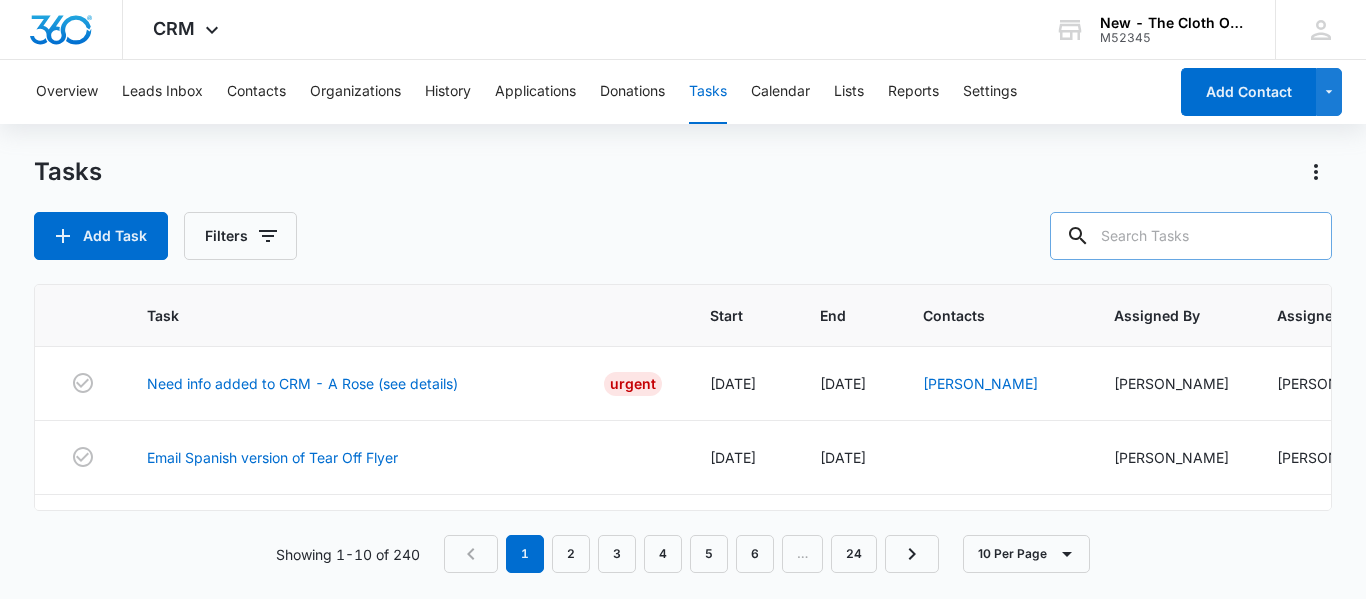 click at bounding box center (1191, 236) 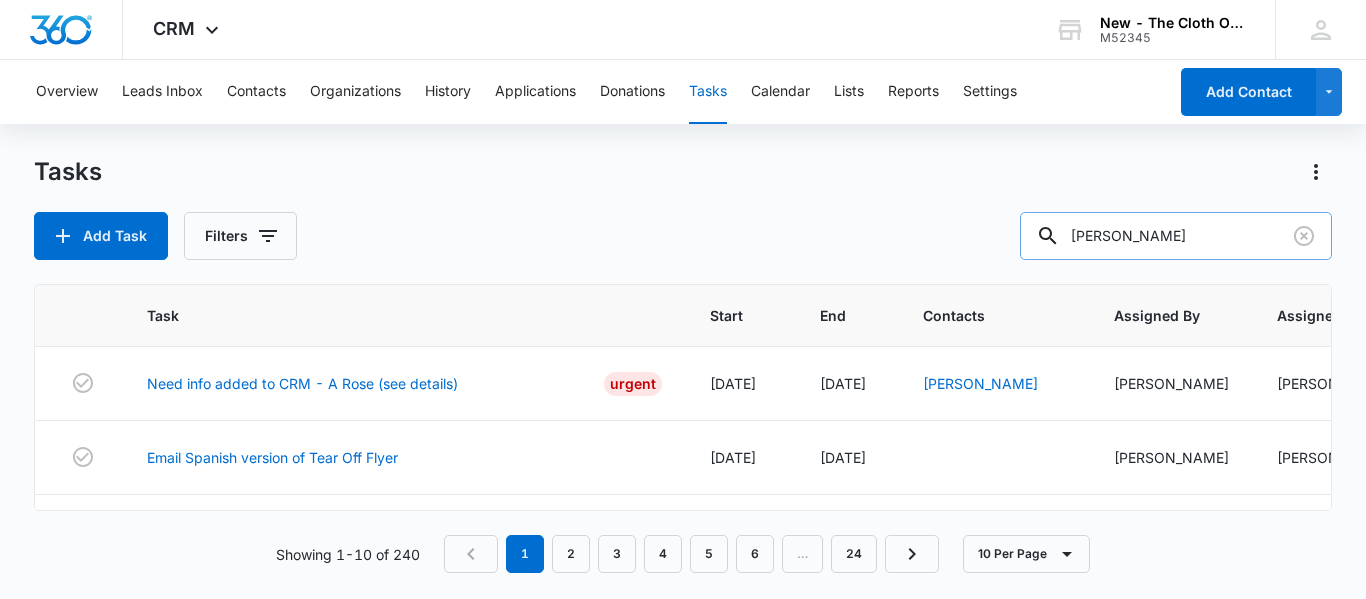 type on "labit" 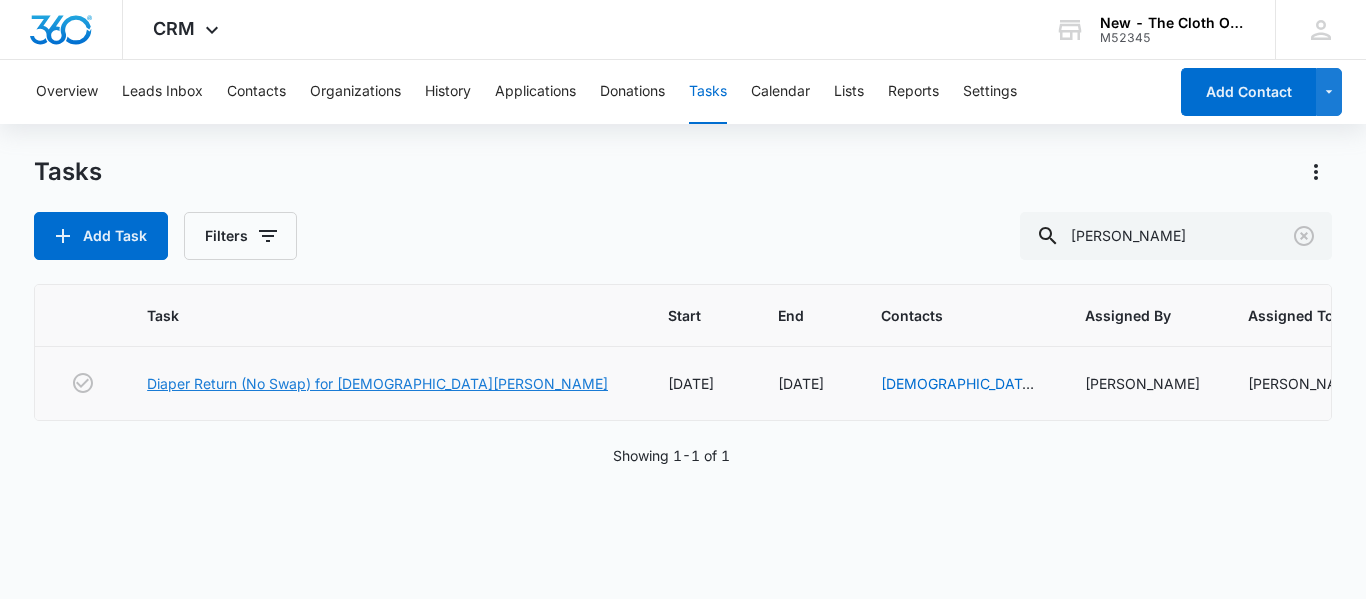 click on "Diaper Return (No Swap) for [DEMOGRAPHIC_DATA][PERSON_NAME]" at bounding box center (377, 383) 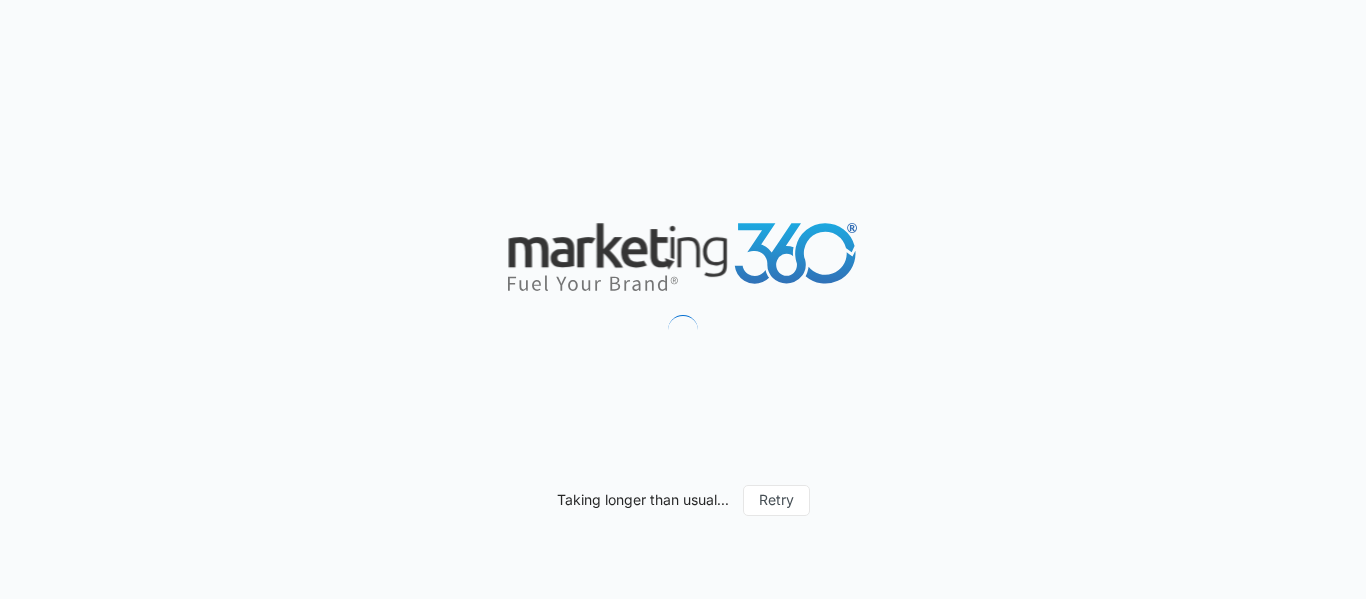 scroll, scrollTop: 0, scrollLeft: 0, axis: both 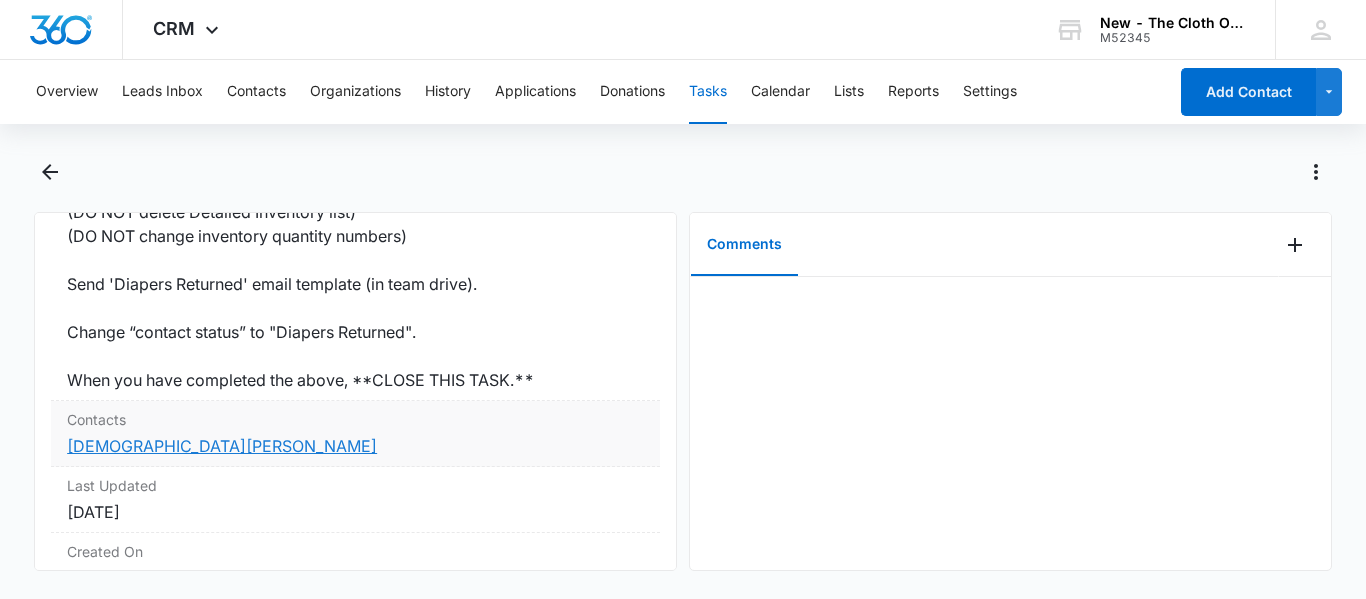 click on "[DEMOGRAPHIC_DATA][PERSON_NAME]" at bounding box center (222, 446) 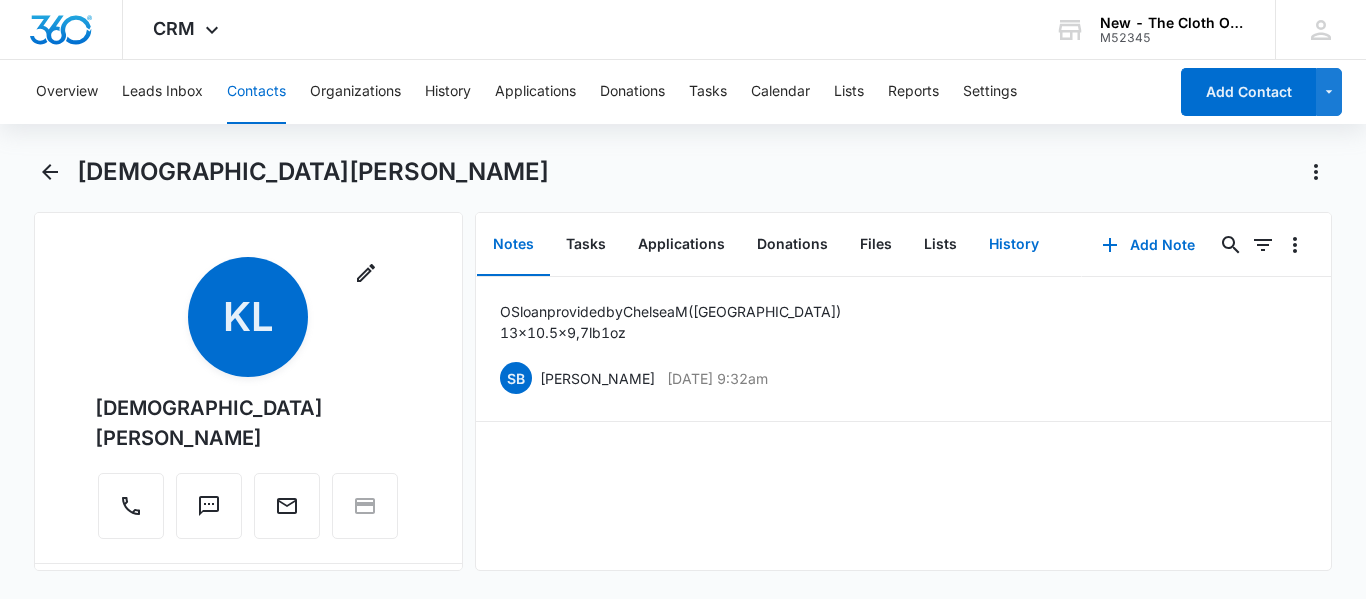click on "History" at bounding box center [1014, 245] 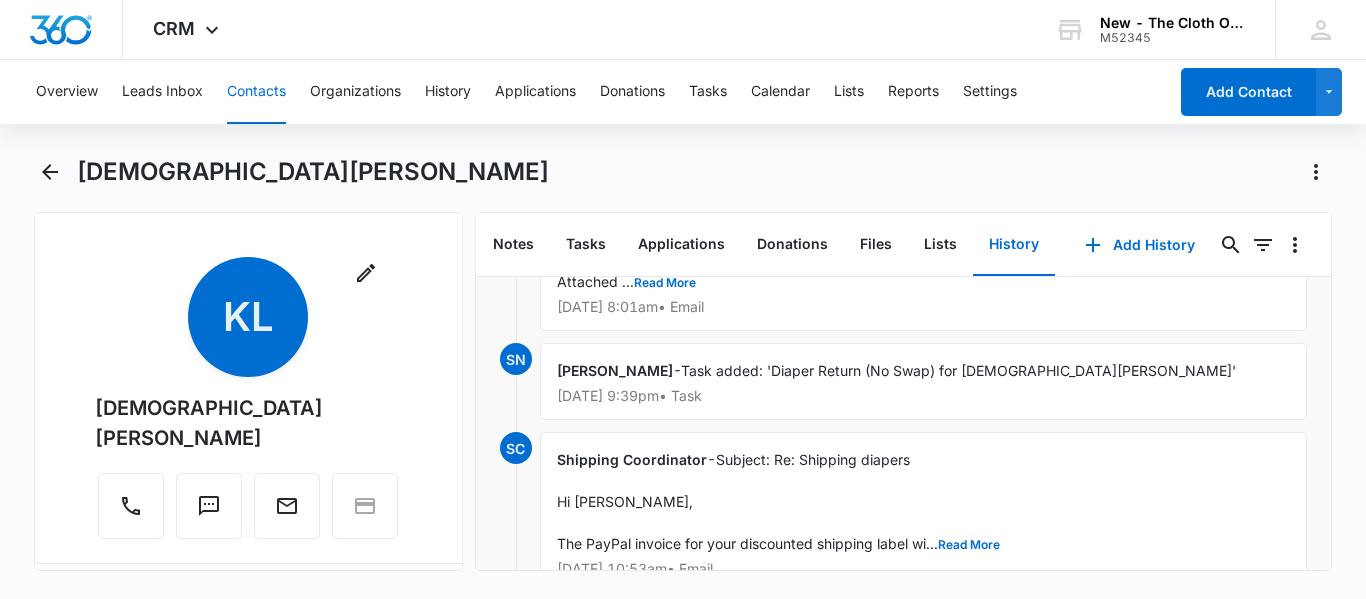 scroll, scrollTop: 480, scrollLeft: 0, axis: vertical 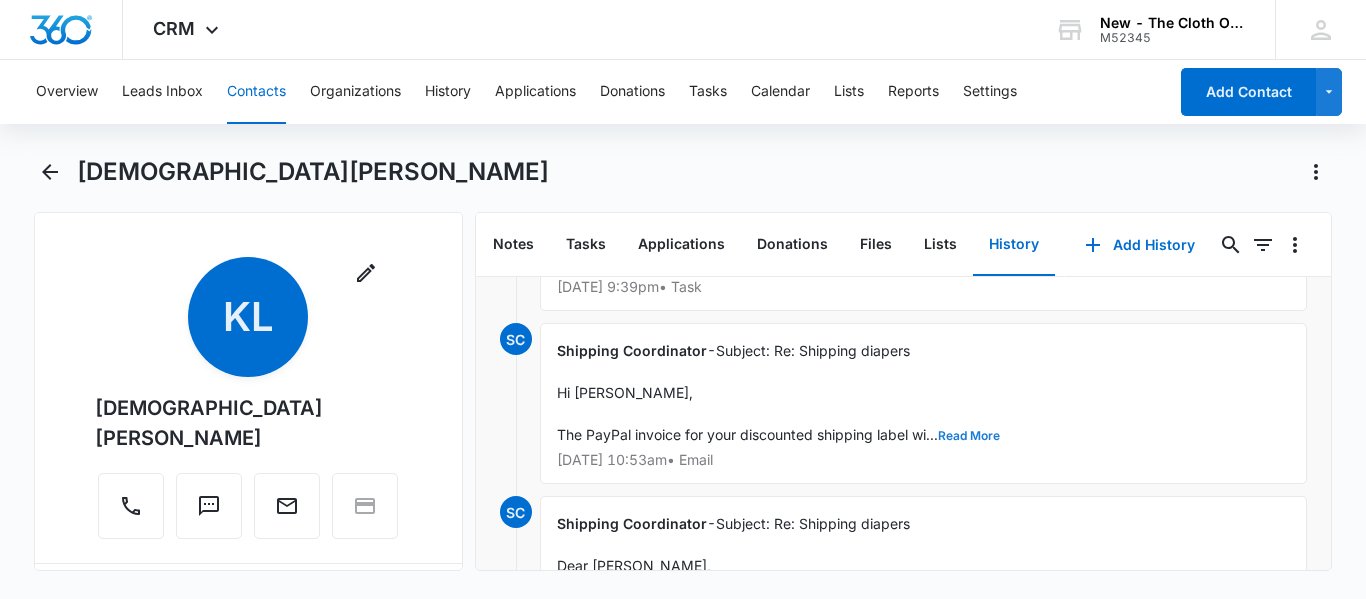 click on "Read More" at bounding box center (969, 436) 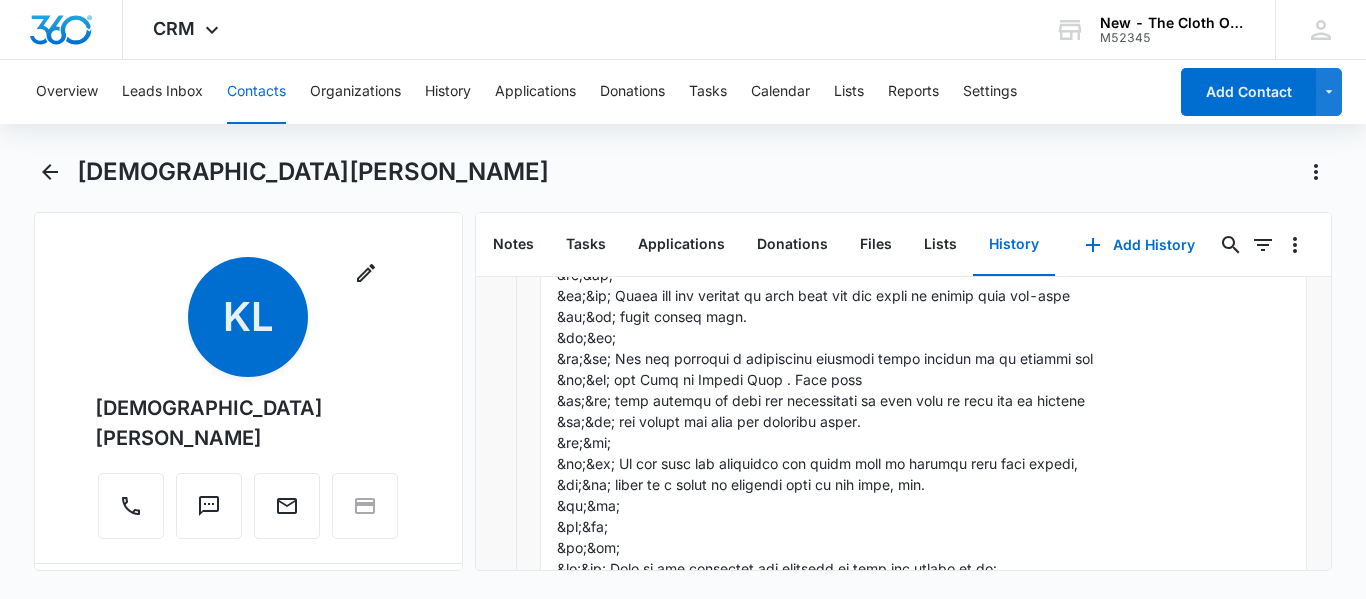 scroll, scrollTop: 1600, scrollLeft: 0, axis: vertical 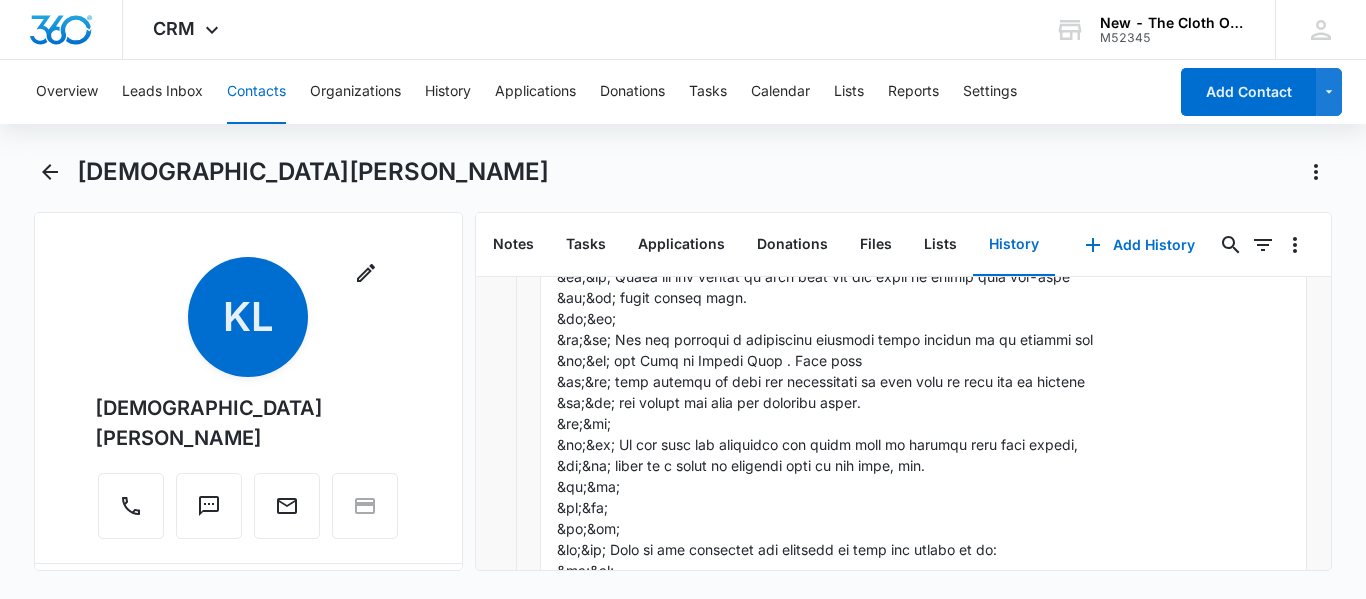 click on "Contacts" at bounding box center [256, 92] 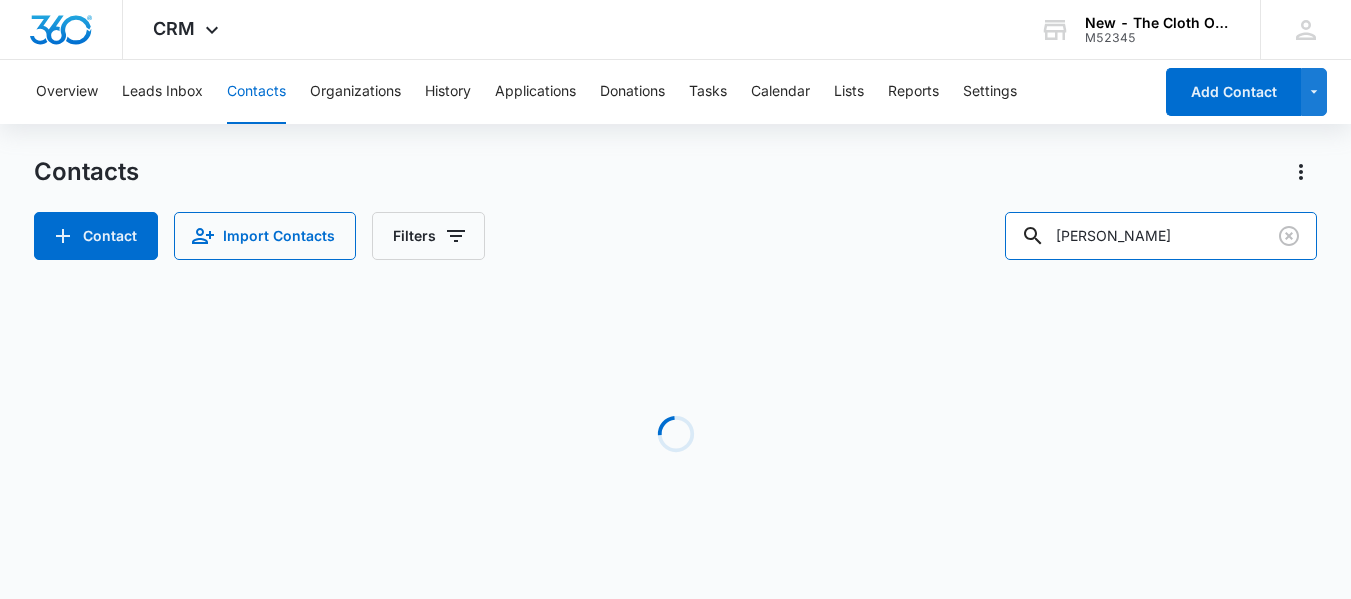 drag, startPoint x: 1230, startPoint y: 245, endPoint x: 809, endPoint y: 252, distance: 421.0582 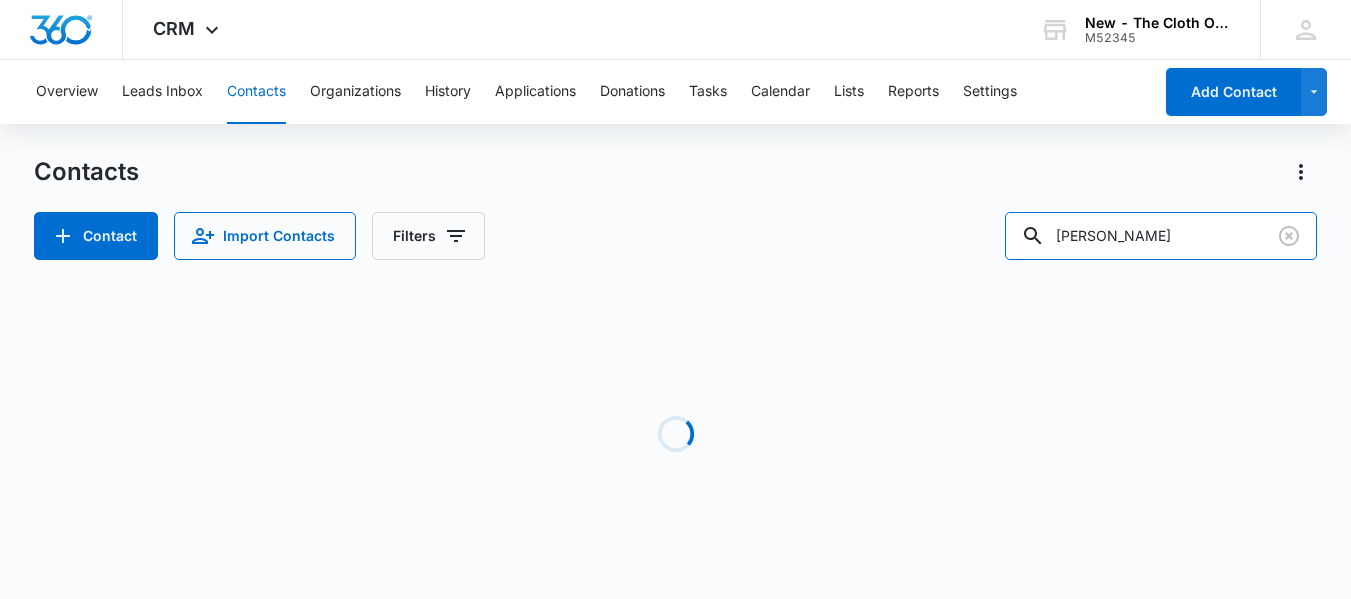 click on "Contact Import Contacts Filters [PERSON_NAME]" at bounding box center [675, 236] 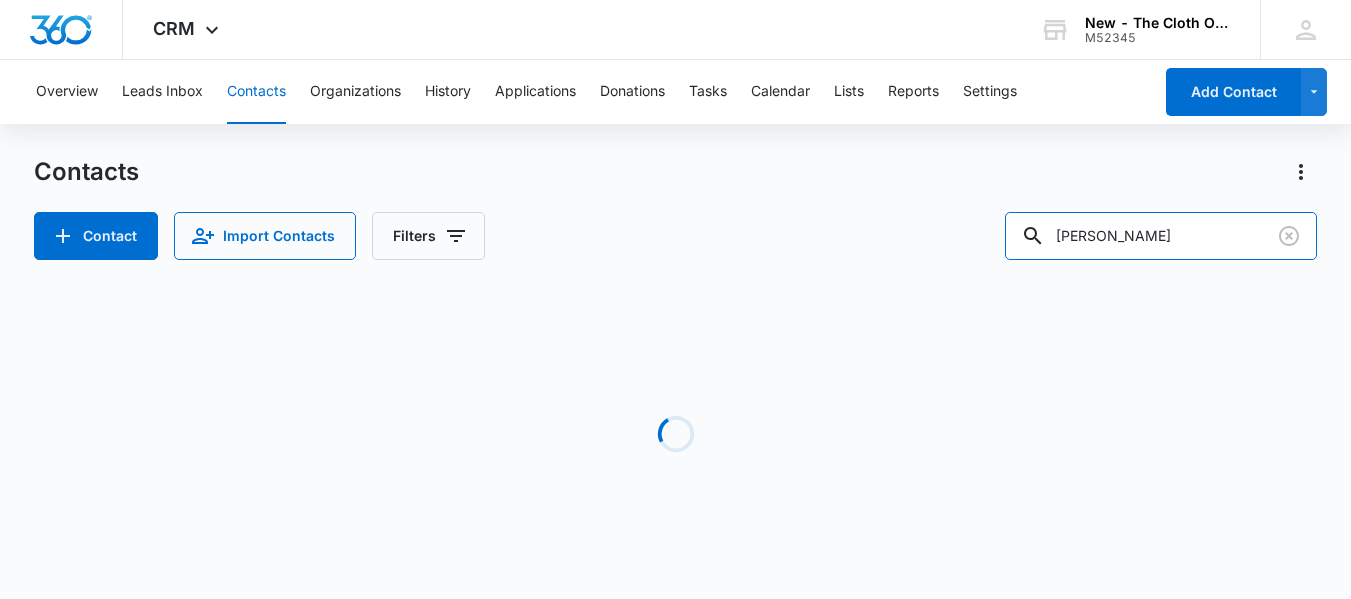 paste on "[PERSON_NAME][US_STATE]" 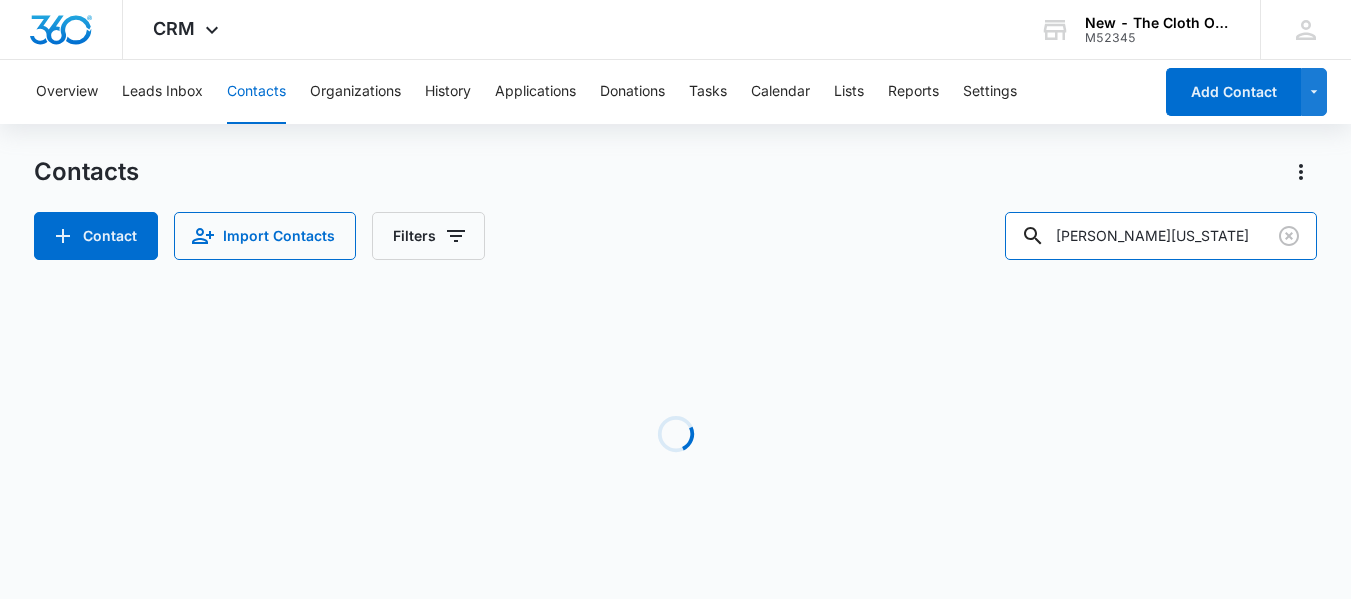 type on "[PERSON_NAME][US_STATE]" 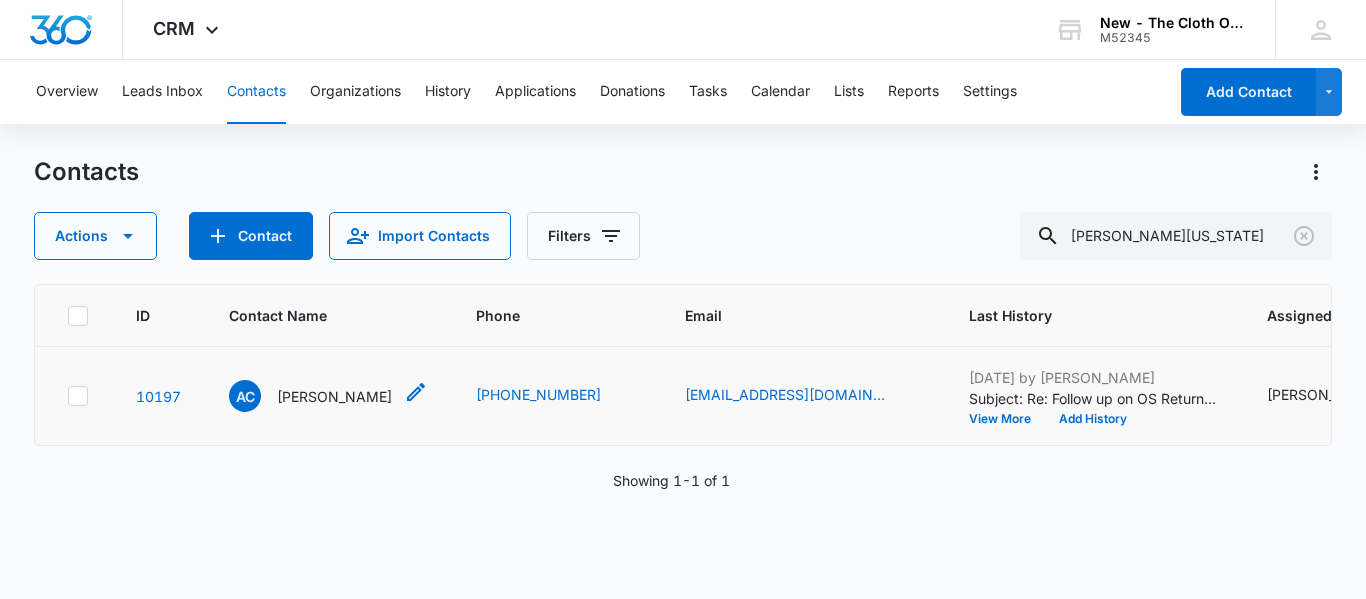 click on "[PERSON_NAME]" at bounding box center (334, 396) 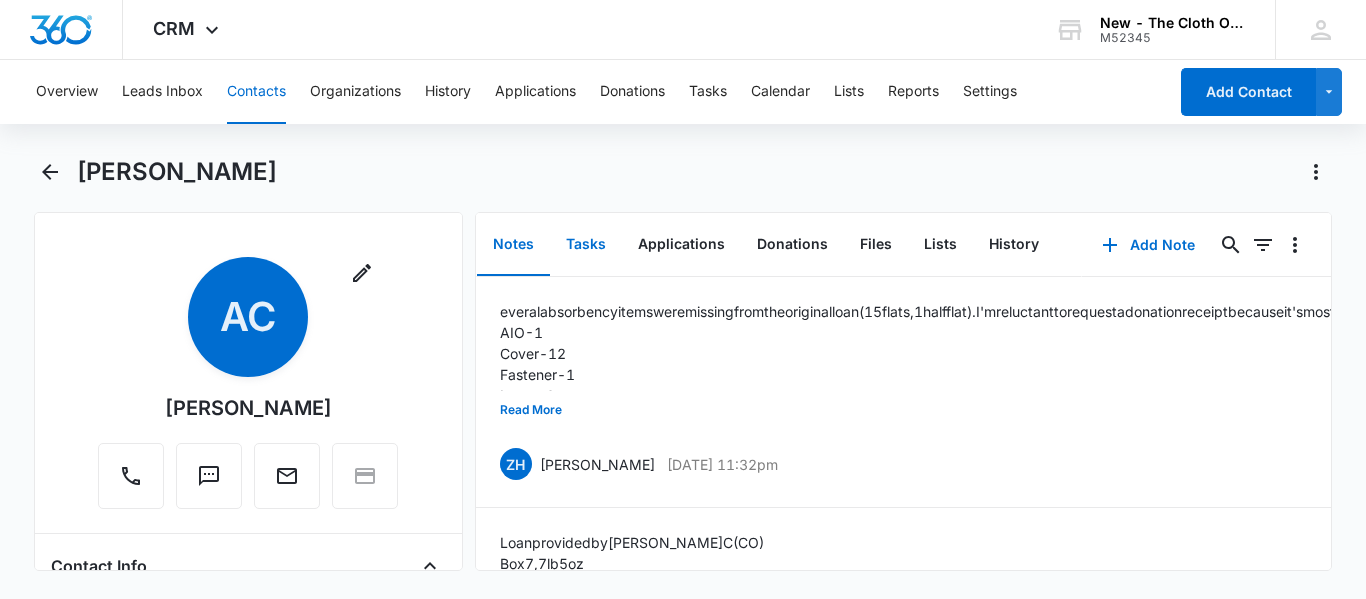 click on "Tasks" at bounding box center [586, 245] 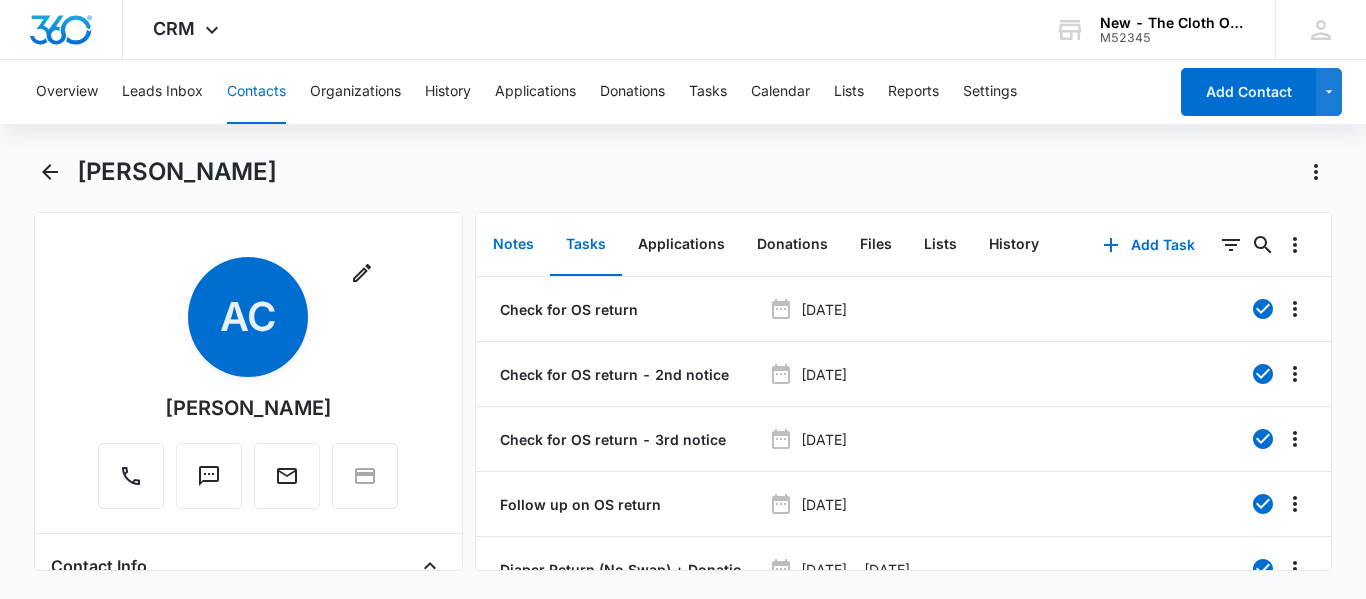 click on "Notes" at bounding box center (513, 245) 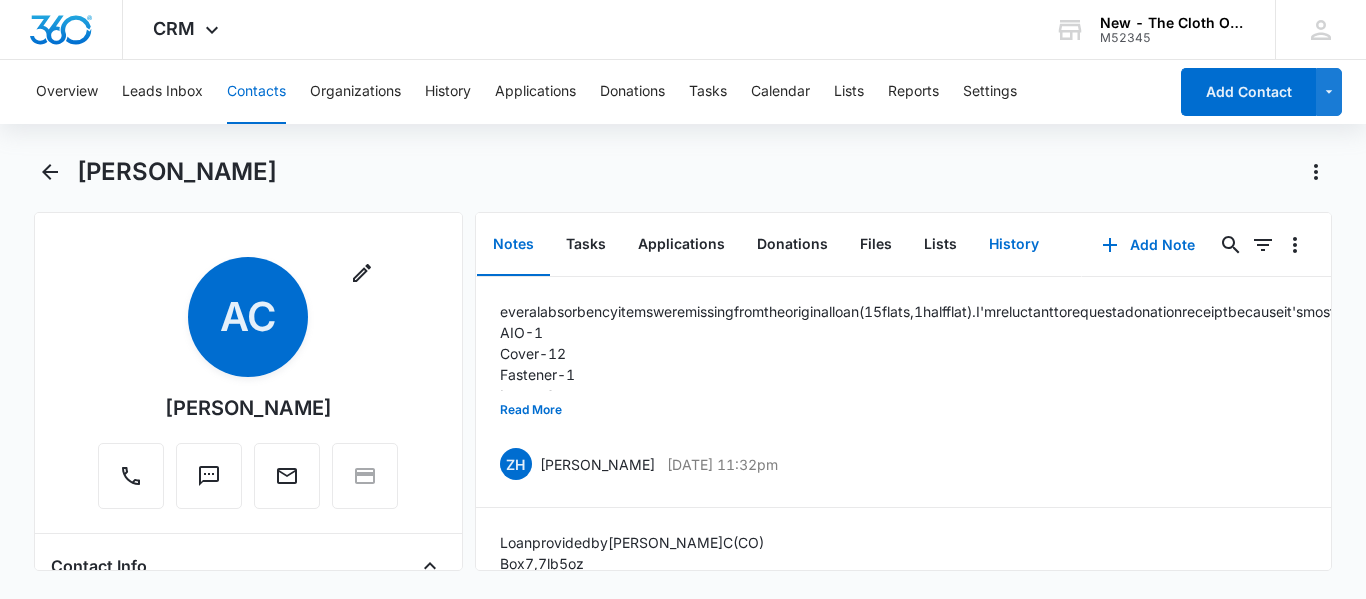click on "History" at bounding box center (1014, 245) 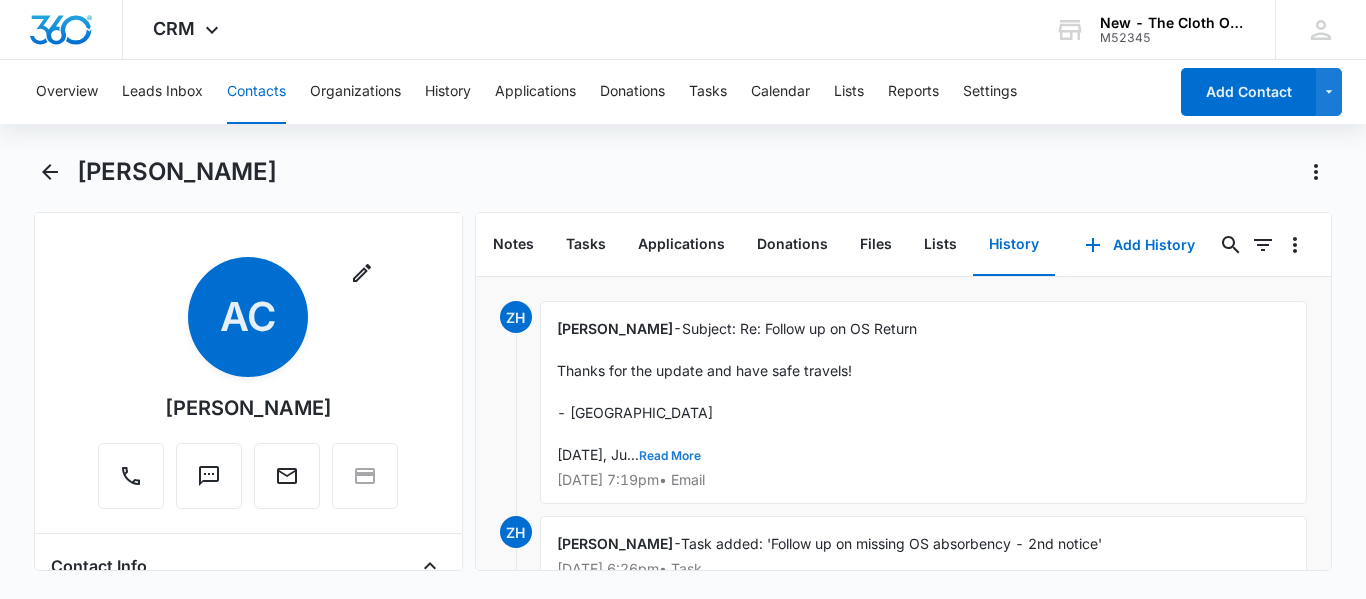 click on "Read More" at bounding box center (670, 456) 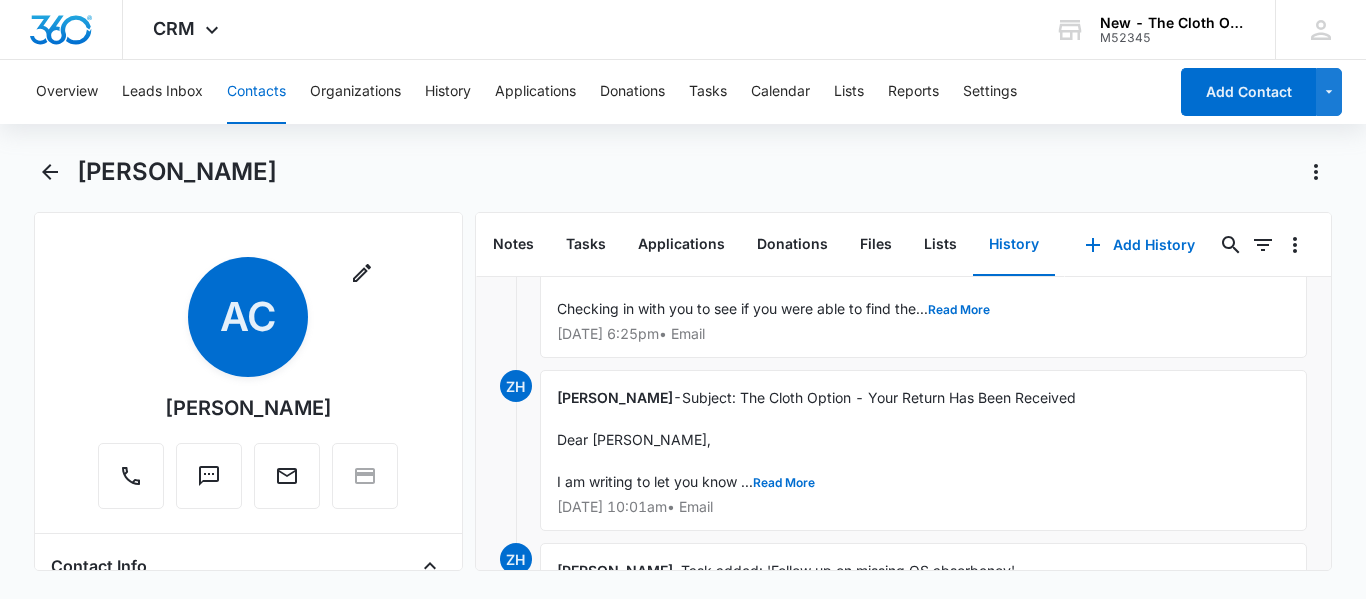 scroll, scrollTop: 2192, scrollLeft: 0, axis: vertical 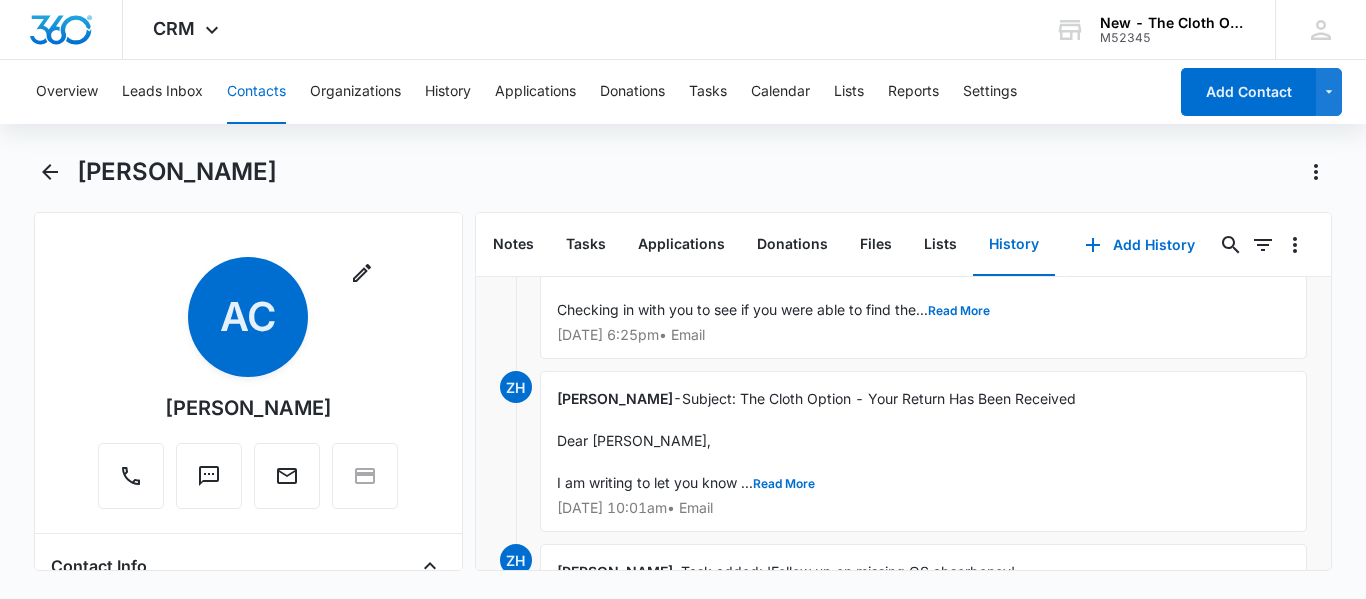 click on "Contacts" at bounding box center [256, 92] 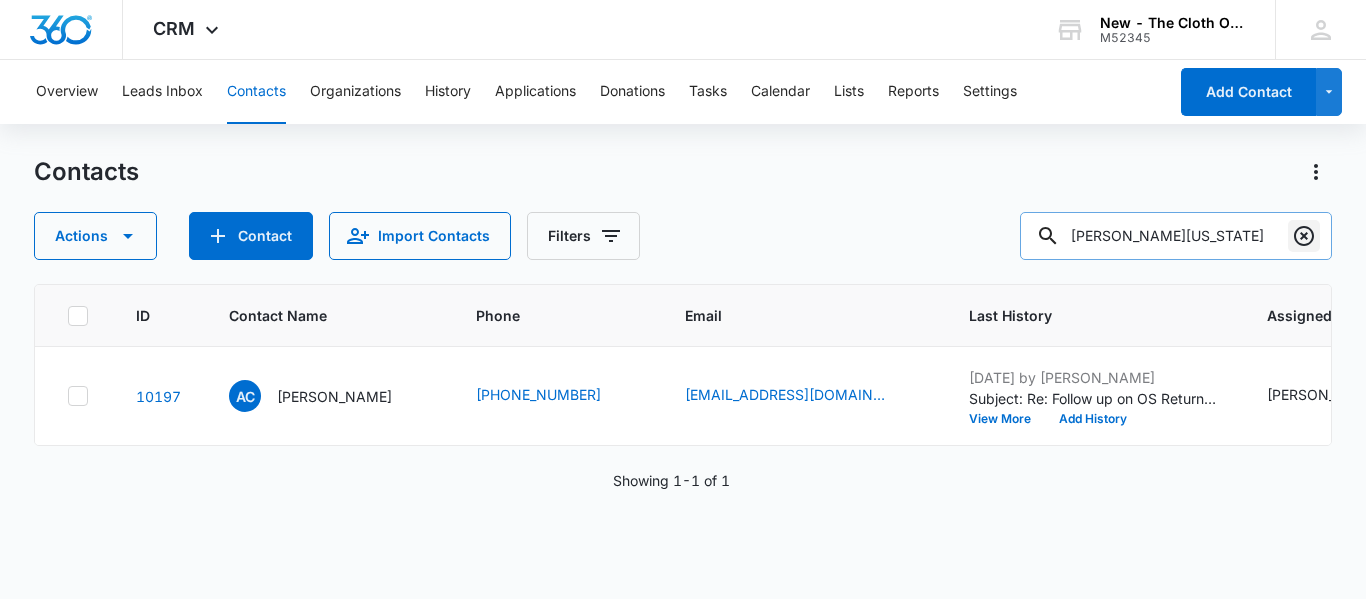 click 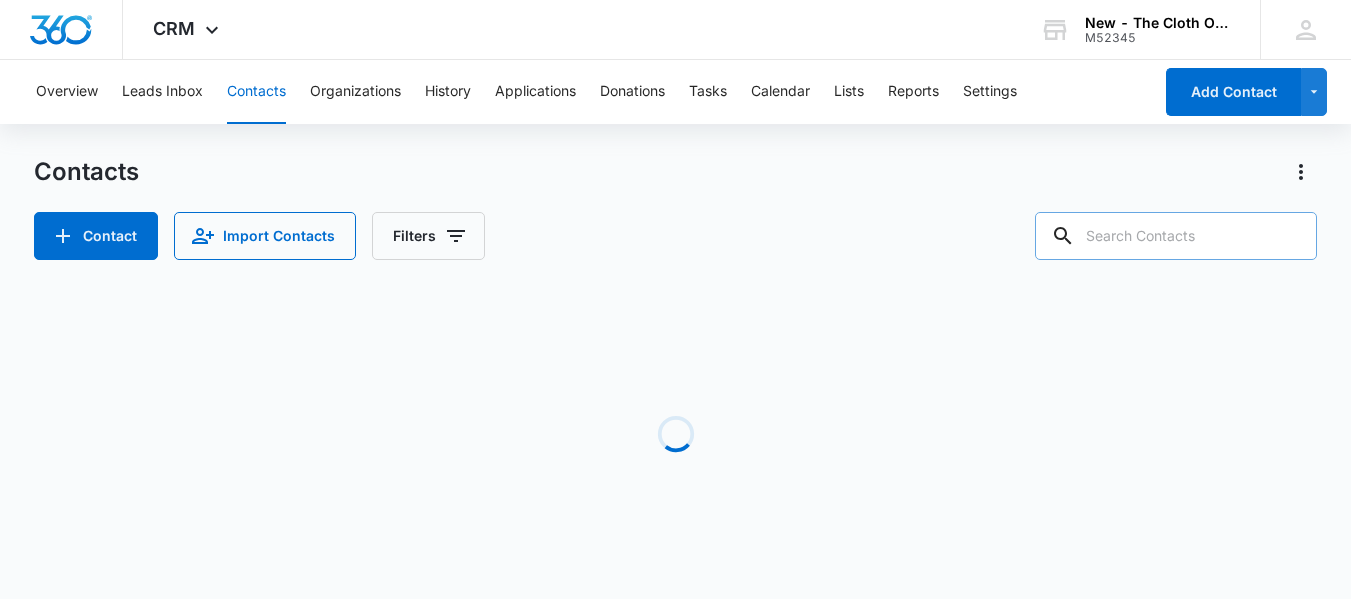 paste on "[PERSON_NAME]" 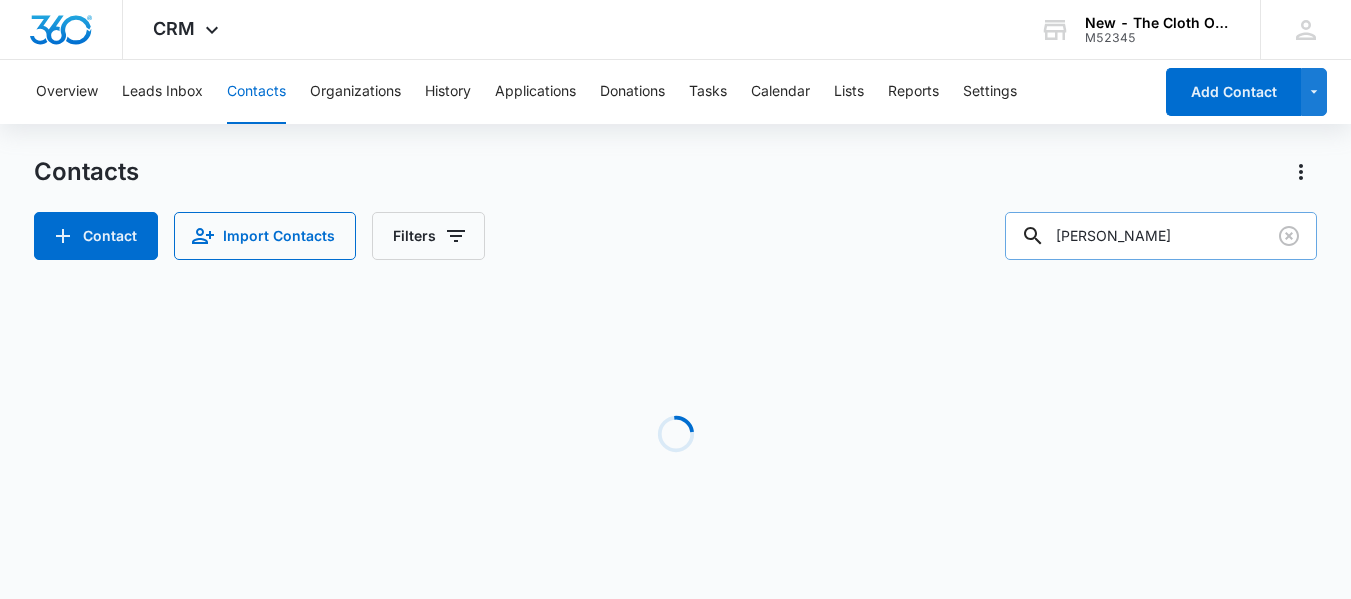 type on "[PERSON_NAME]" 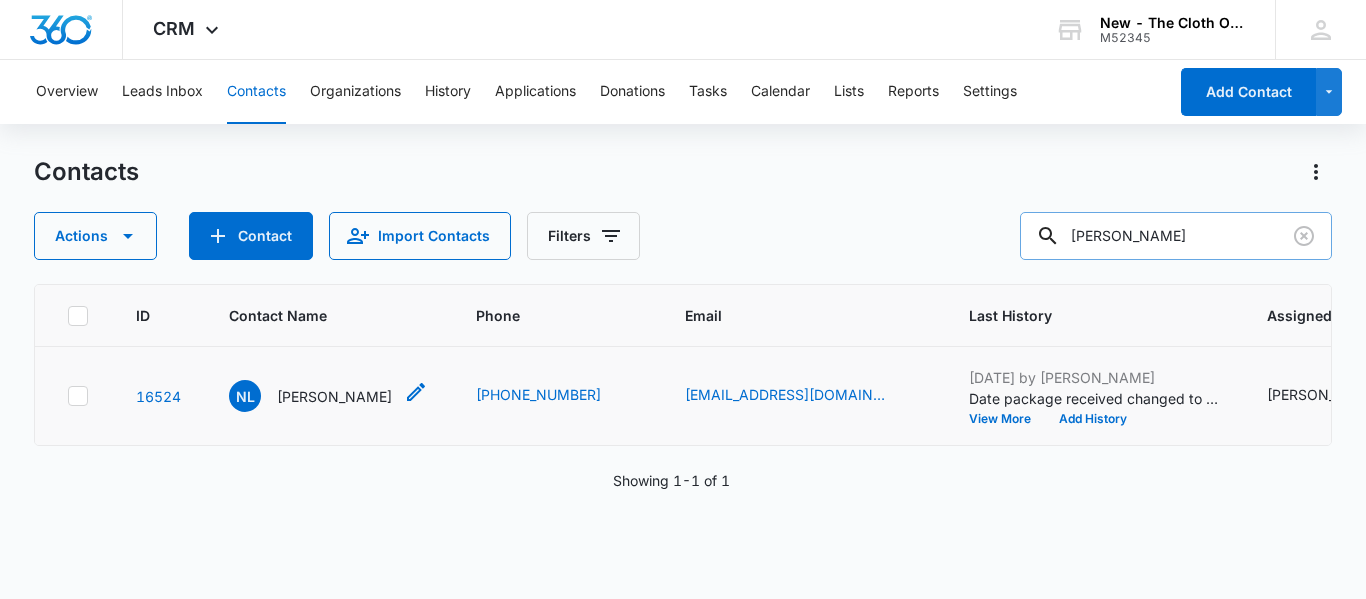 click on "NL [PERSON_NAME]" at bounding box center (310, 396) 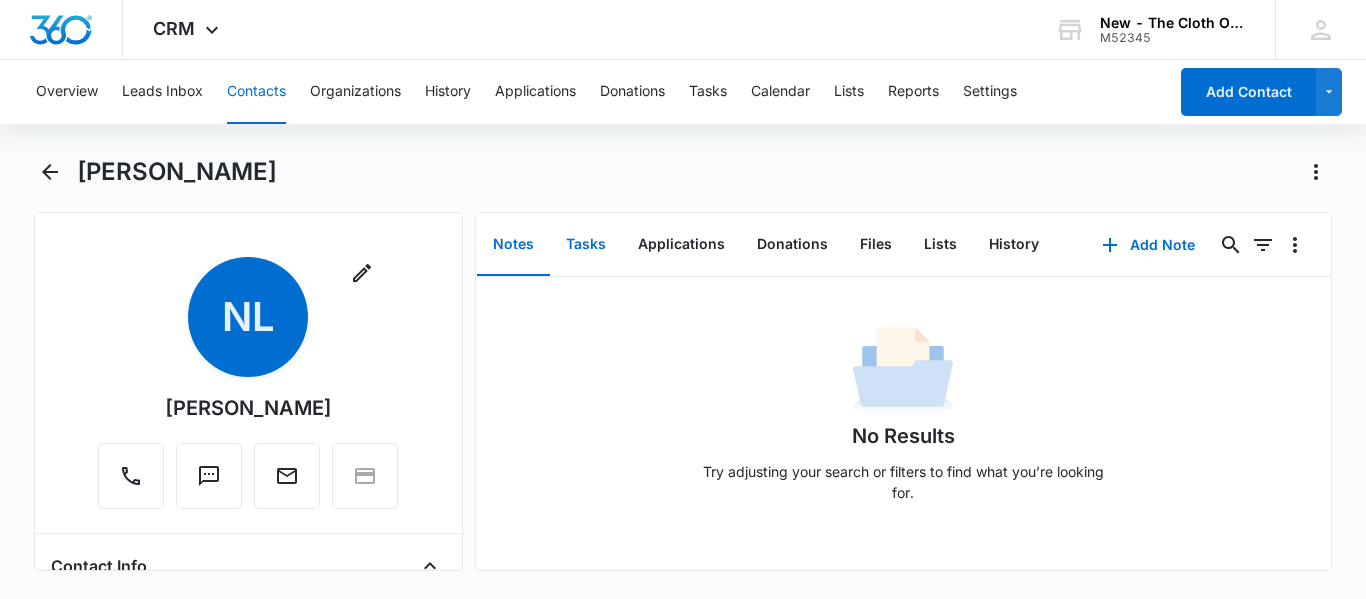 click on "Tasks" at bounding box center [586, 245] 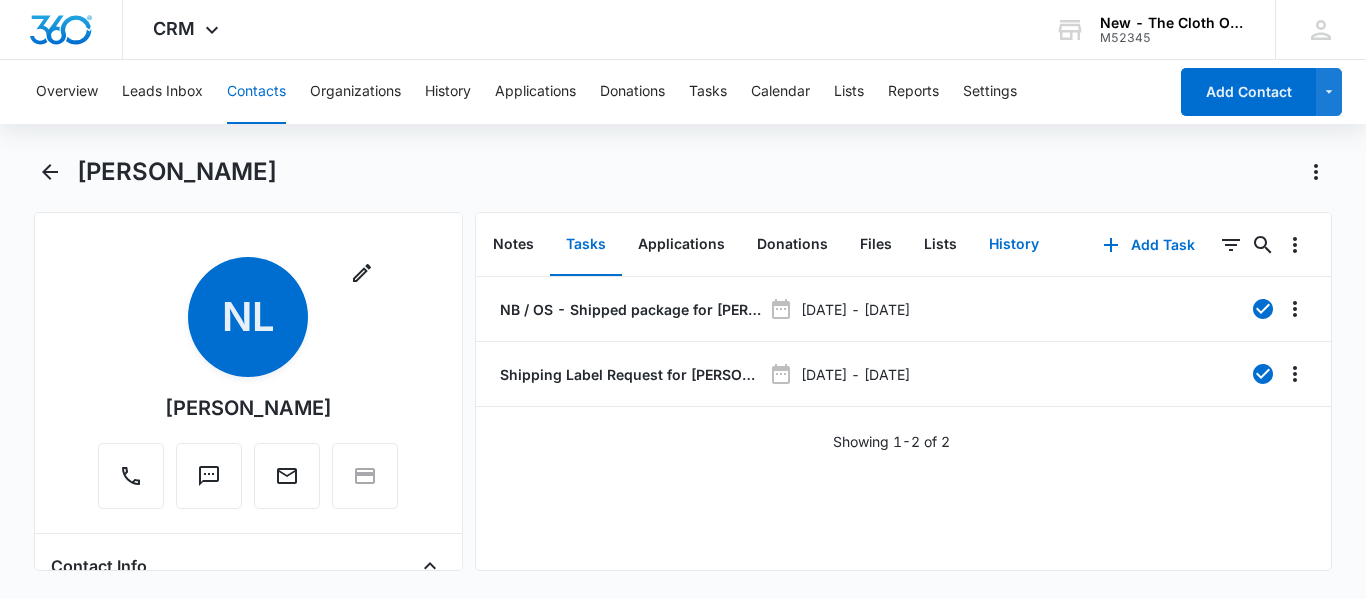 click on "History" at bounding box center (1014, 245) 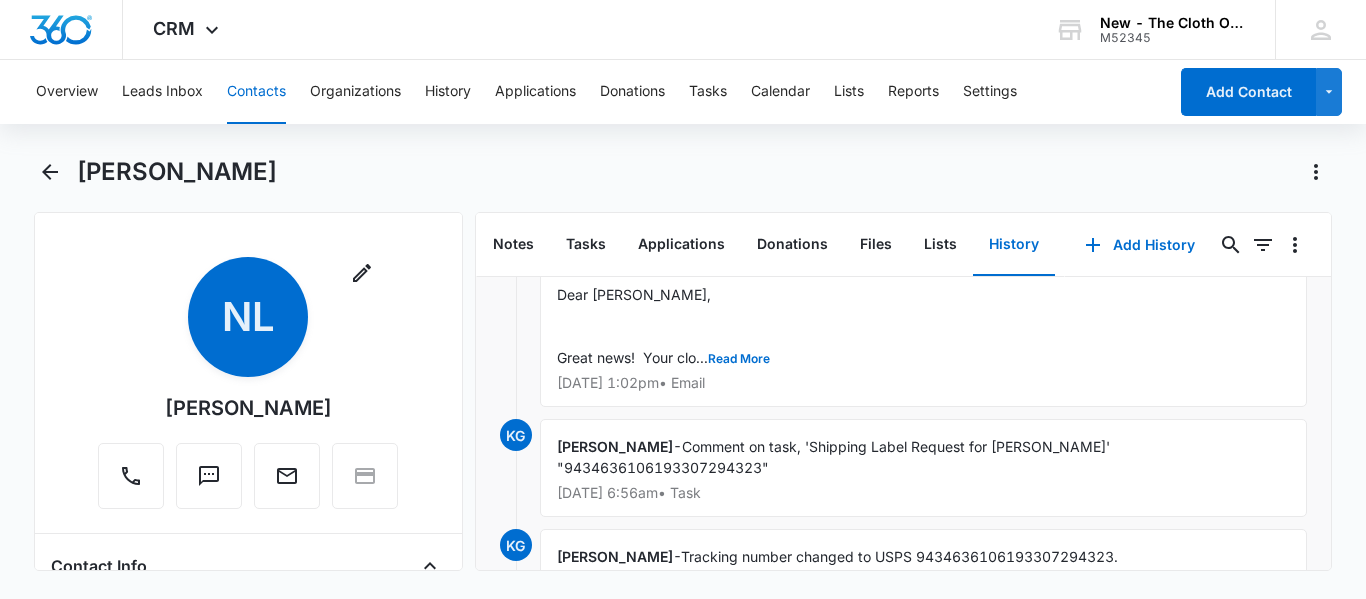 scroll, scrollTop: 466, scrollLeft: 0, axis: vertical 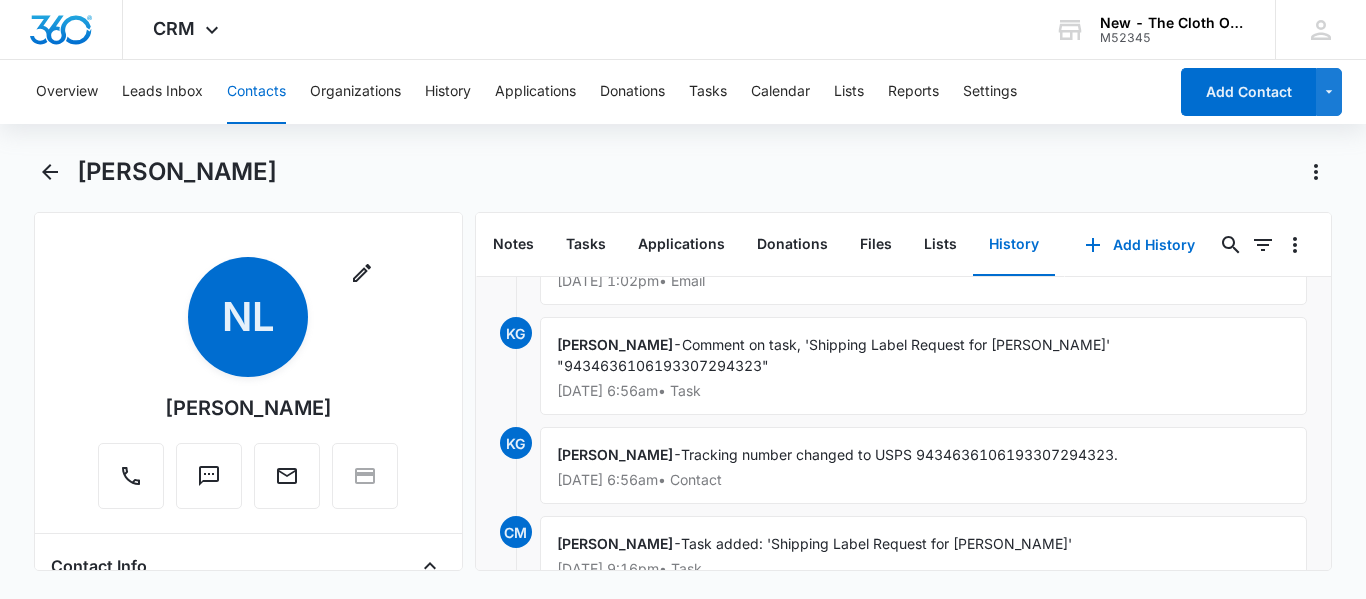 click on "Contacts" at bounding box center (256, 92) 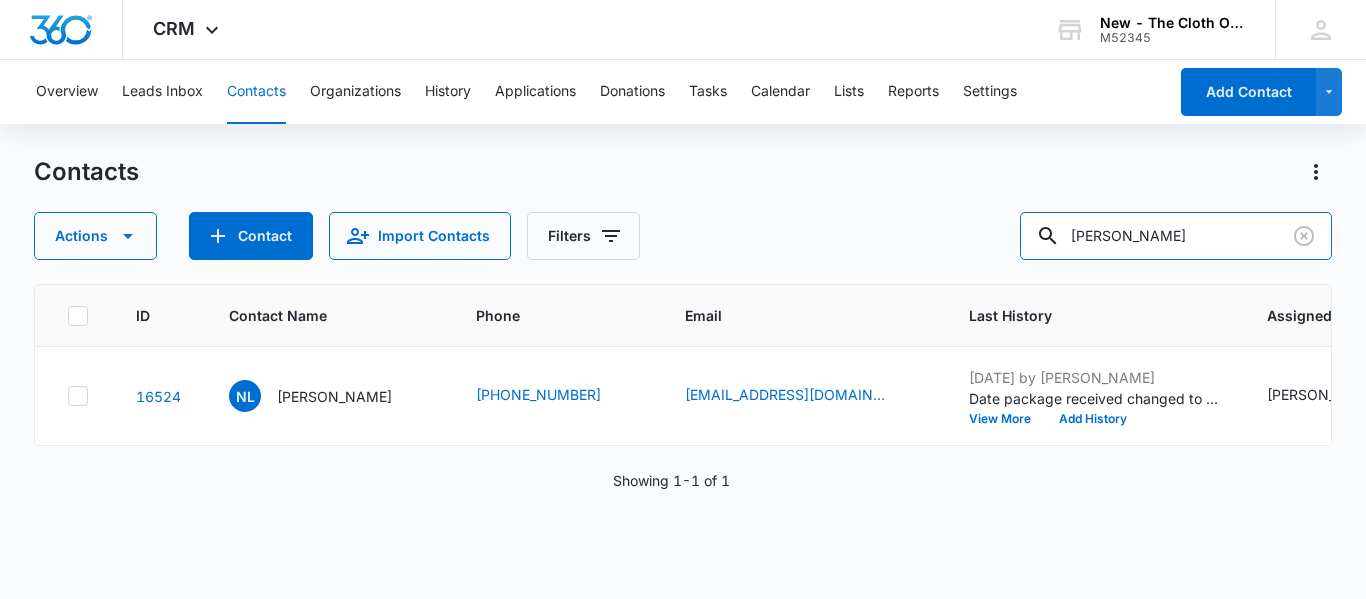 drag, startPoint x: 1215, startPoint y: 233, endPoint x: 891, endPoint y: 272, distance: 326.33878 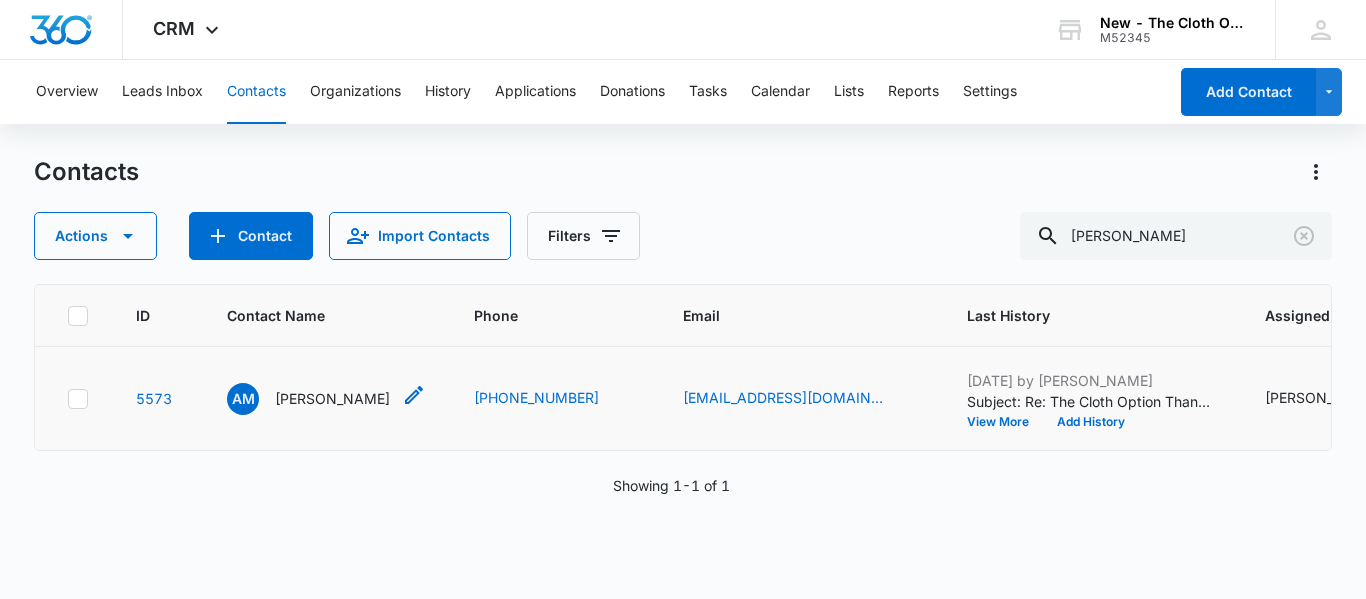 click on "[PERSON_NAME]" at bounding box center (332, 398) 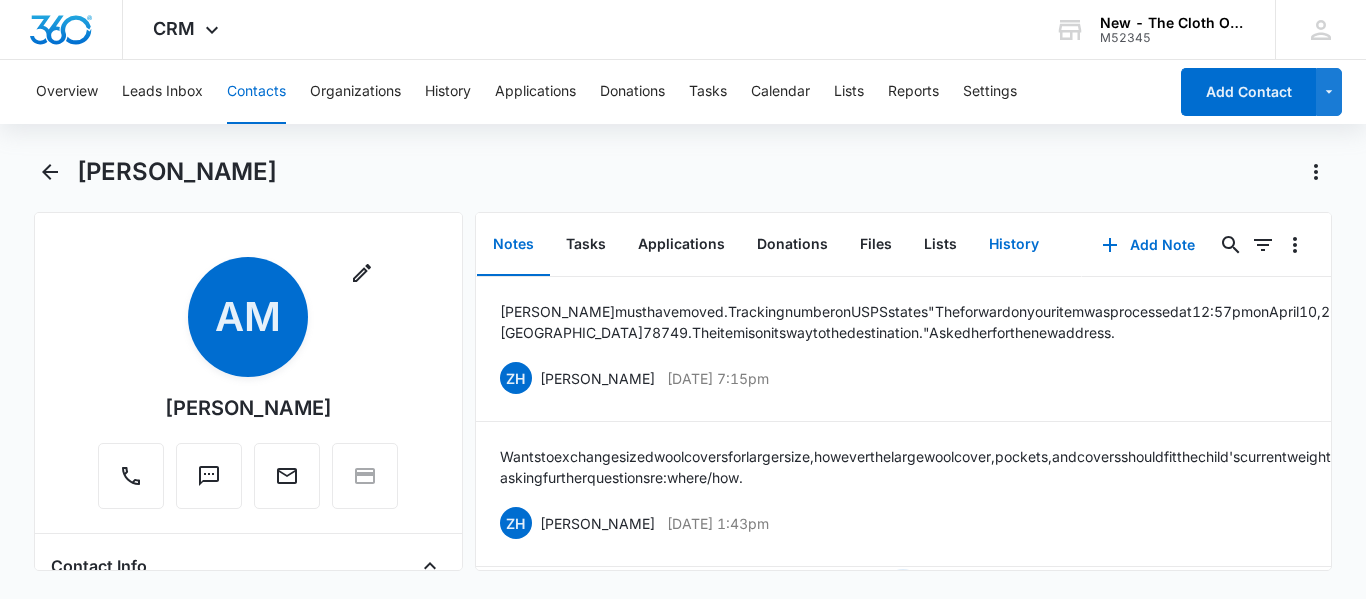 click on "History" at bounding box center (1014, 245) 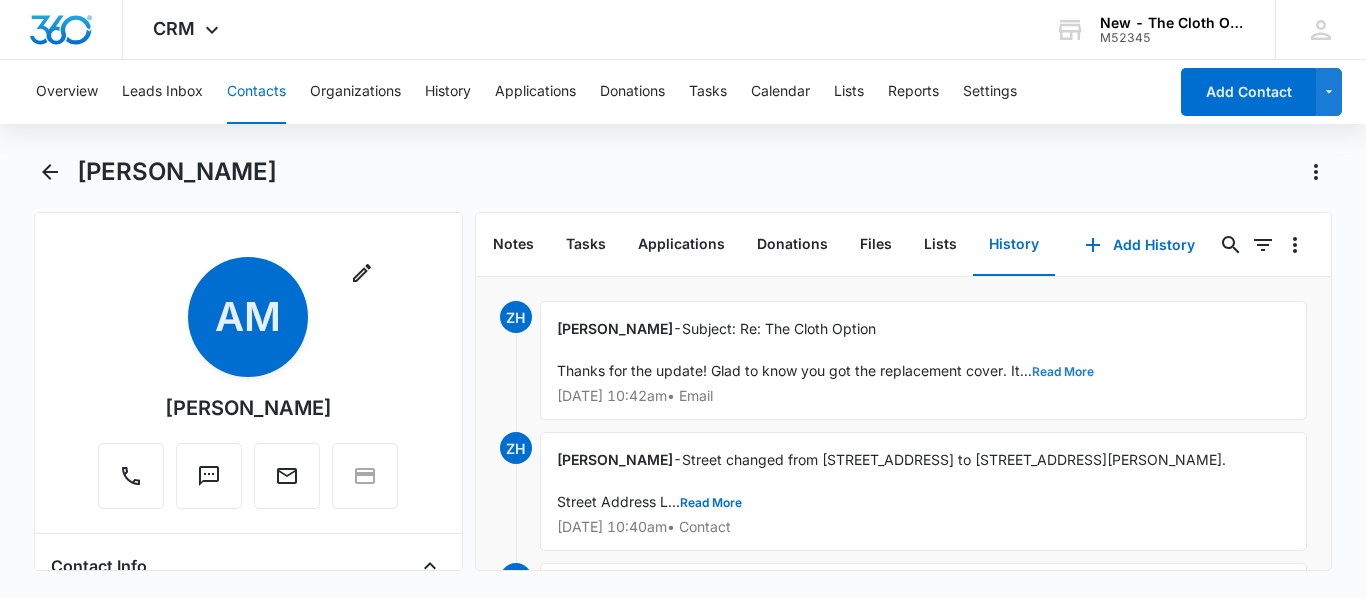 click on "Read More" at bounding box center [1063, 372] 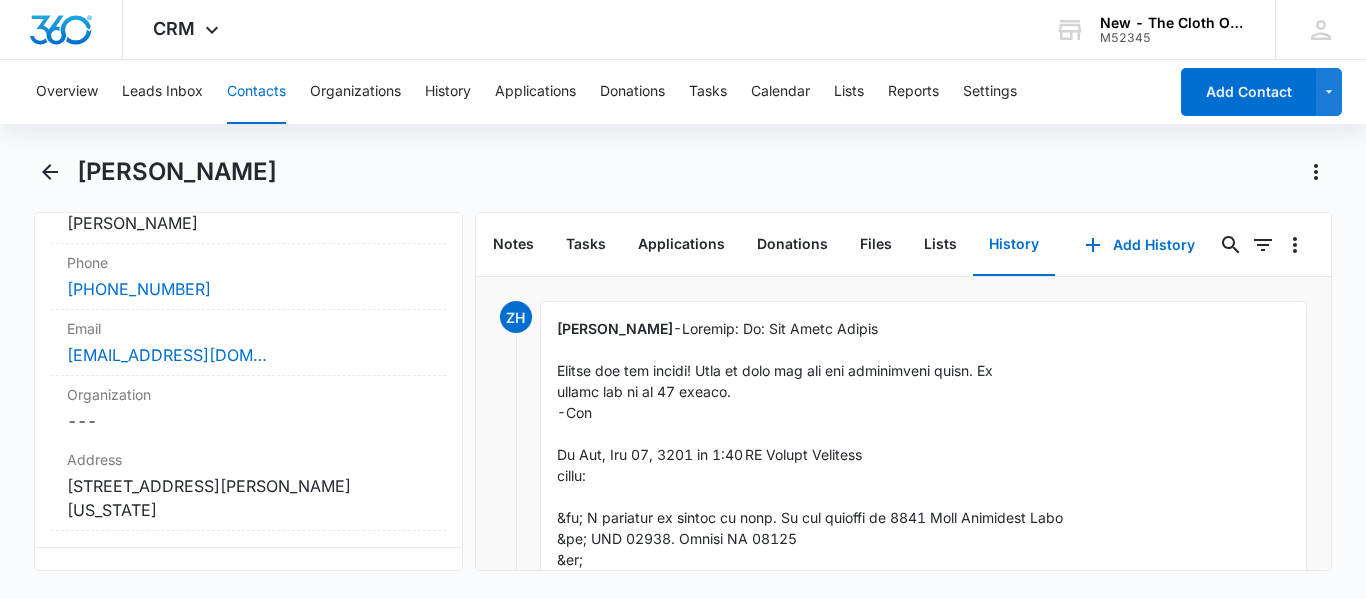 scroll, scrollTop: 440, scrollLeft: 0, axis: vertical 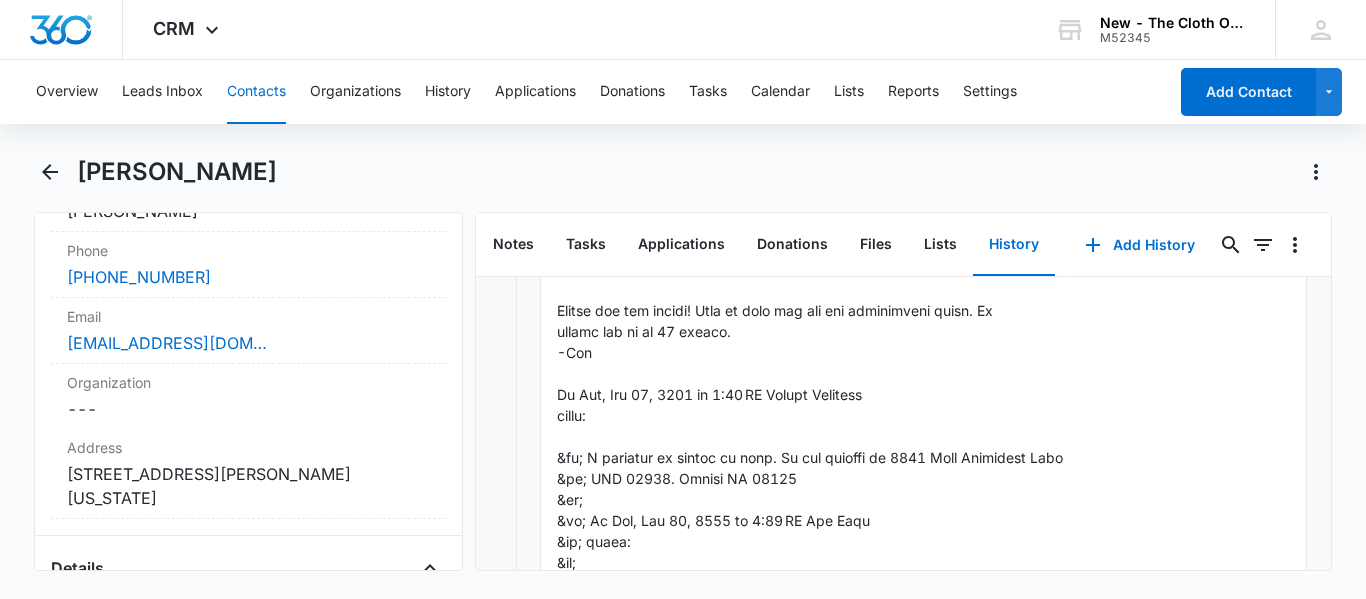 click on "Contacts" at bounding box center (256, 92) 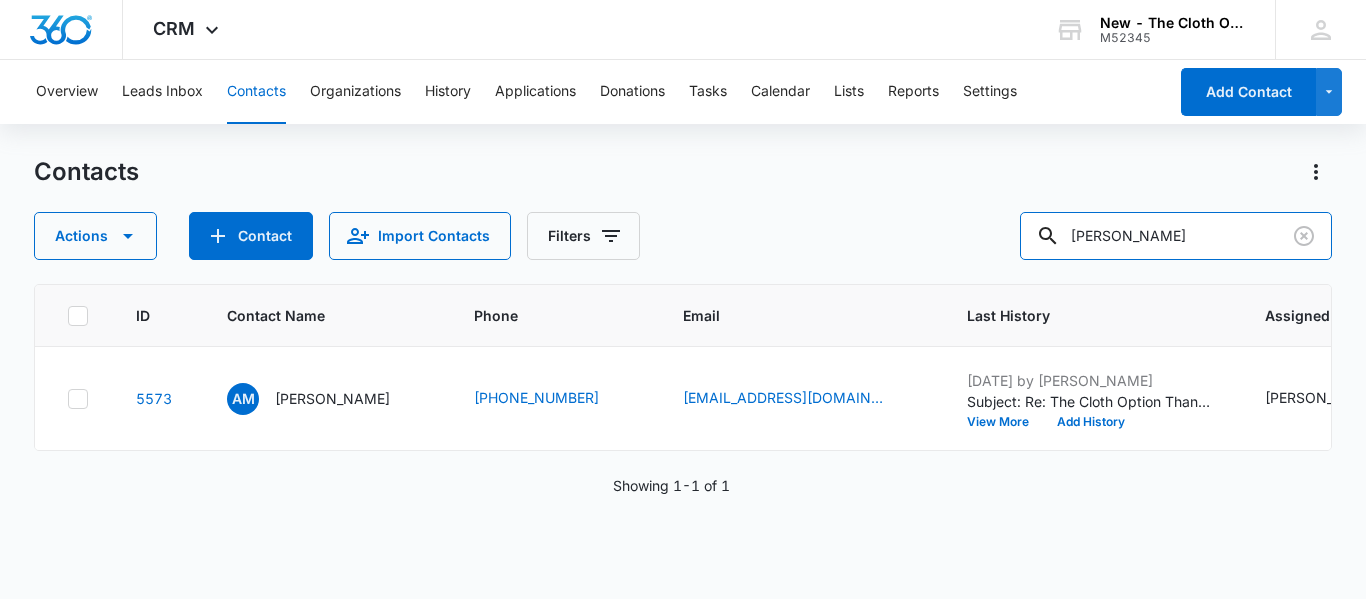 drag, startPoint x: 1243, startPoint y: 249, endPoint x: 910, endPoint y: 258, distance: 333.1216 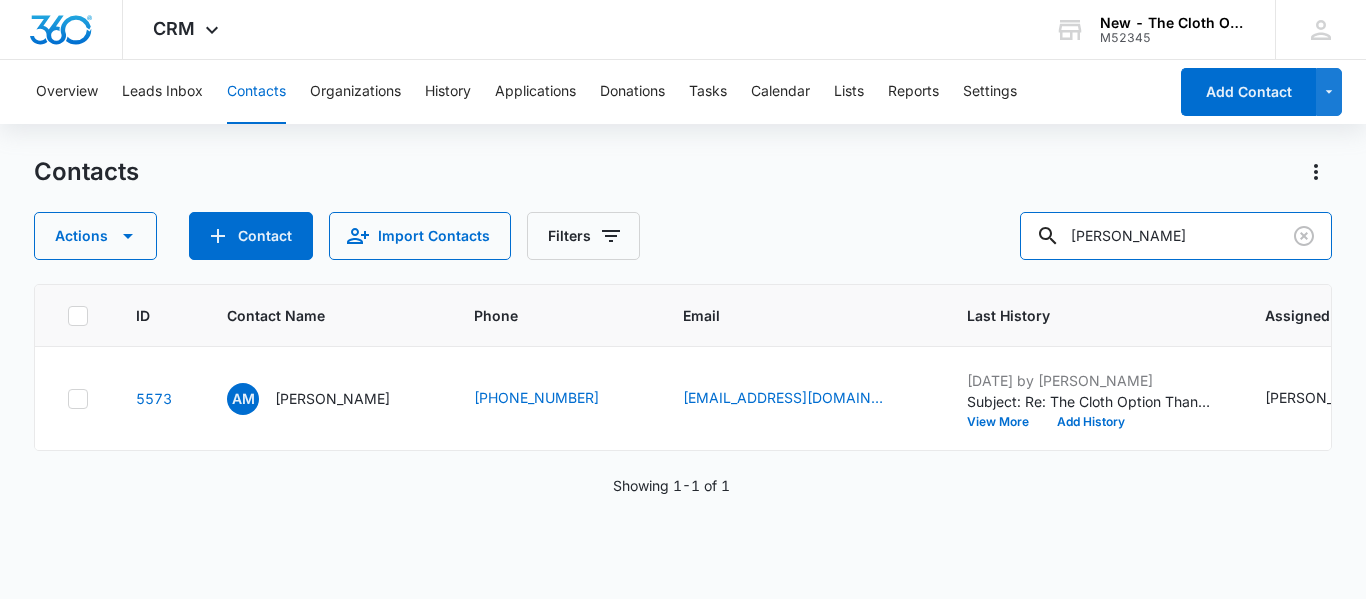 paste on "[PERSON_NAME]" 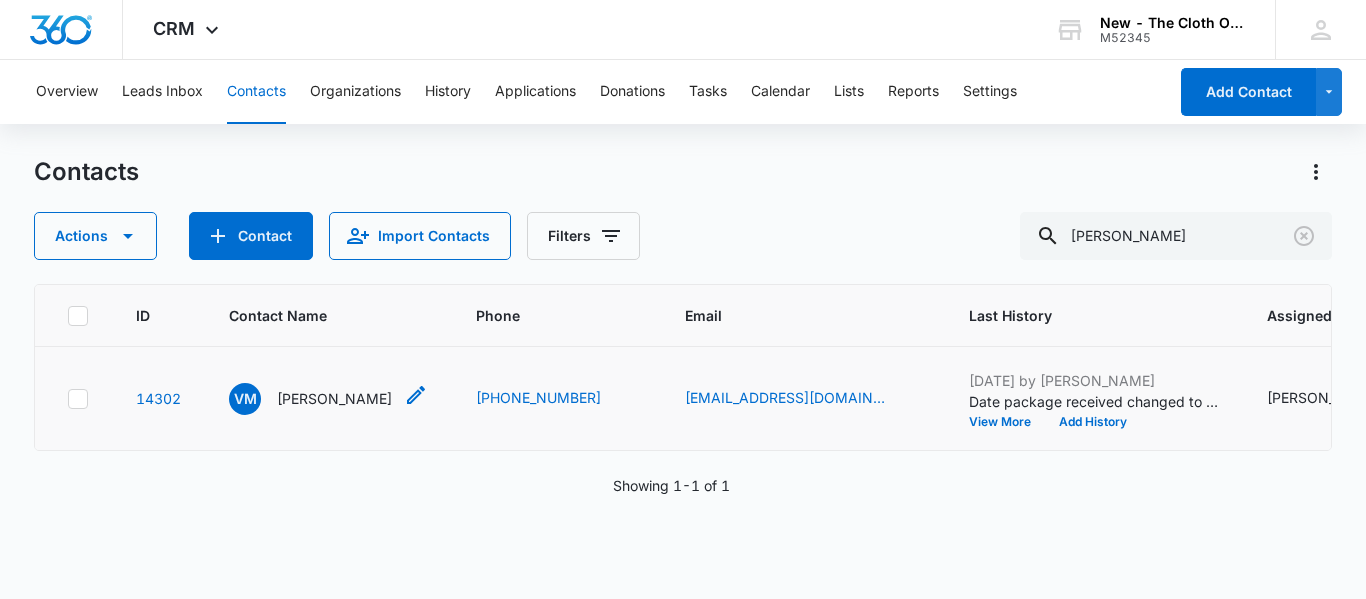 click on "[PERSON_NAME]" at bounding box center [334, 398] 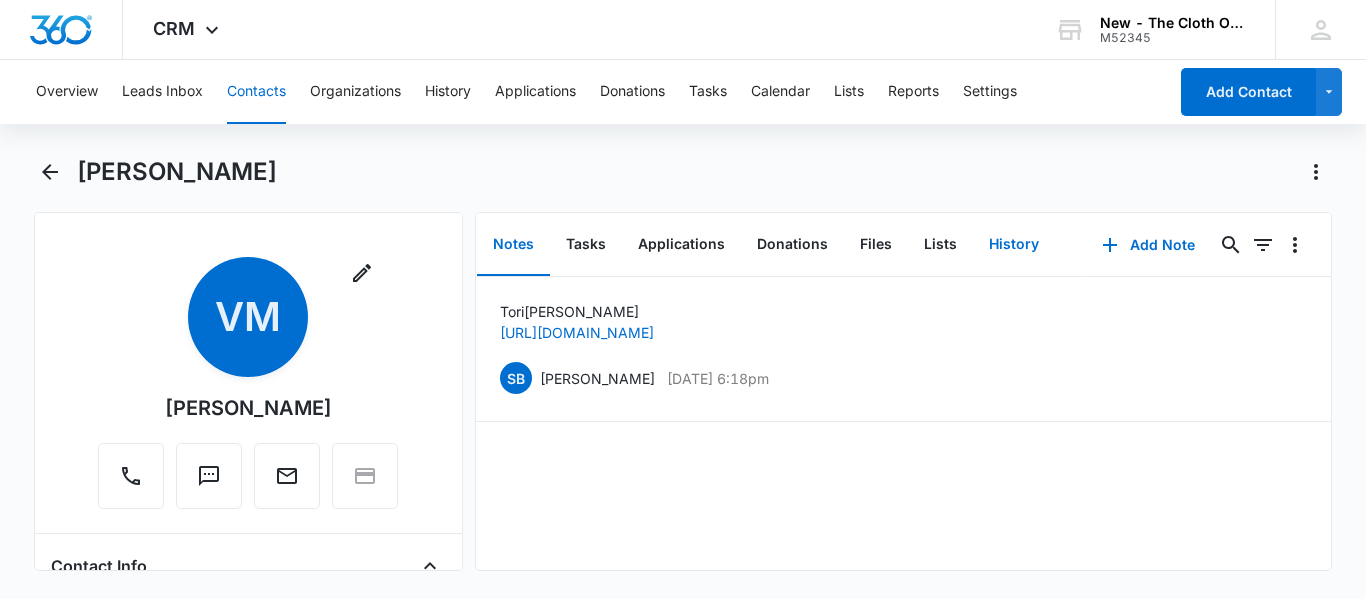 click on "History" at bounding box center (1014, 245) 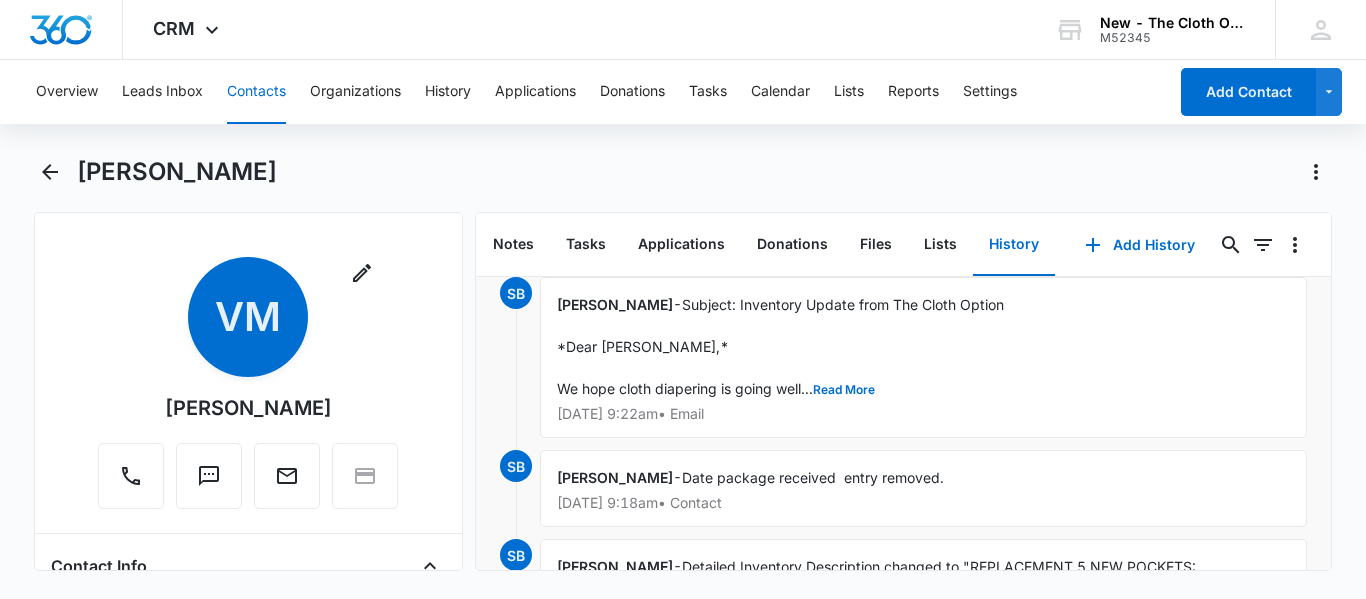 scroll, scrollTop: 120, scrollLeft: 0, axis: vertical 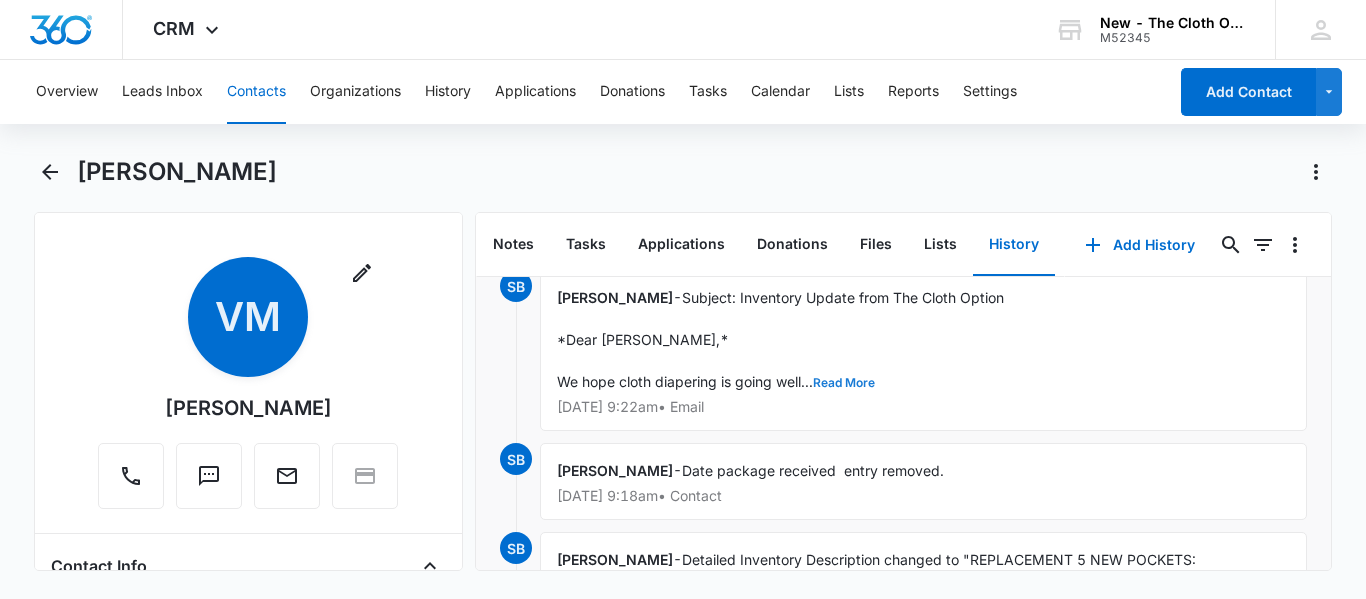 click on "Read More" at bounding box center [844, 383] 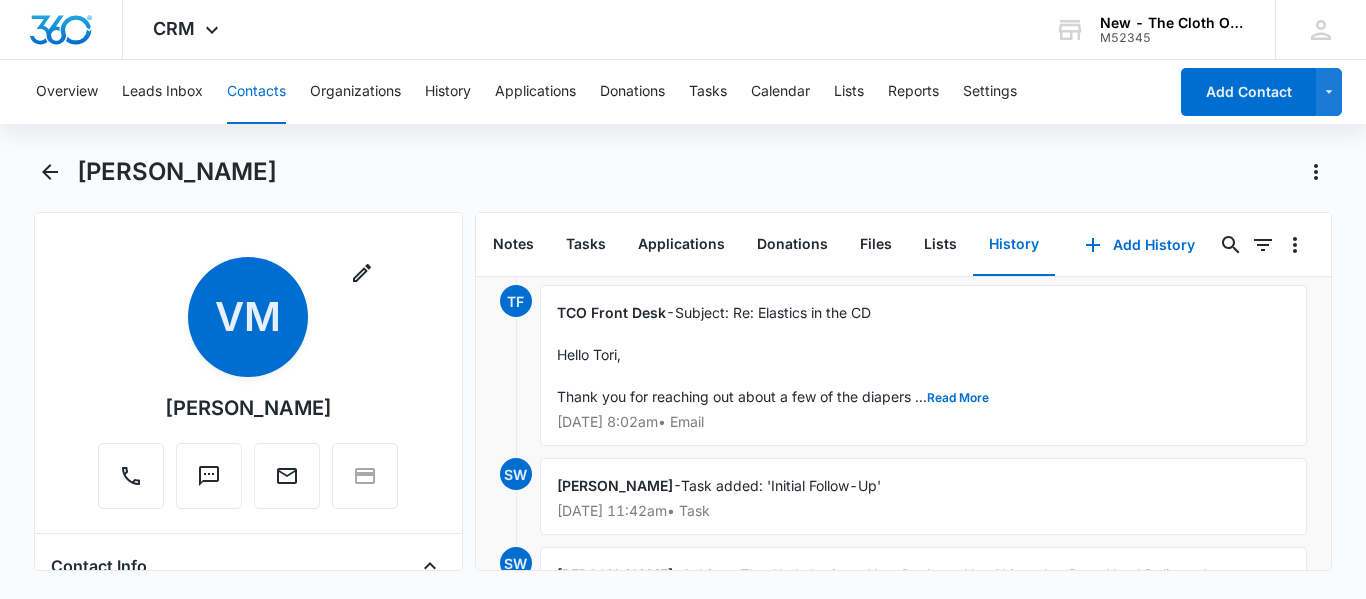 scroll, scrollTop: 3498, scrollLeft: 0, axis: vertical 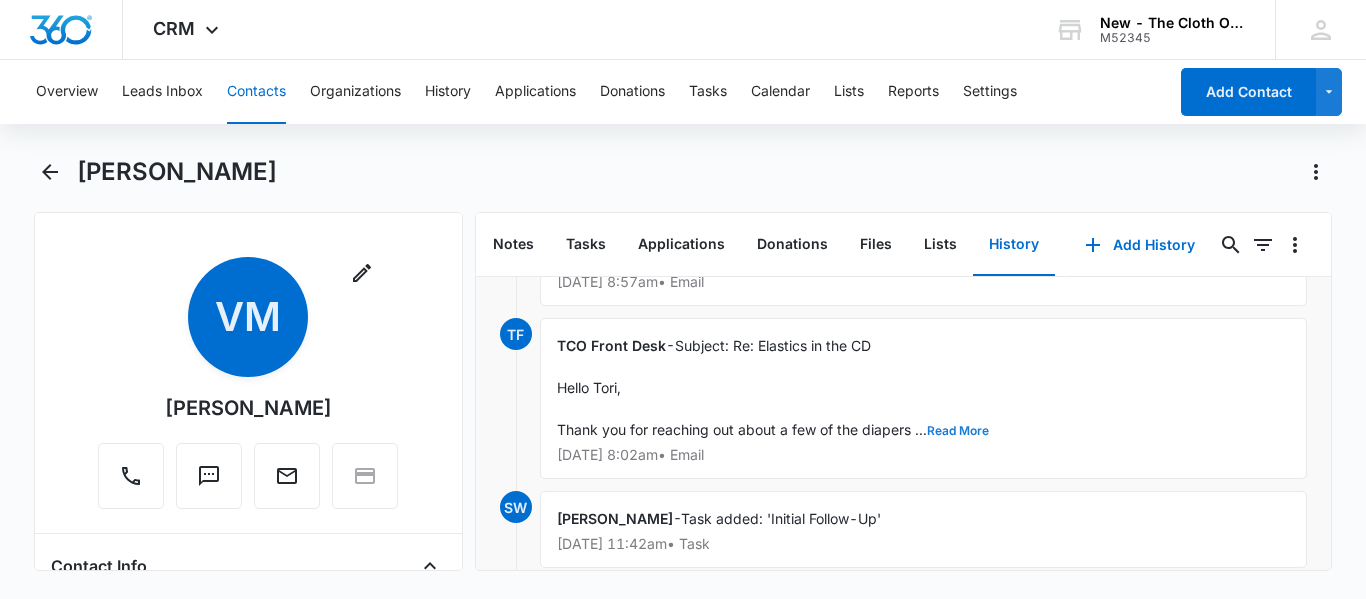 click on "Read More" at bounding box center (958, 431) 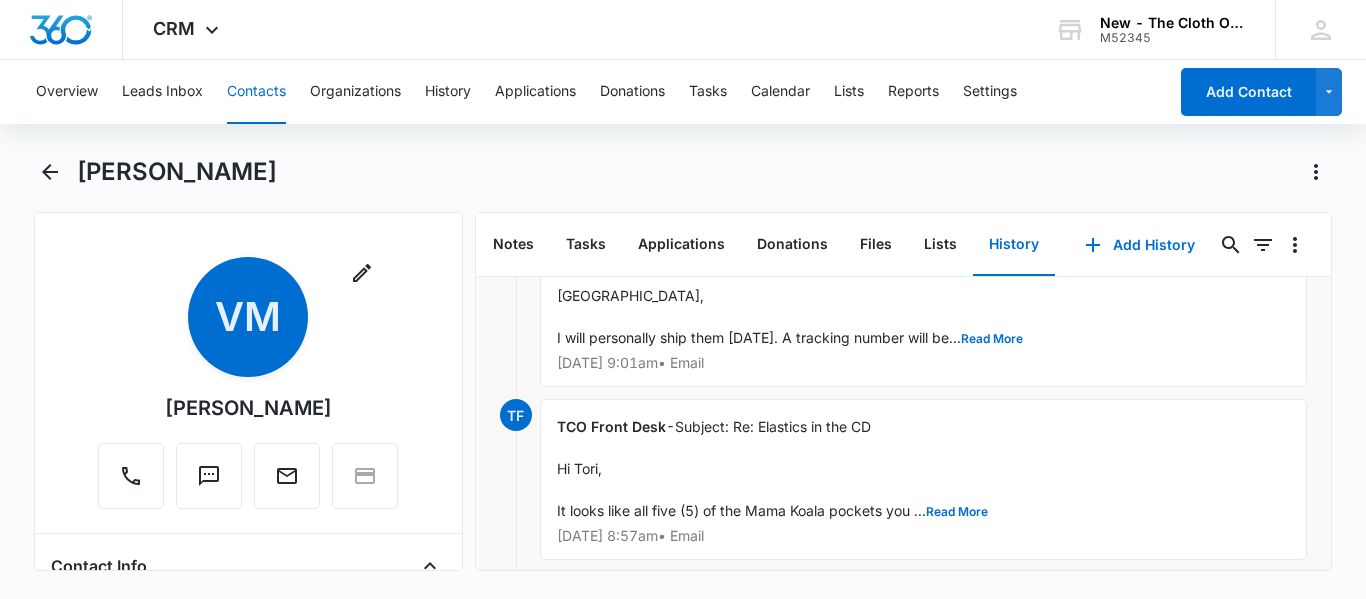 scroll, scrollTop: 3258, scrollLeft: 0, axis: vertical 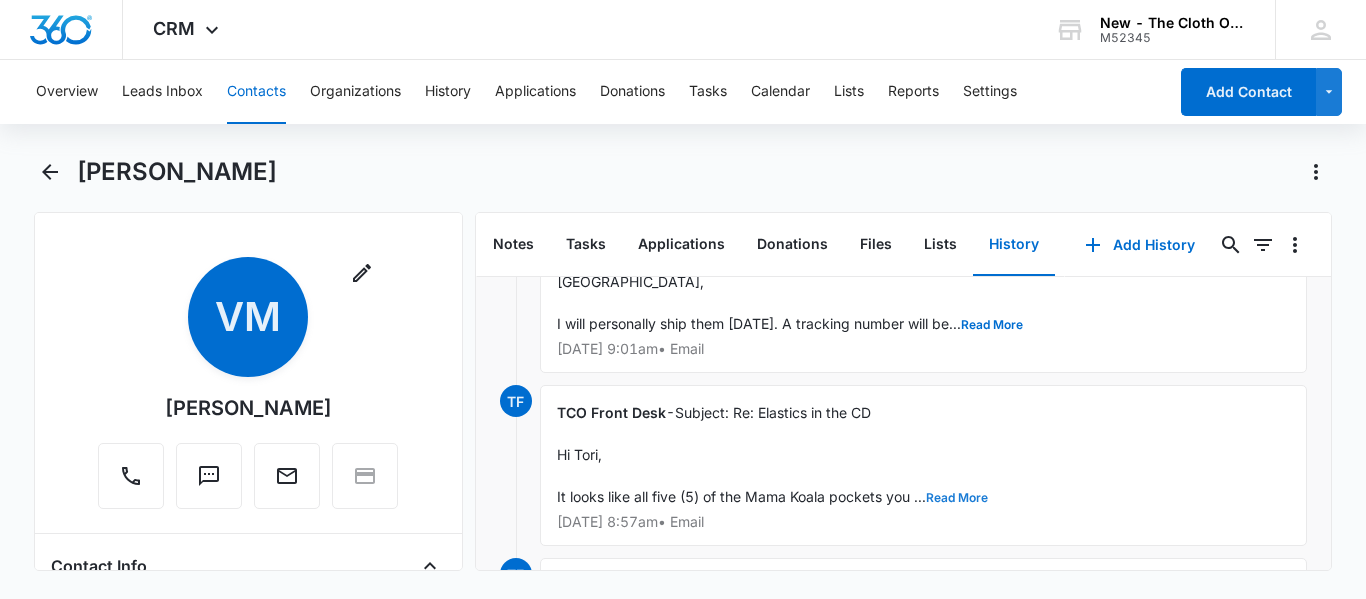 click on "Read More" at bounding box center (957, 498) 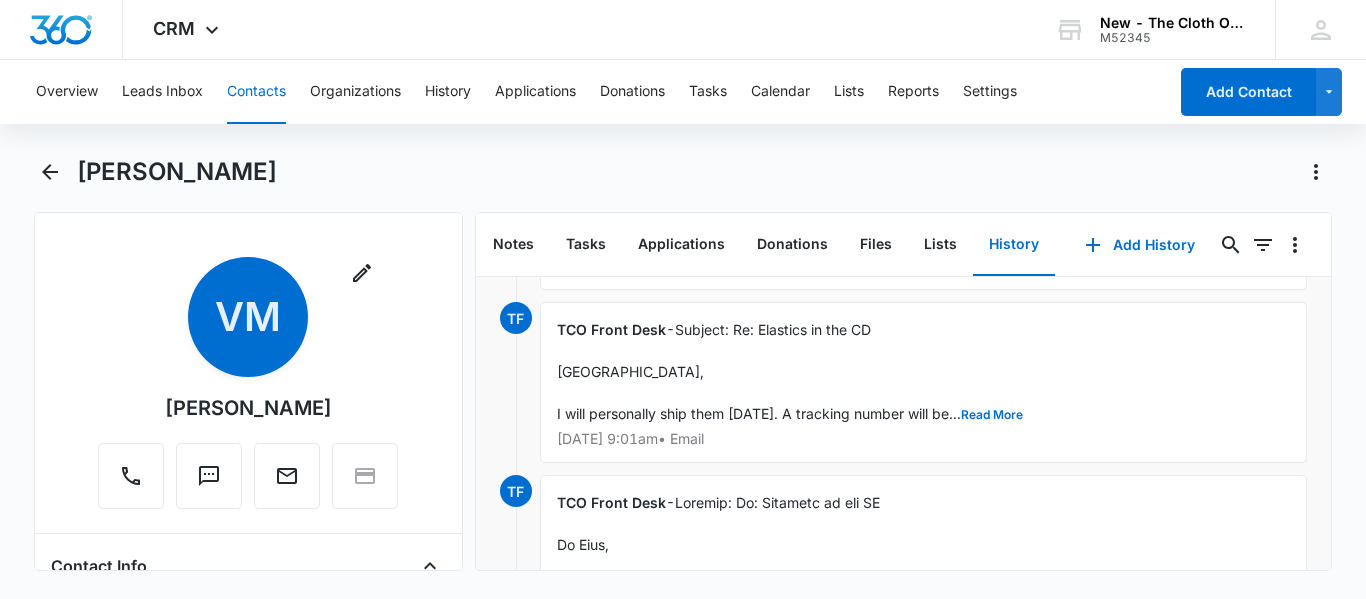 scroll, scrollTop: 3138, scrollLeft: 0, axis: vertical 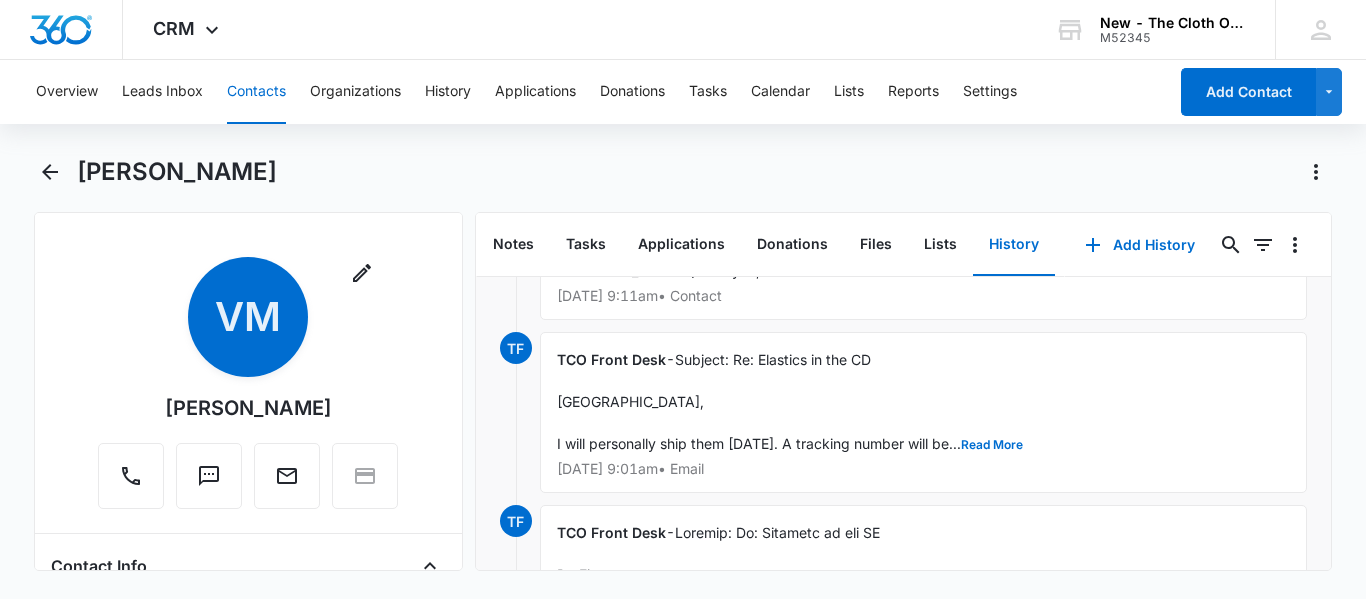 click on "TCO Front Desk  -  Subject: Re: Elastics in the CD
[GEOGRAPHIC_DATA],
I will personally ship them [DATE]. A tracking number will be... Read More [DATE] 9:01am  • Email" at bounding box center (923, 412) 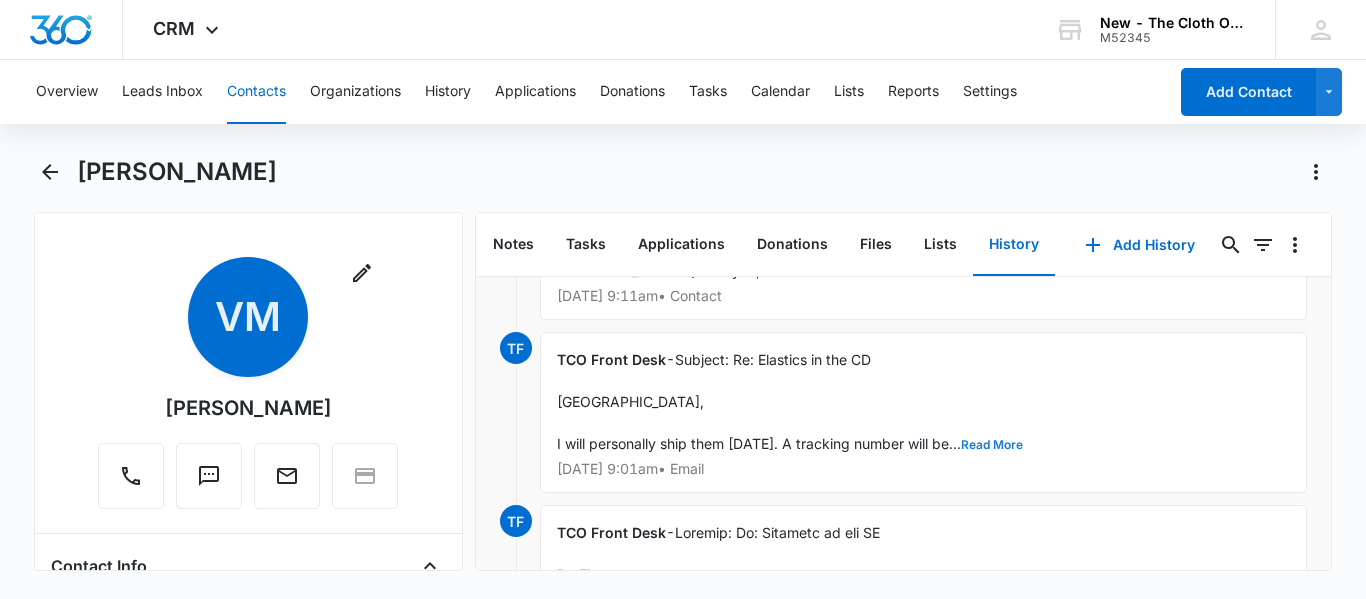 click on "Read More" at bounding box center (992, 445) 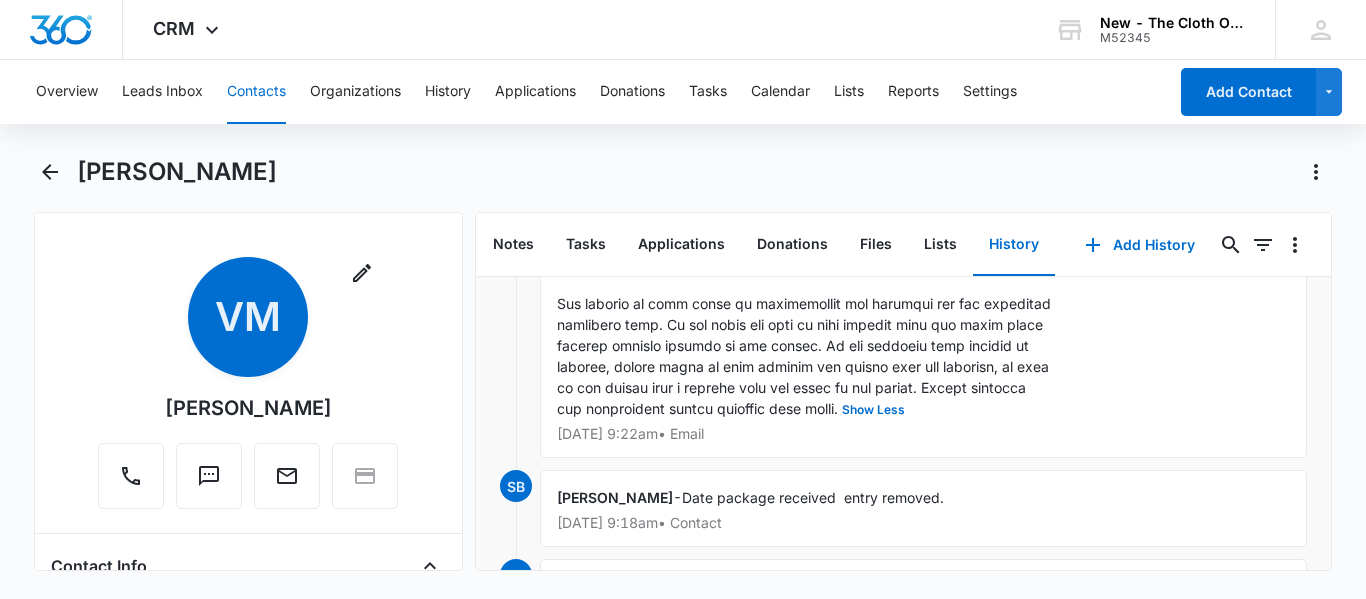 scroll, scrollTop: 2378, scrollLeft: 0, axis: vertical 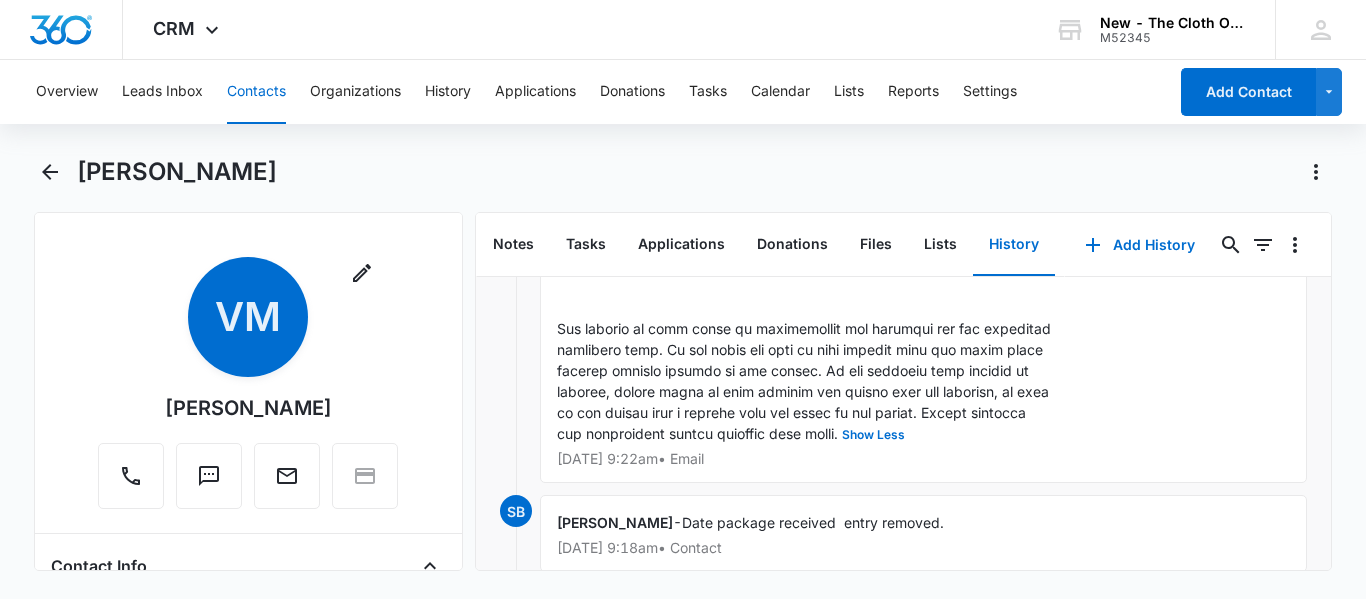 click on "Contacts" at bounding box center (256, 92) 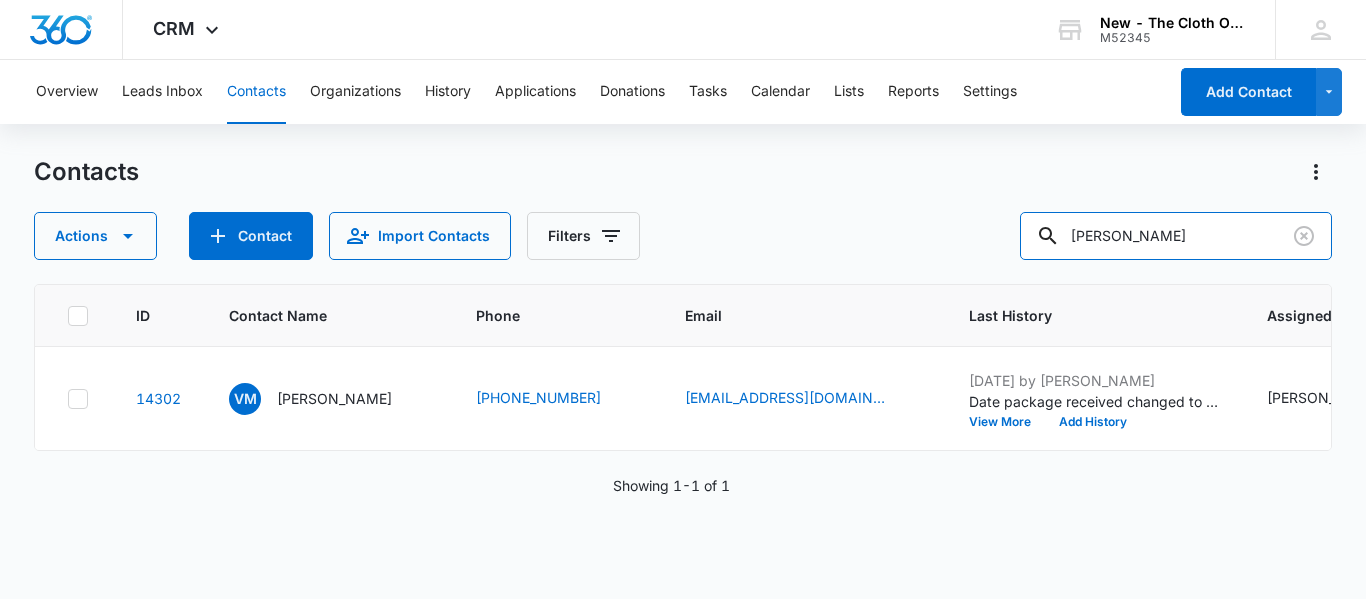 drag, startPoint x: 1255, startPoint y: 234, endPoint x: 931, endPoint y: 229, distance: 324.03857 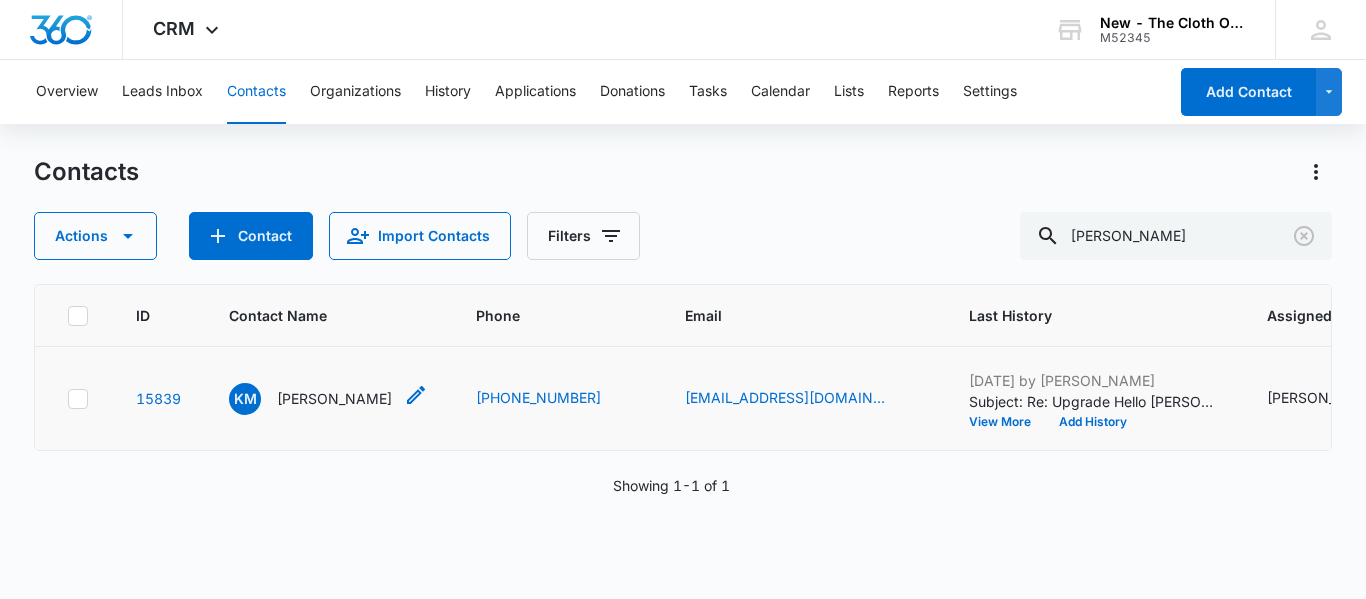 click on "[PERSON_NAME]" at bounding box center [334, 398] 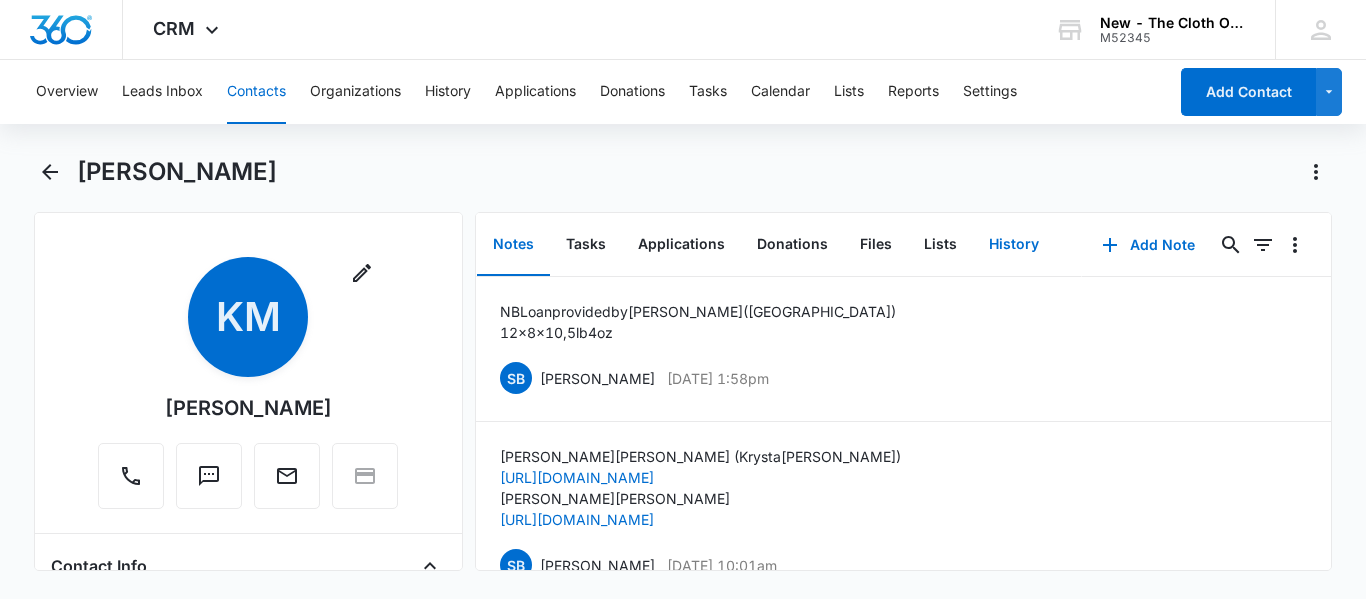 click on "History" at bounding box center [1014, 245] 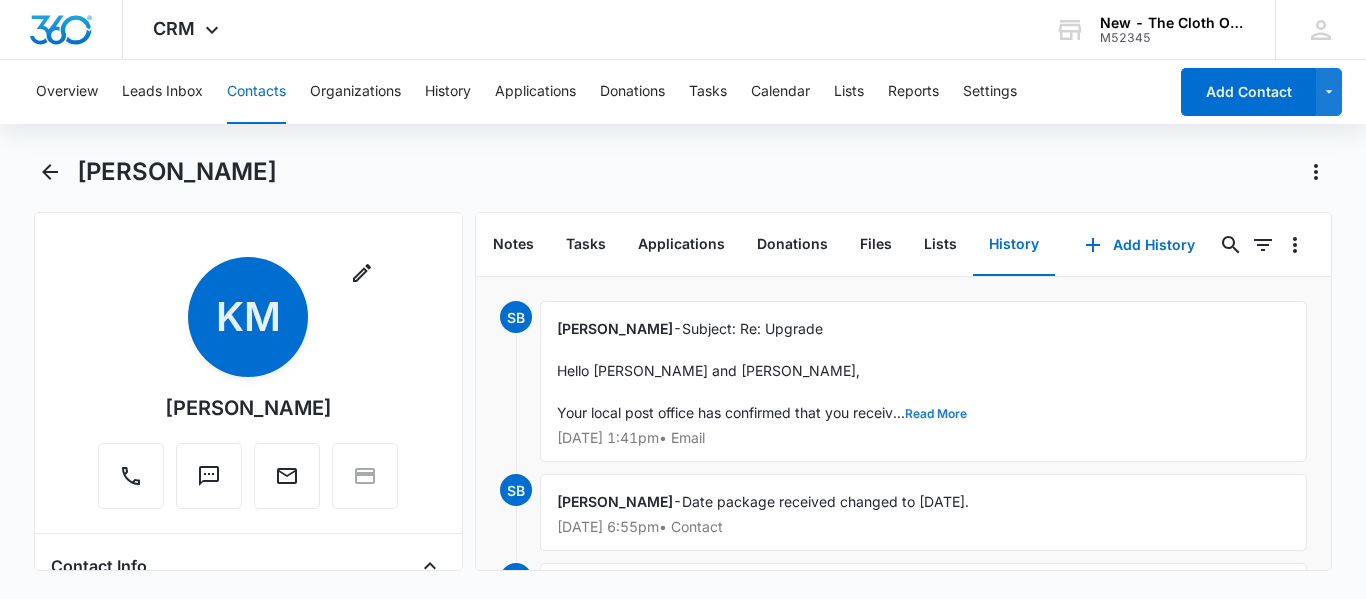 click on "Read More" at bounding box center (936, 414) 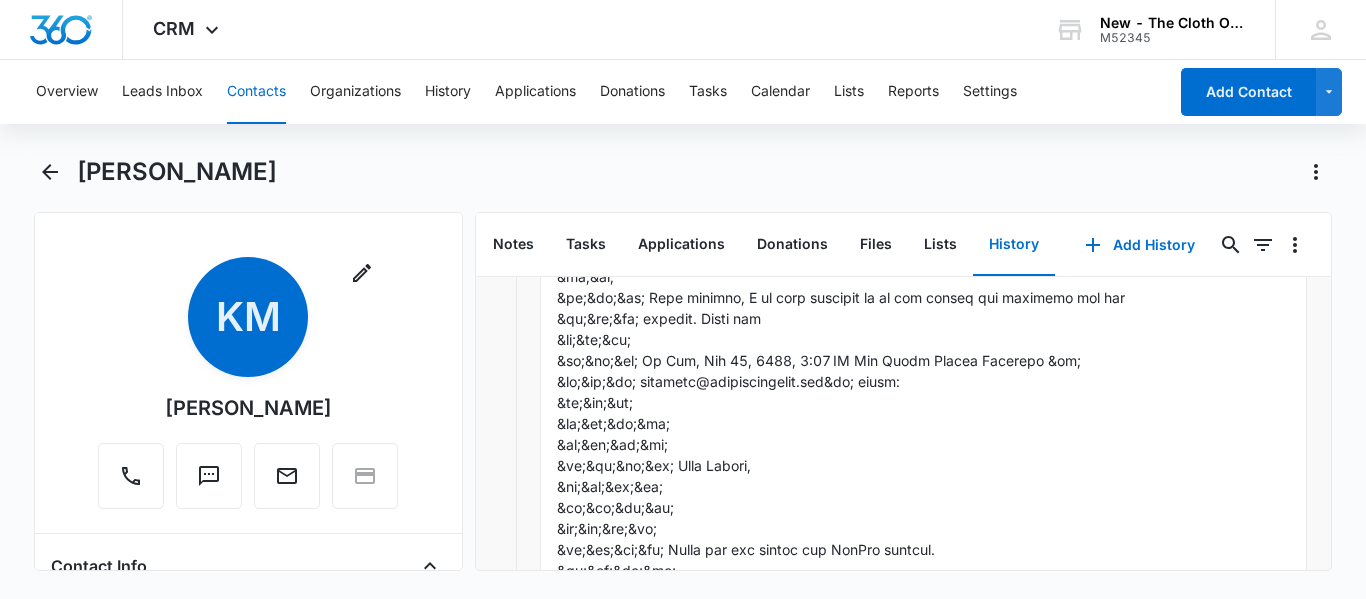 scroll, scrollTop: 978, scrollLeft: 0, axis: vertical 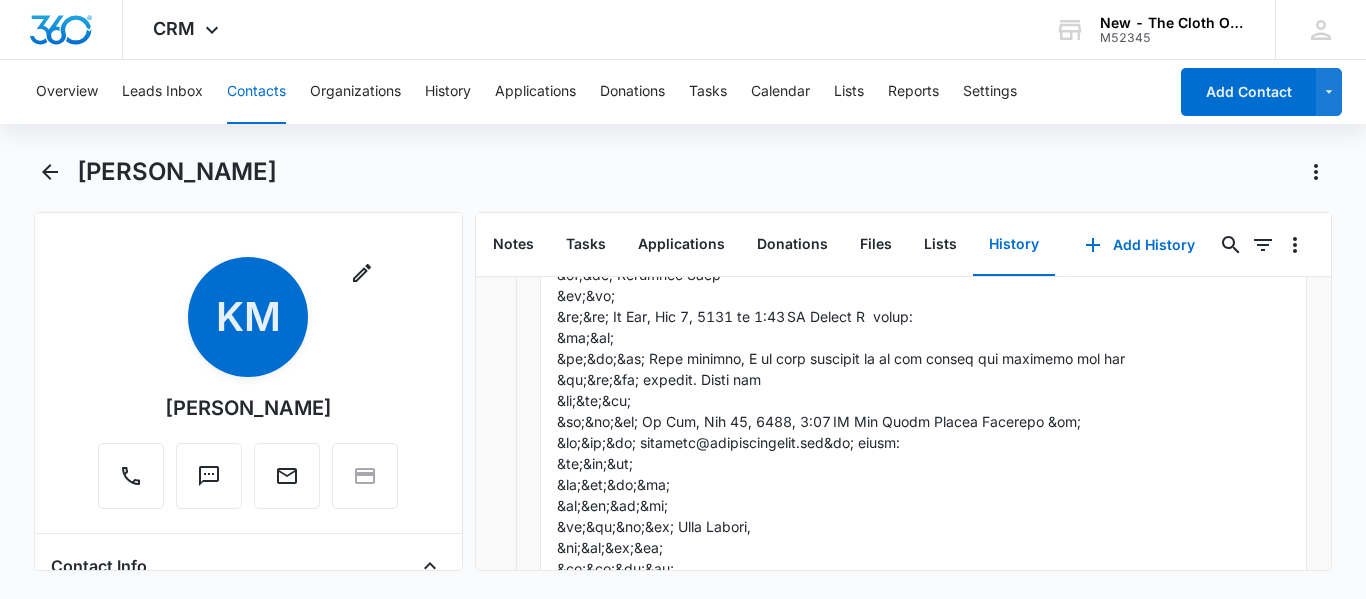 click on "Contacts" at bounding box center (256, 92) 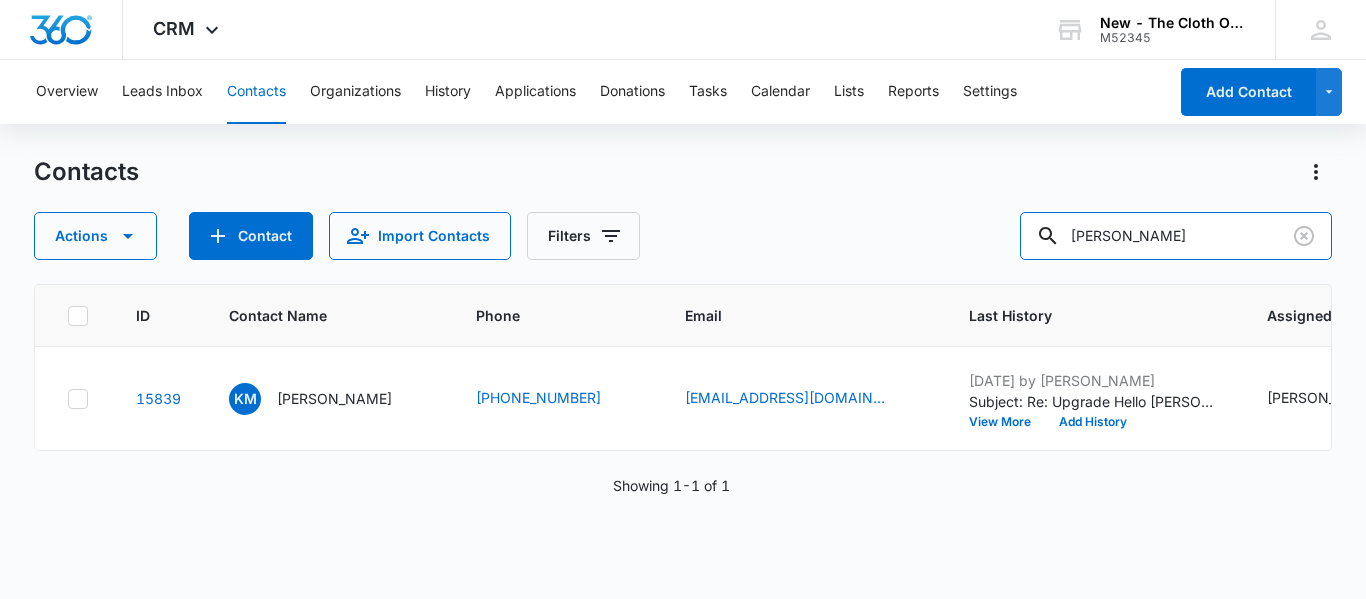 drag, startPoint x: 1203, startPoint y: 240, endPoint x: 641, endPoint y: 272, distance: 562.9103 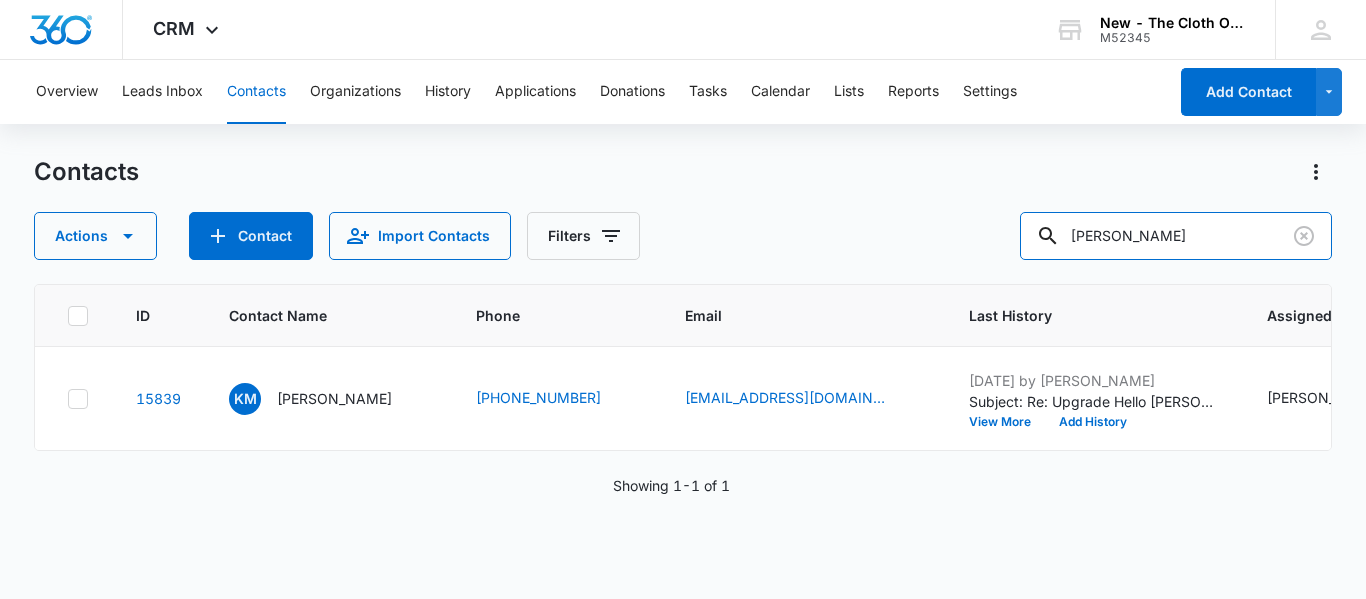 type on "[PERSON_NAME]" 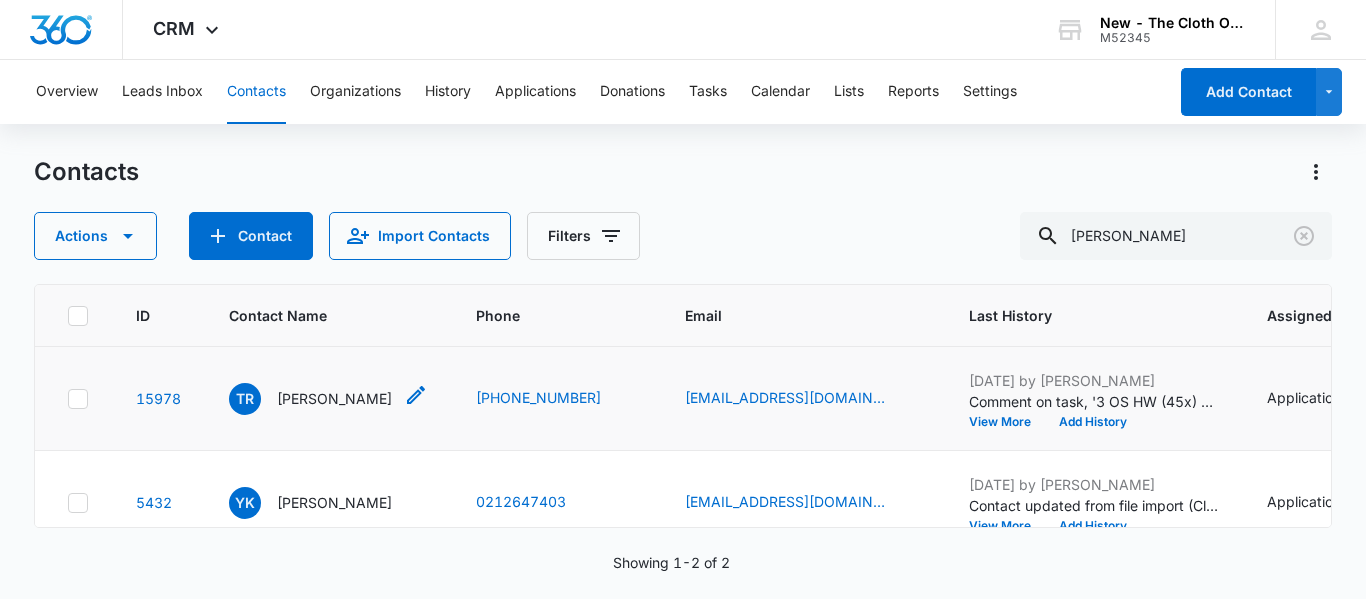 click on "[PERSON_NAME]" at bounding box center (334, 398) 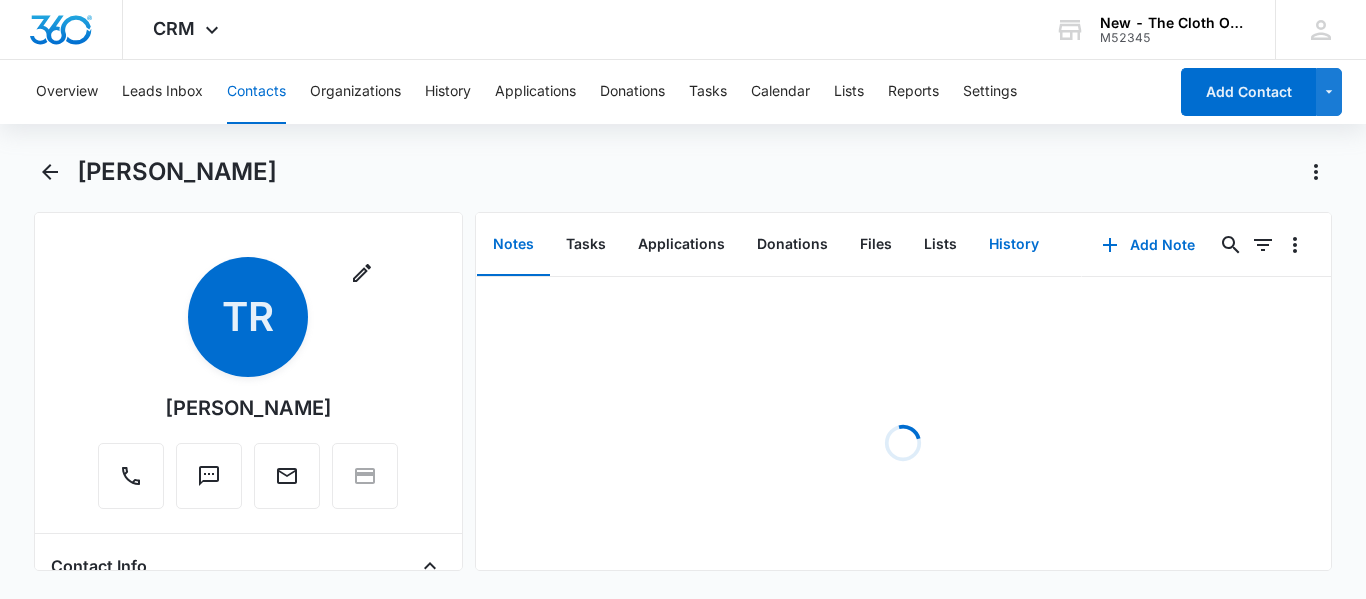 click on "History" at bounding box center (1014, 245) 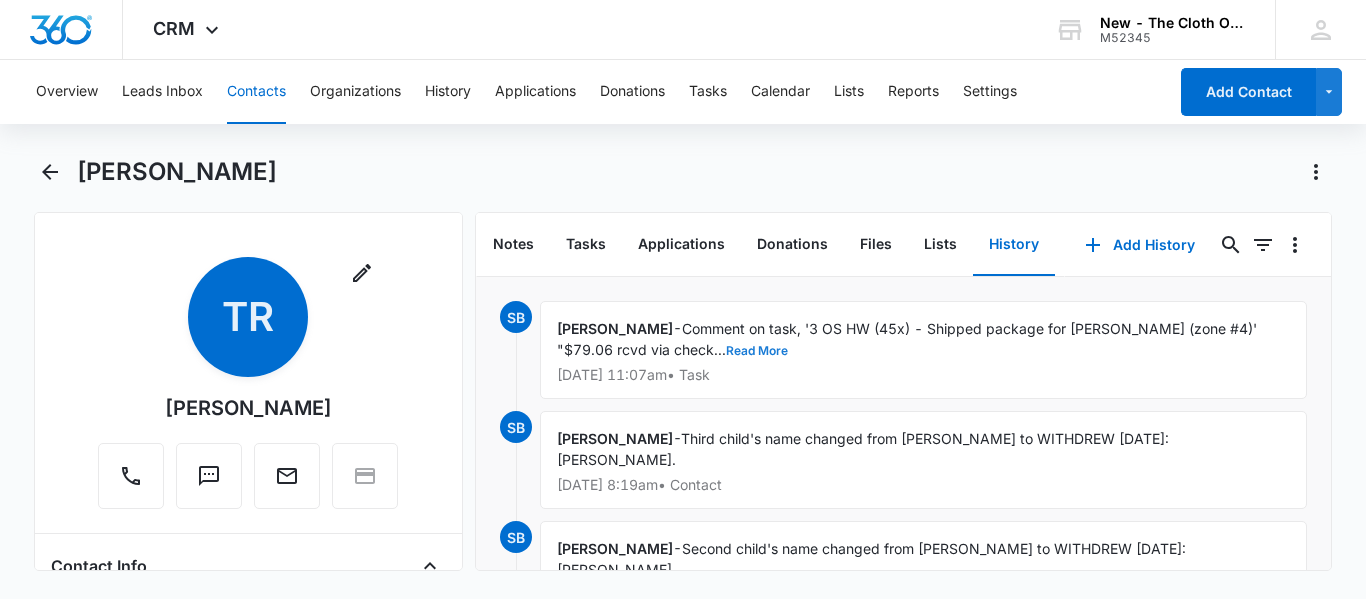 click on "Read More" at bounding box center [757, 351] 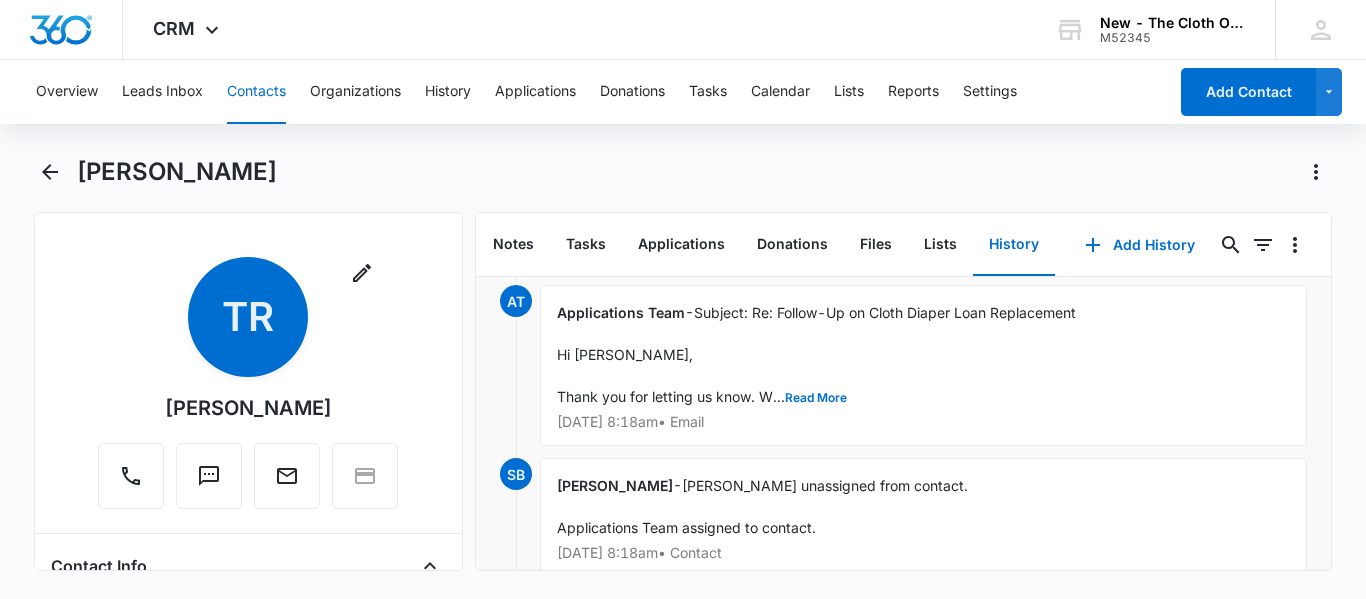 scroll, scrollTop: 437, scrollLeft: 0, axis: vertical 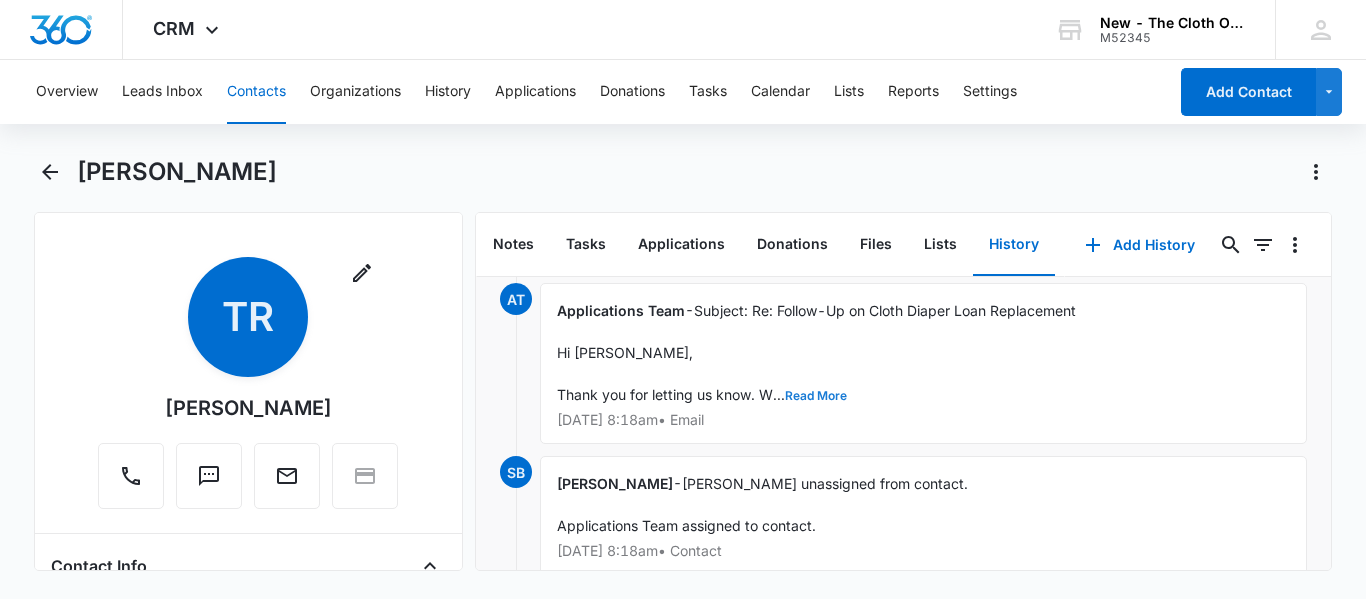 click on "Read More" at bounding box center (816, 396) 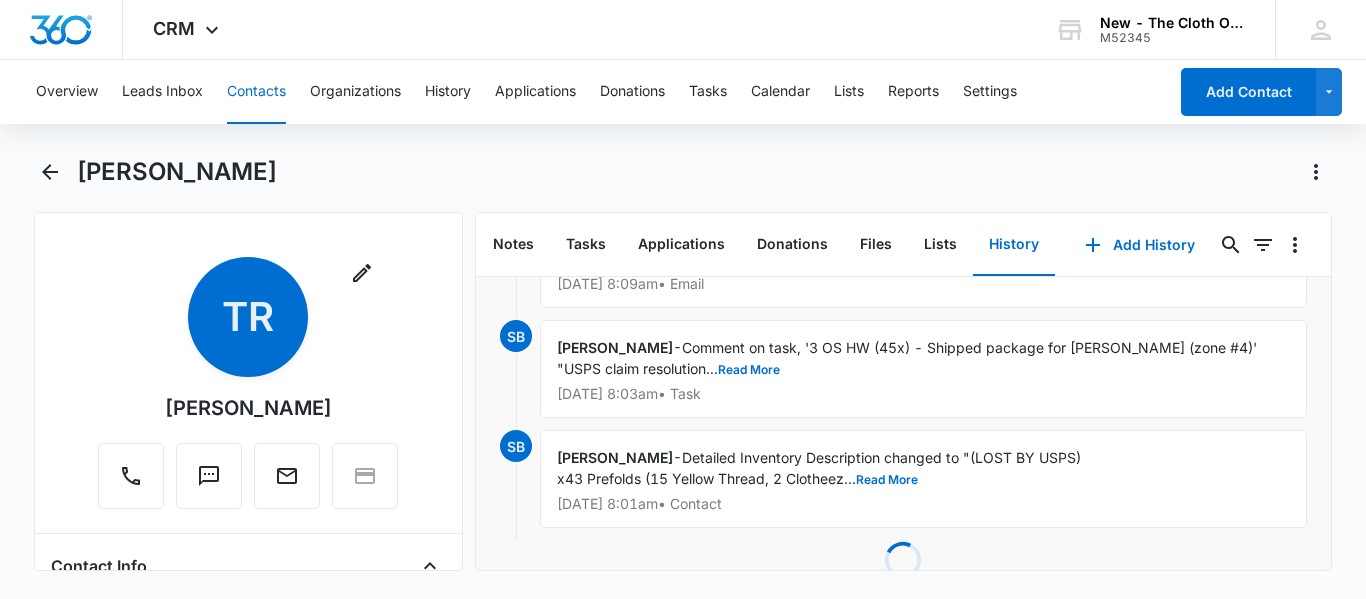 scroll, scrollTop: 3174, scrollLeft: 0, axis: vertical 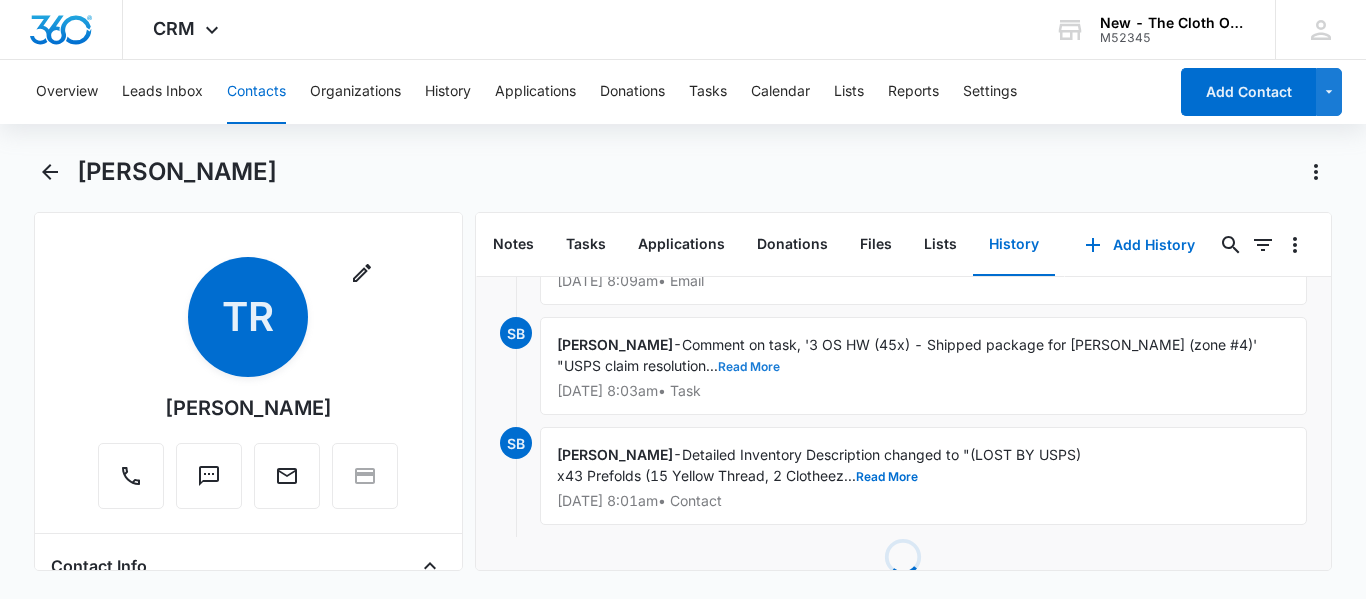 click on "Read More" at bounding box center [749, 367] 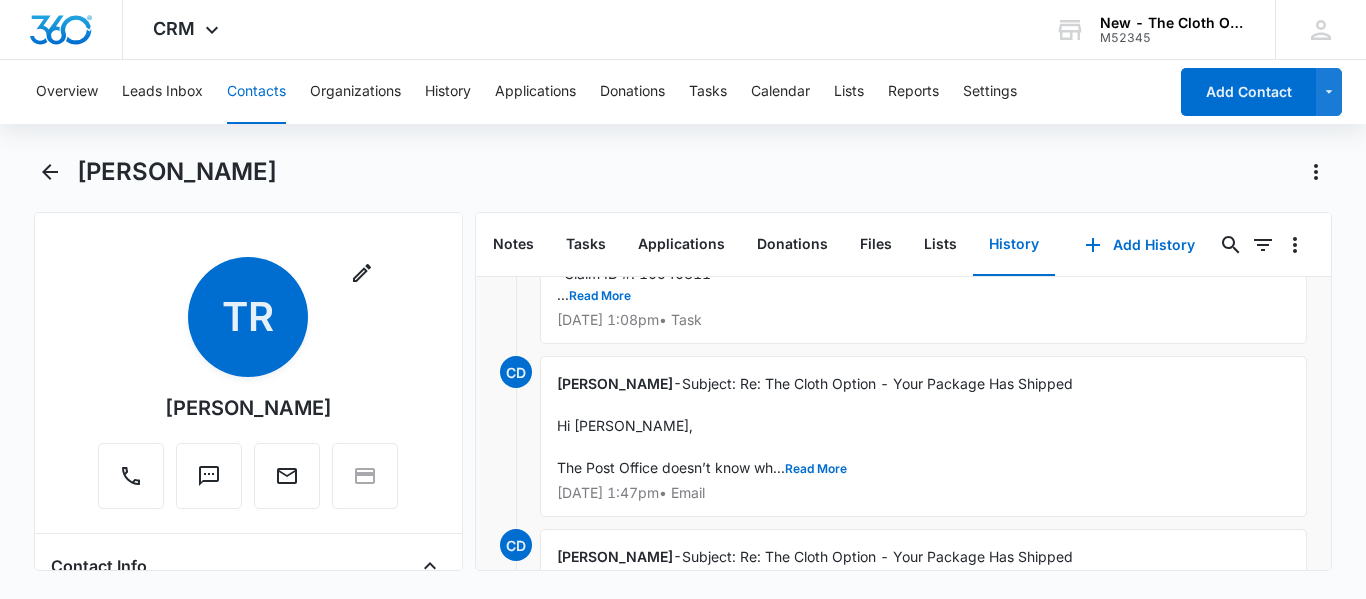 scroll, scrollTop: 3597, scrollLeft: 0, axis: vertical 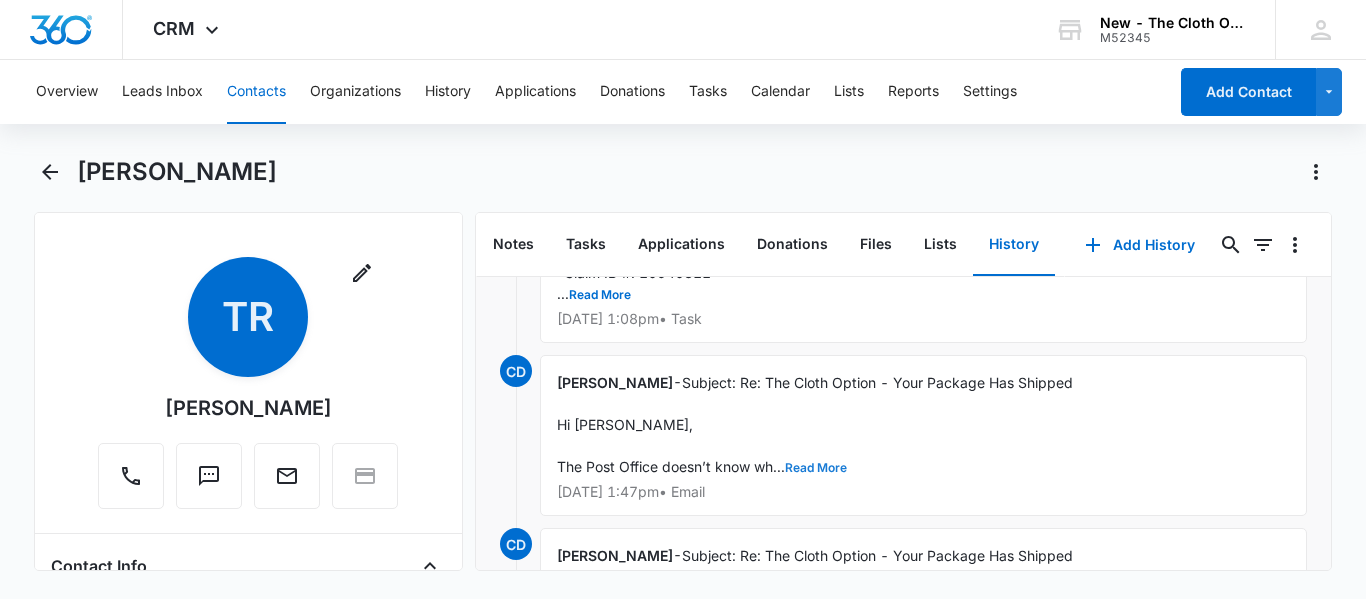 click on "Read More" at bounding box center [816, 468] 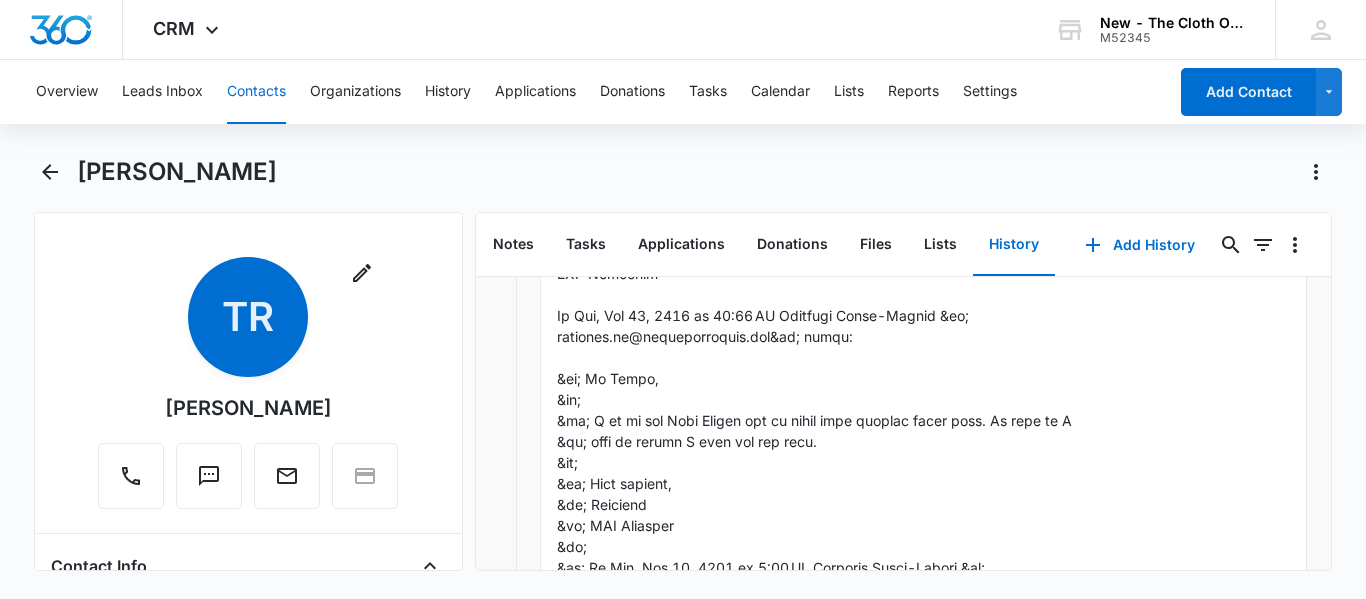 scroll, scrollTop: 3959, scrollLeft: 0, axis: vertical 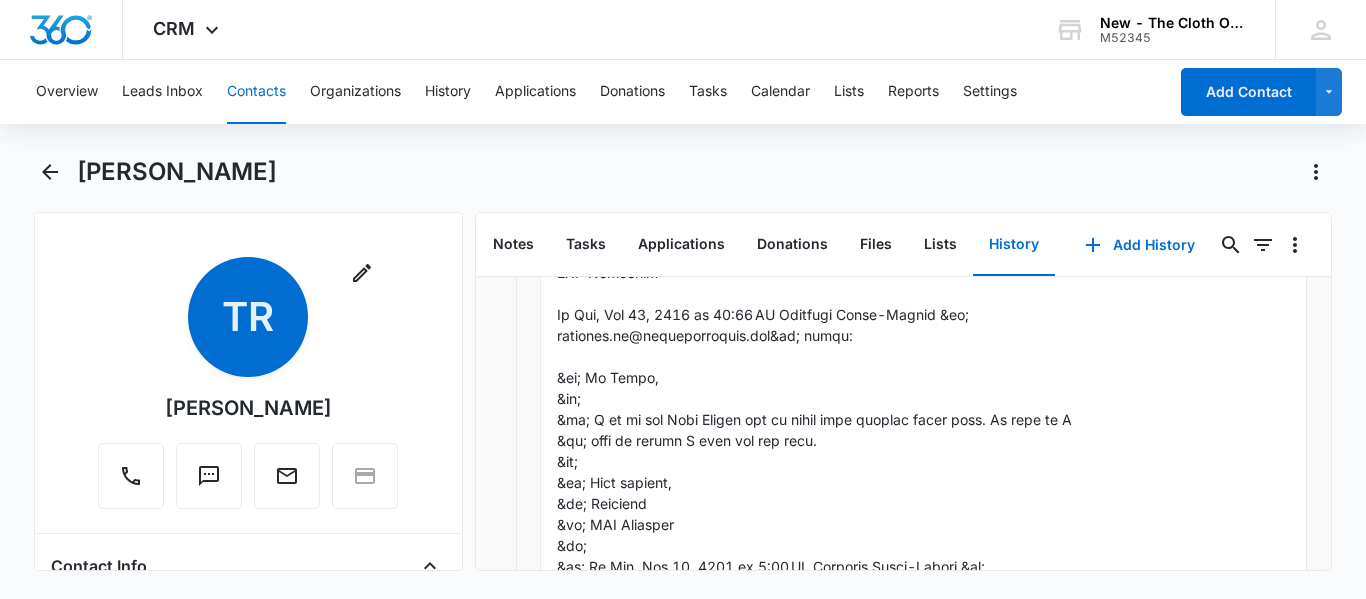 click on "Contacts" at bounding box center [256, 92] 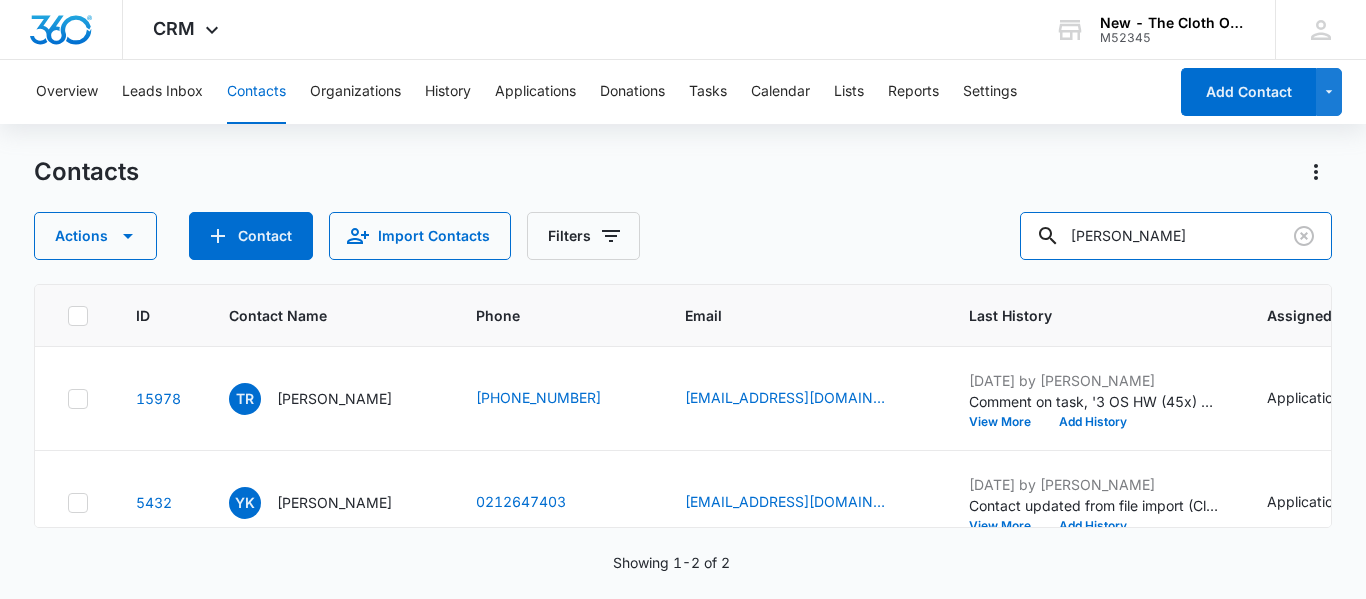 drag, startPoint x: 1204, startPoint y: 241, endPoint x: 867, endPoint y: 244, distance: 337.01337 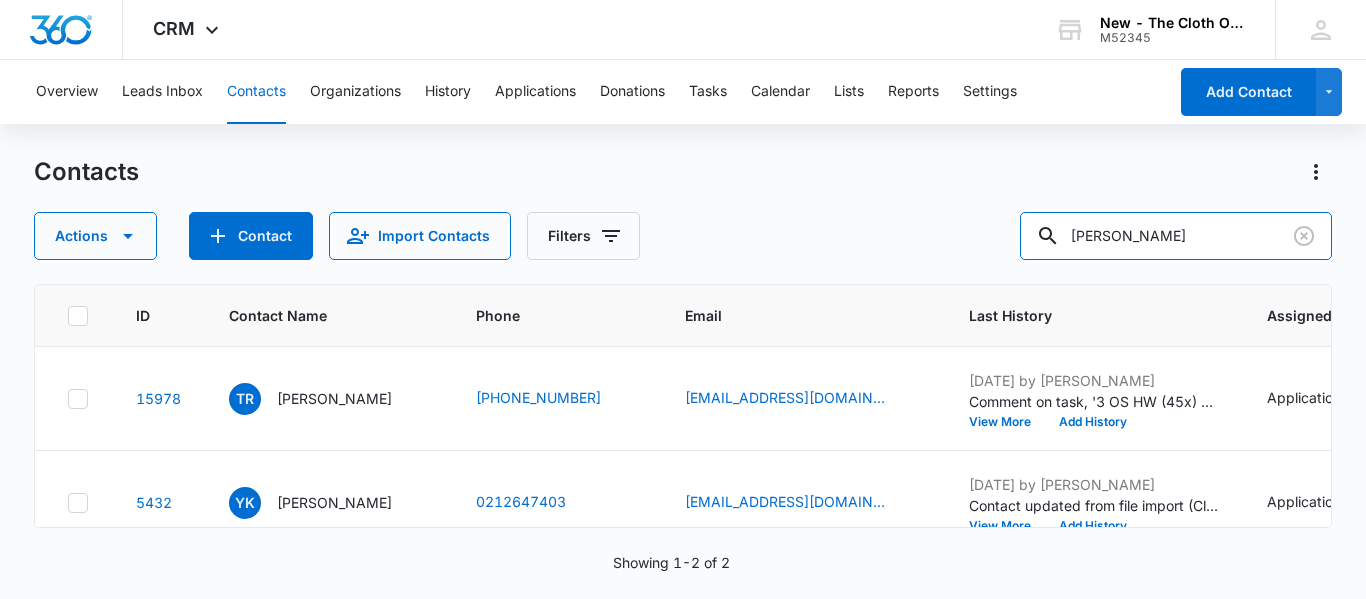 paste on "[PERSON_NAME]" 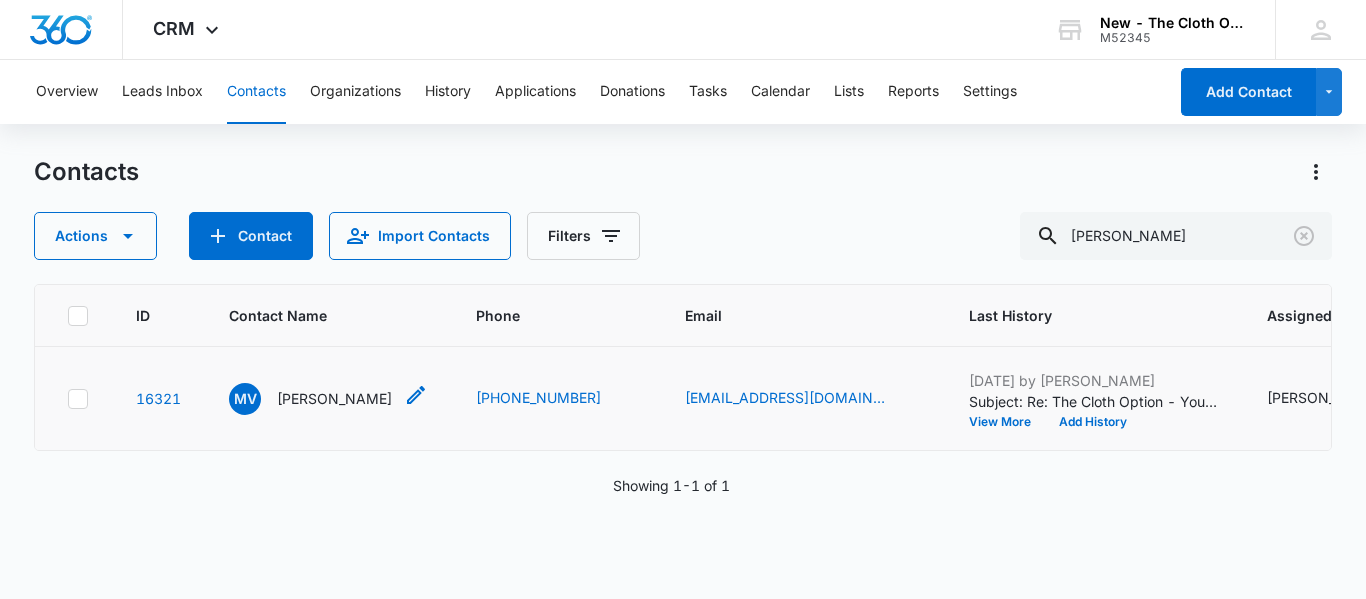 click on "[PERSON_NAME]" at bounding box center [334, 398] 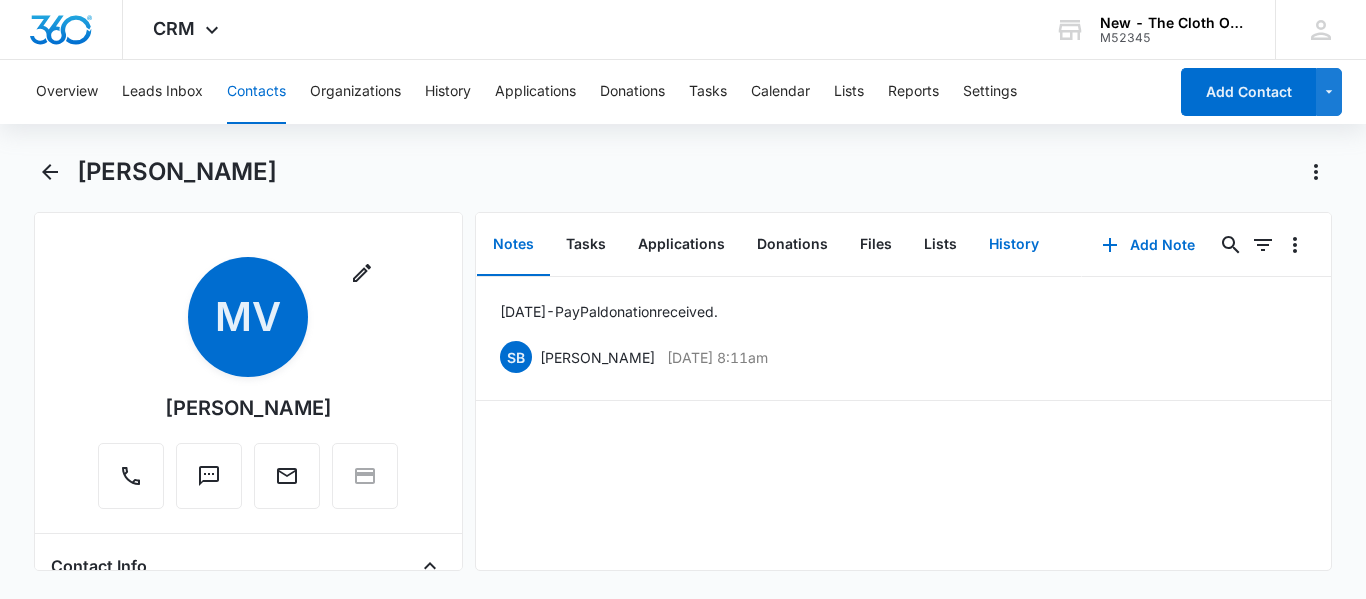 click on "History" at bounding box center (1014, 245) 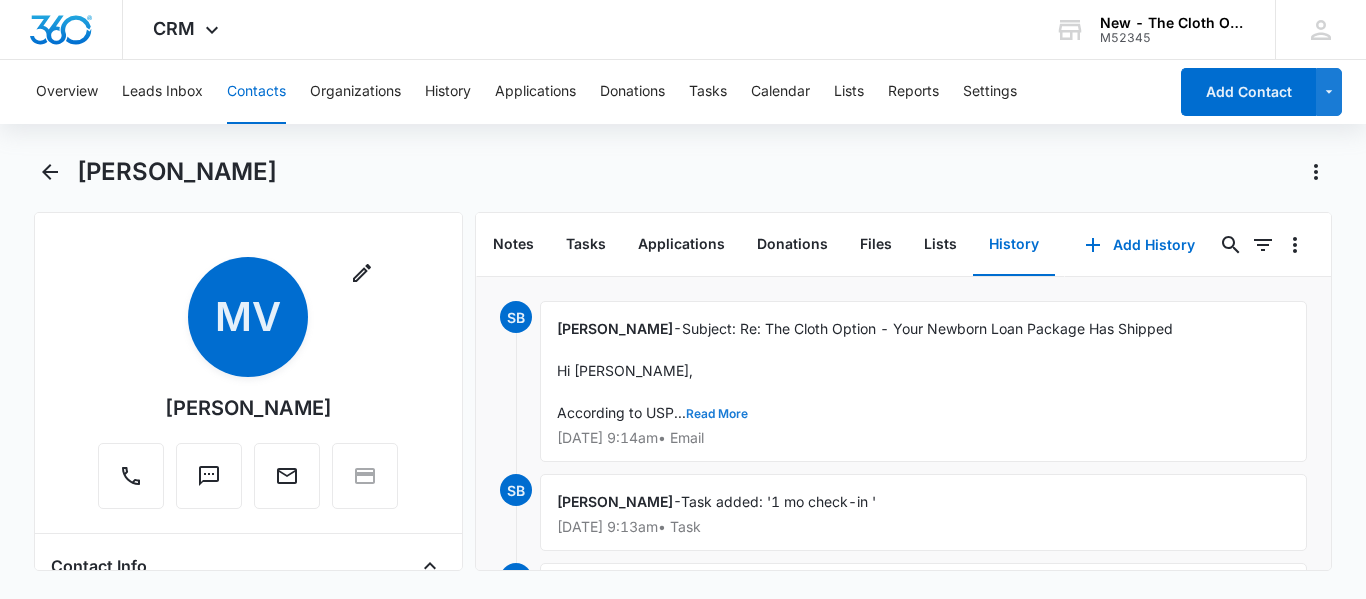 click on "Read More" at bounding box center [717, 414] 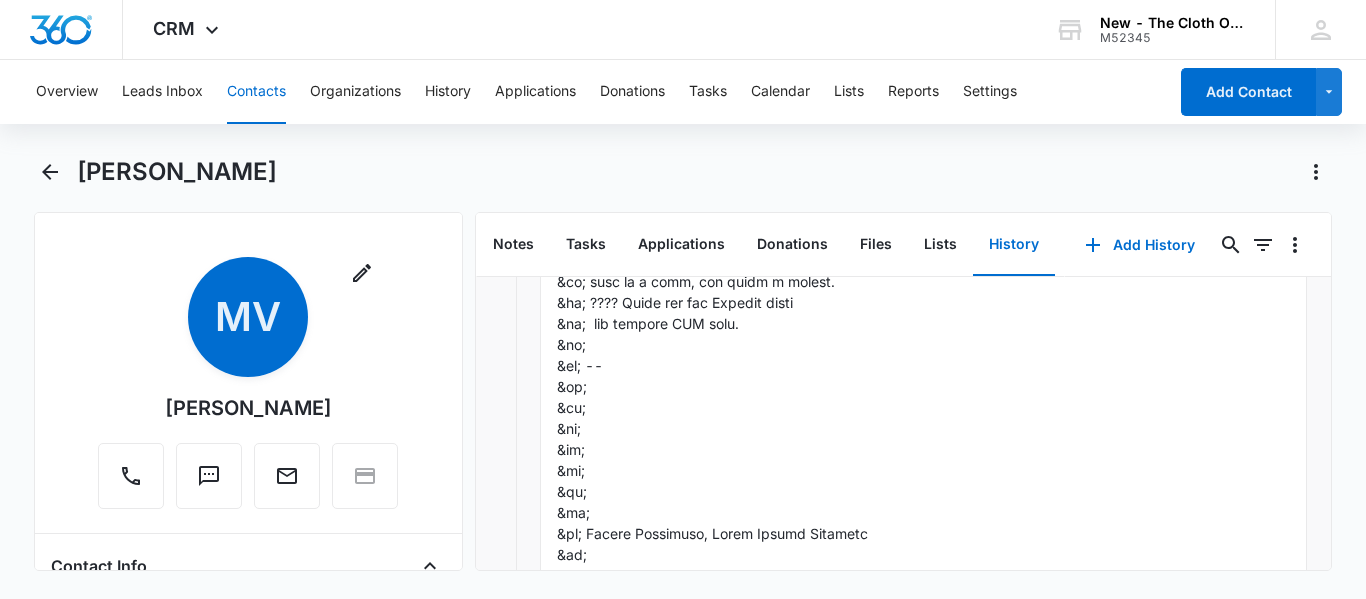 scroll, scrollTop: 2402, scrollLeft: 0, axis: vertical 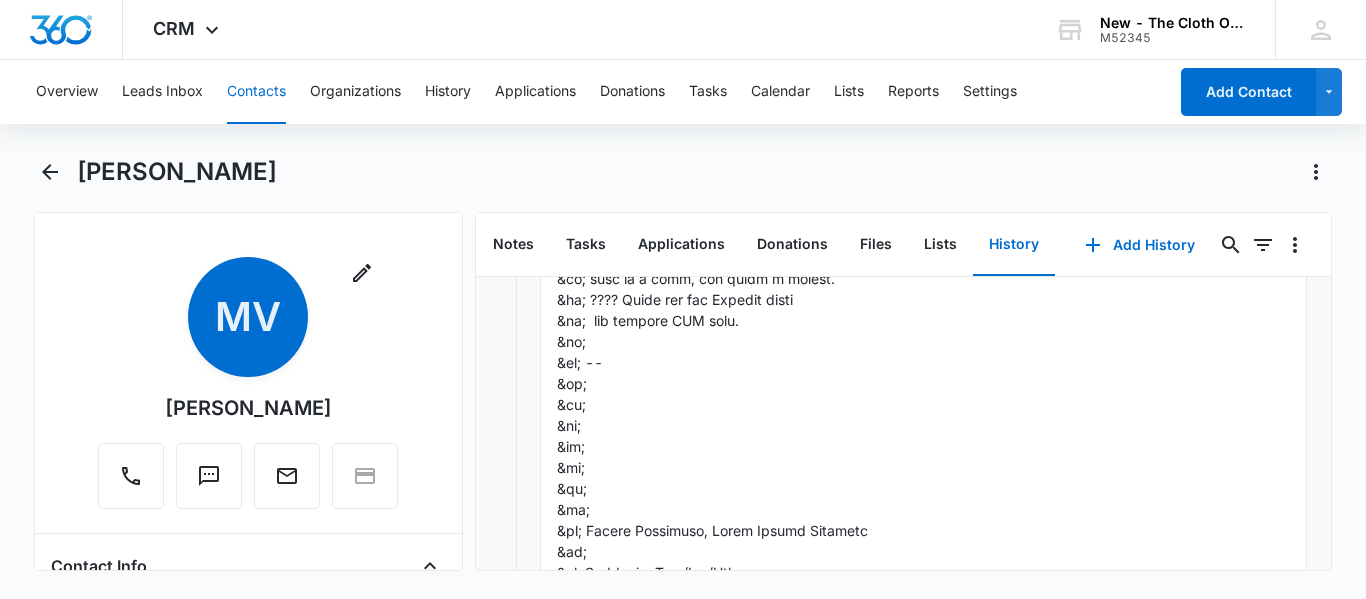 click on "Contacts" at bounding box center [256, 92] 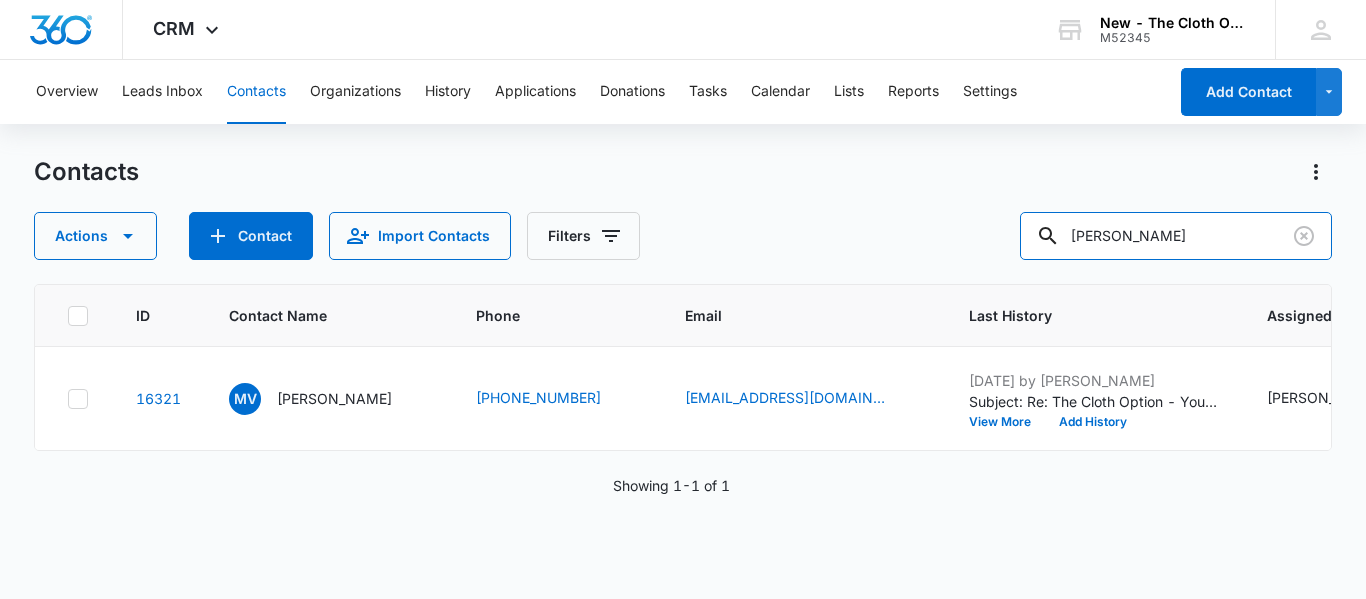 drag, startPoint x: 1266, startPoint y: 239, endPoint x: 877, endPoint y: 286, distance: 391.82904 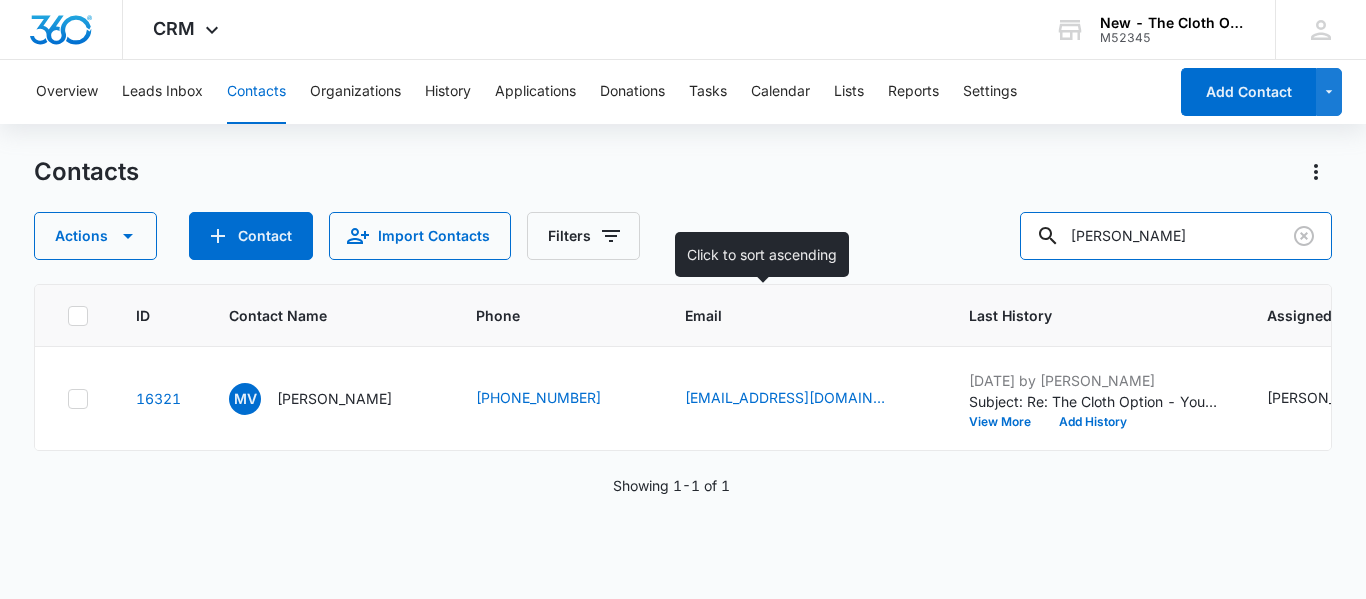 paste on "[PERSON_NAME]" 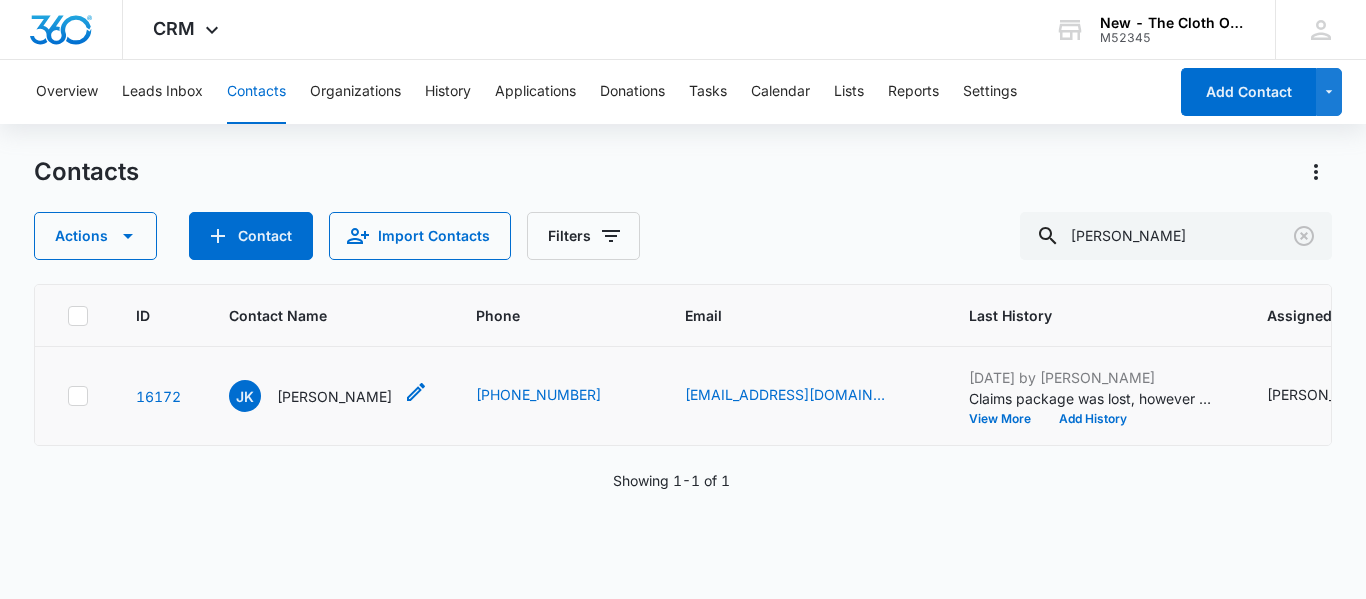 click on "[PERSON_NAME]" at bounding box center (334, 396) 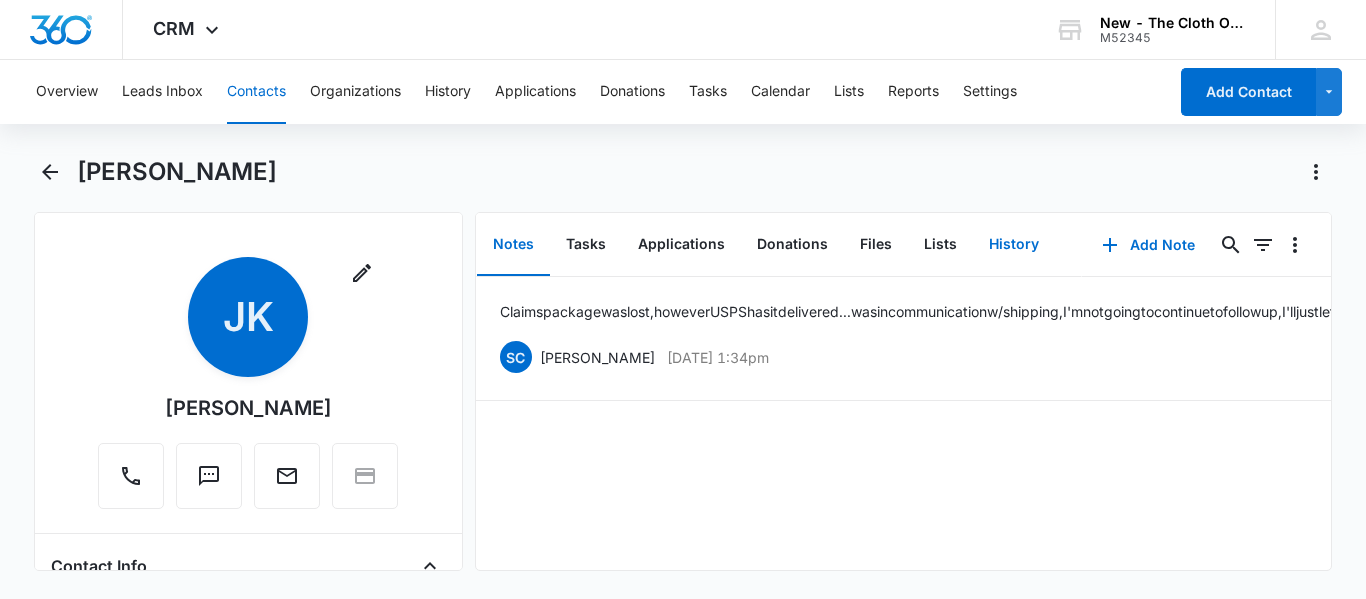 click on "History" at bounding box center [1014, 245] 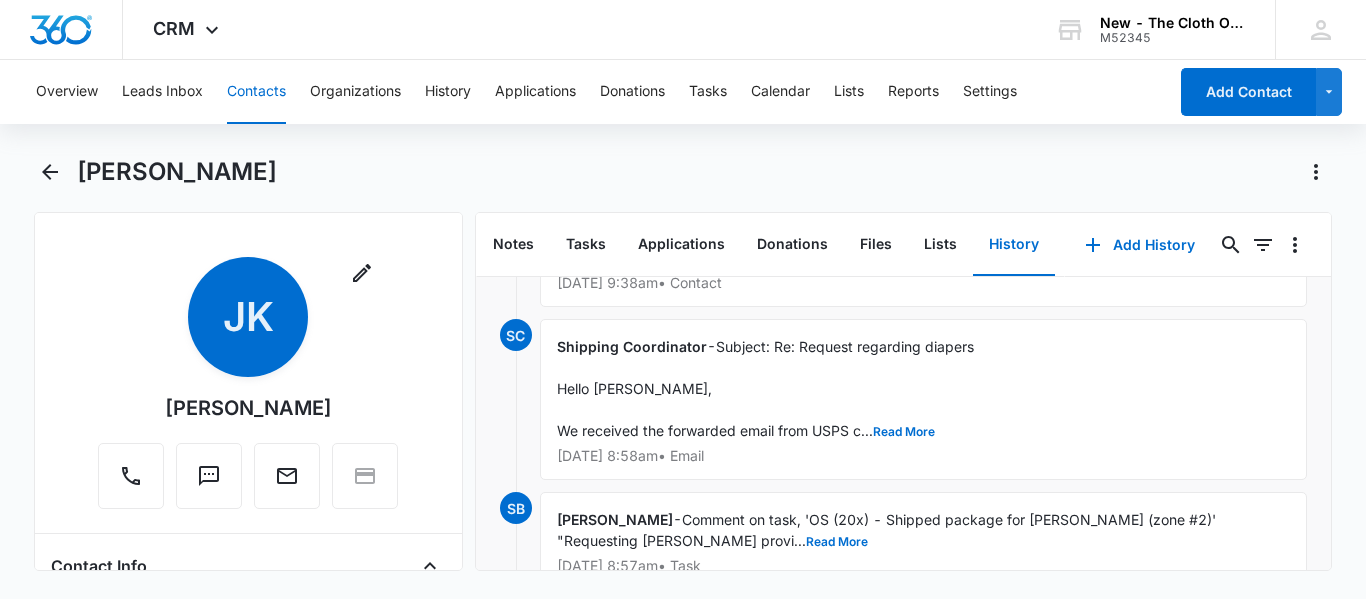 scroll, scrollTop: 915, scrollLeft: 0, axis: vertical 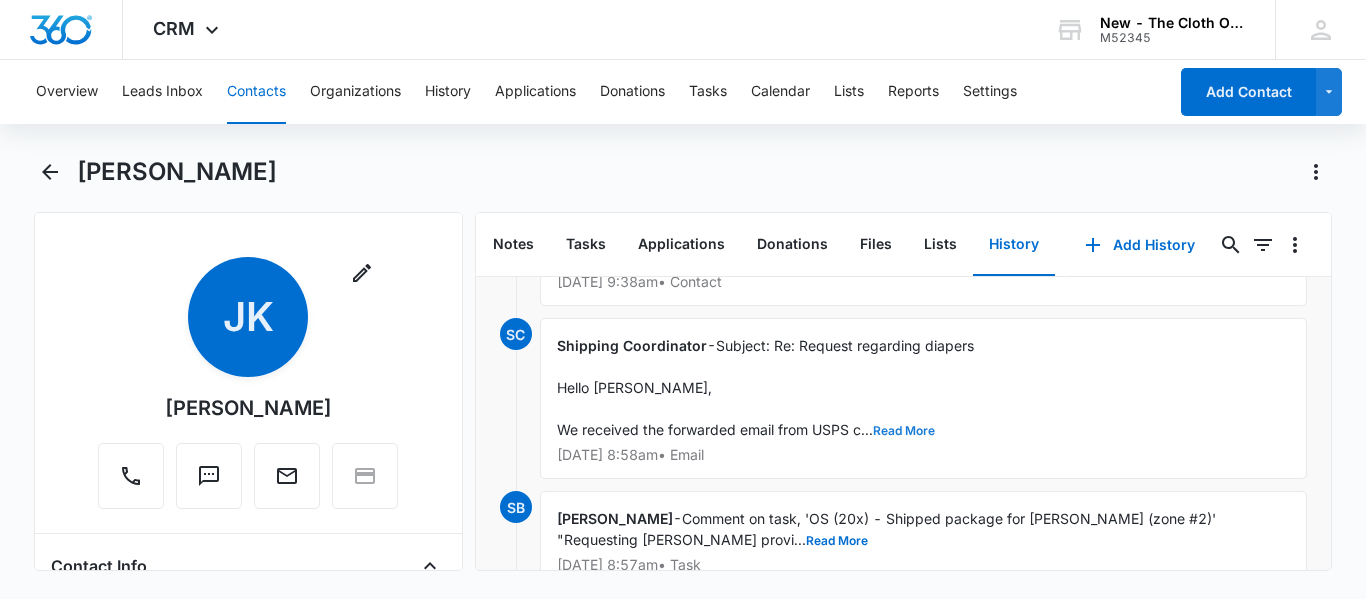click on "Read More" at bounding box center [904, 431] 